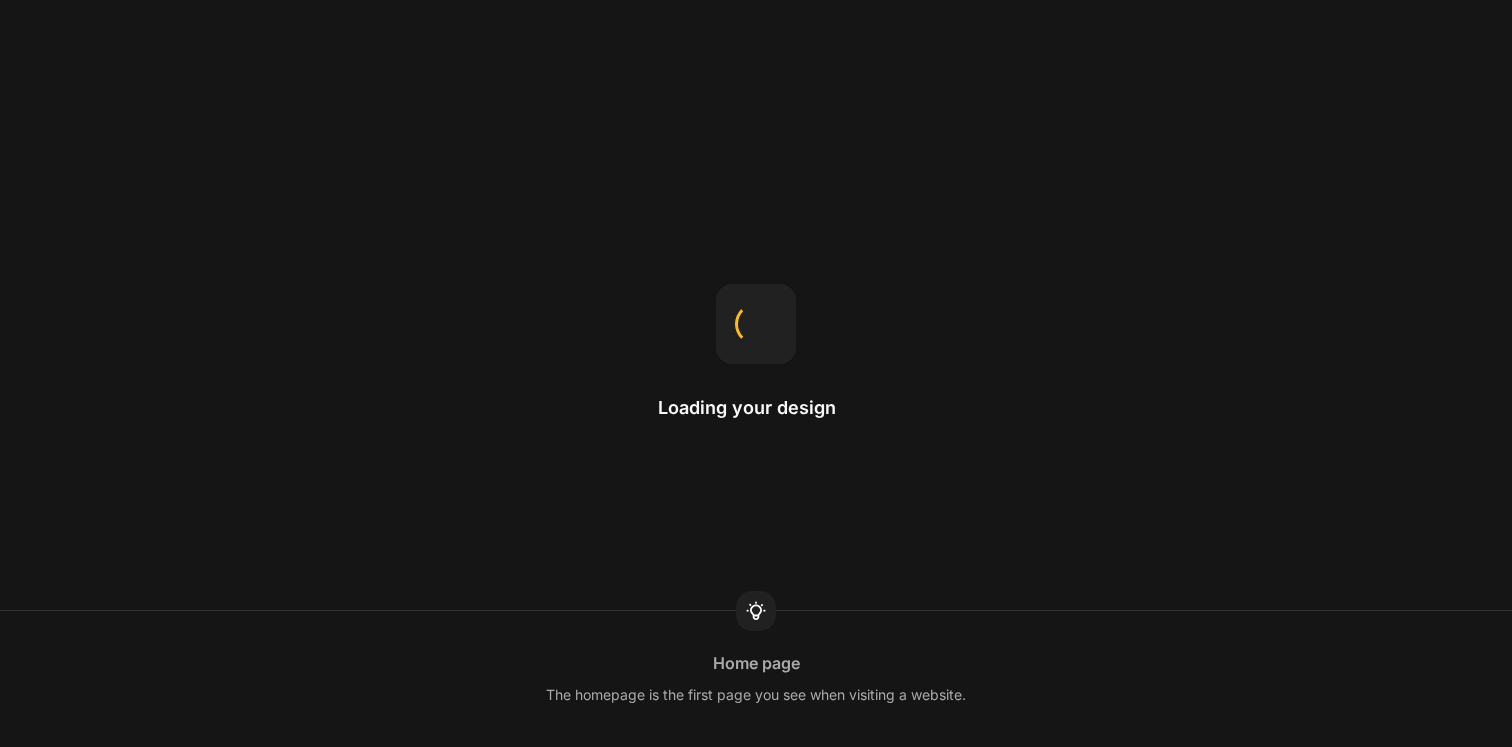 scroll, scrollTop: 0, scrollLeft: 0, axis: both 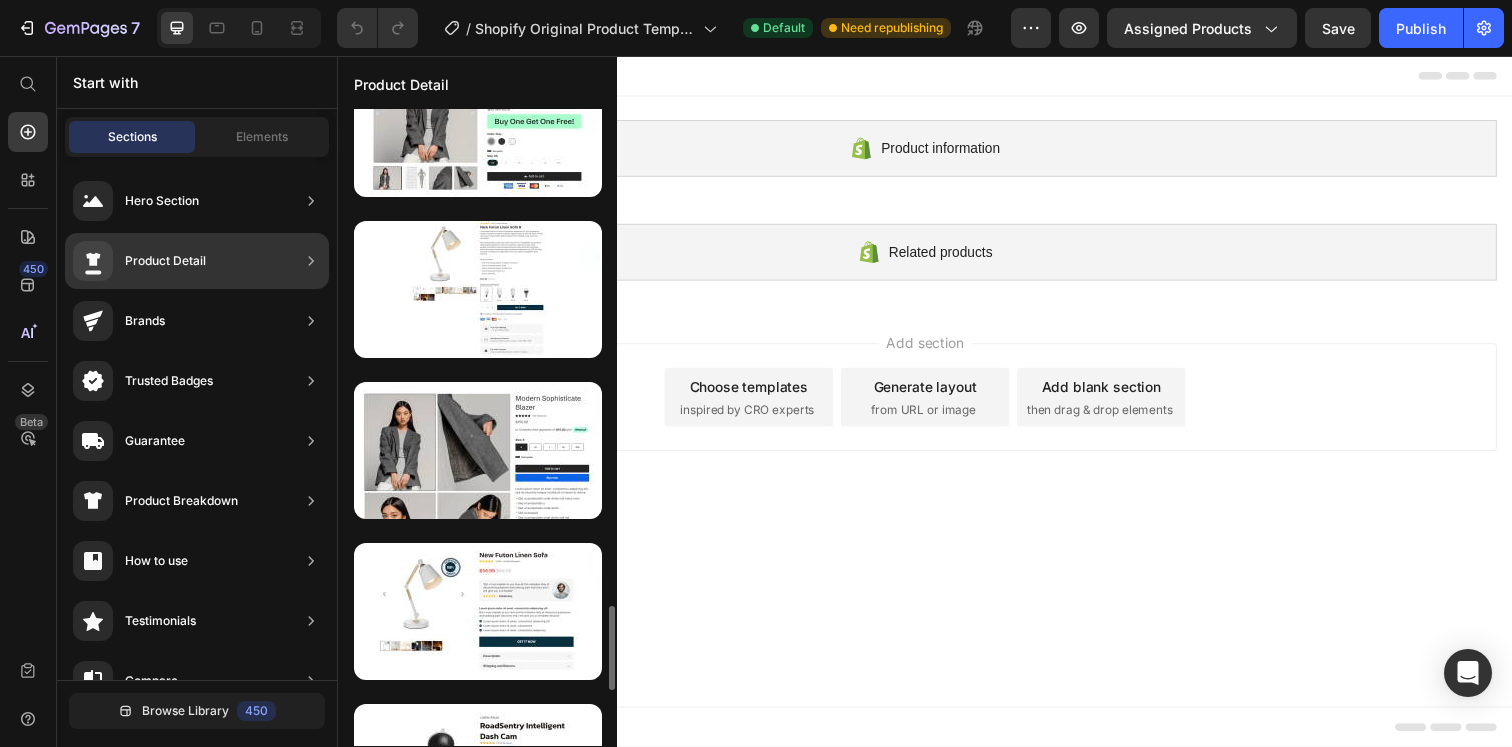 click at bounding box center [478, 450] 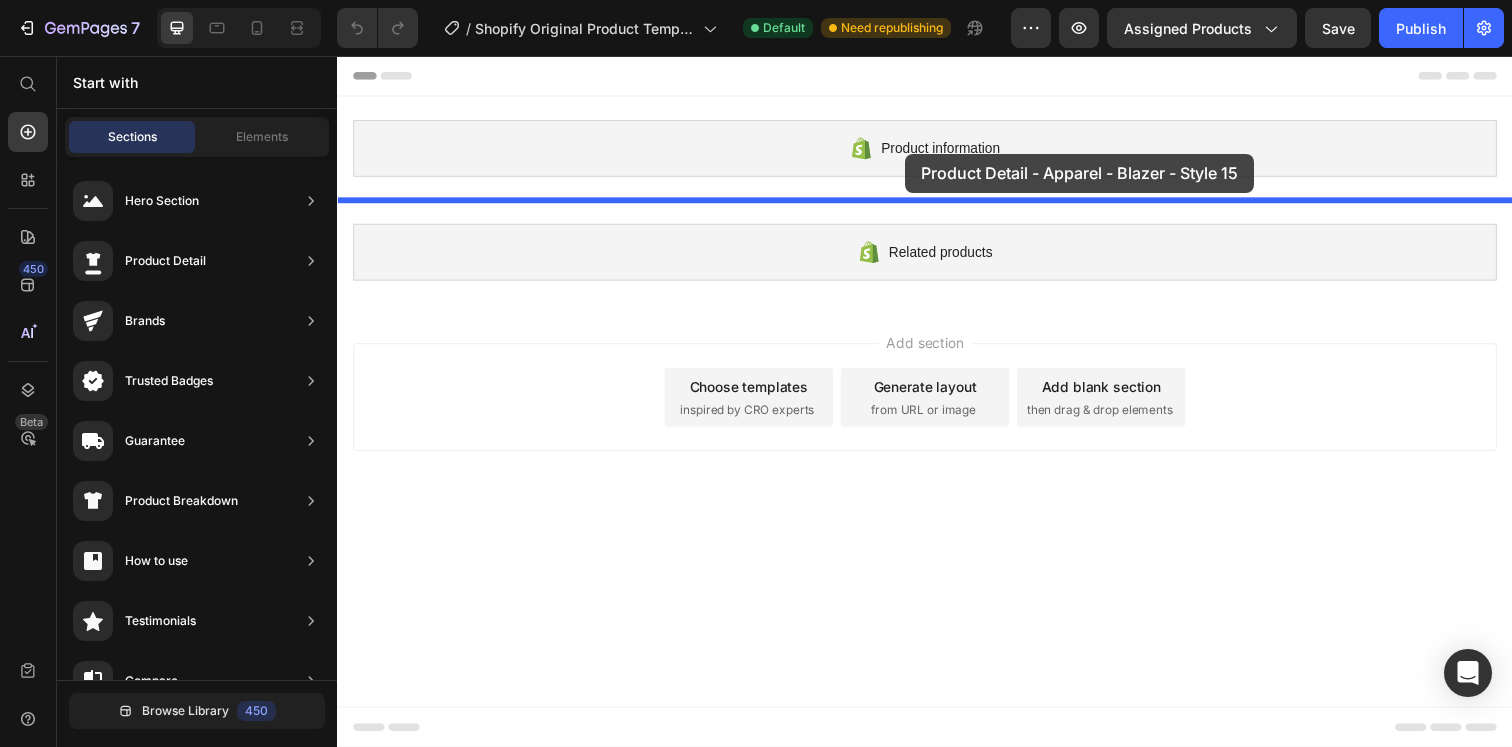 drag, startPoint x: 772, startPoint y: 520, endPoint x: 917, endPoint y: 156, distance: 391.81757 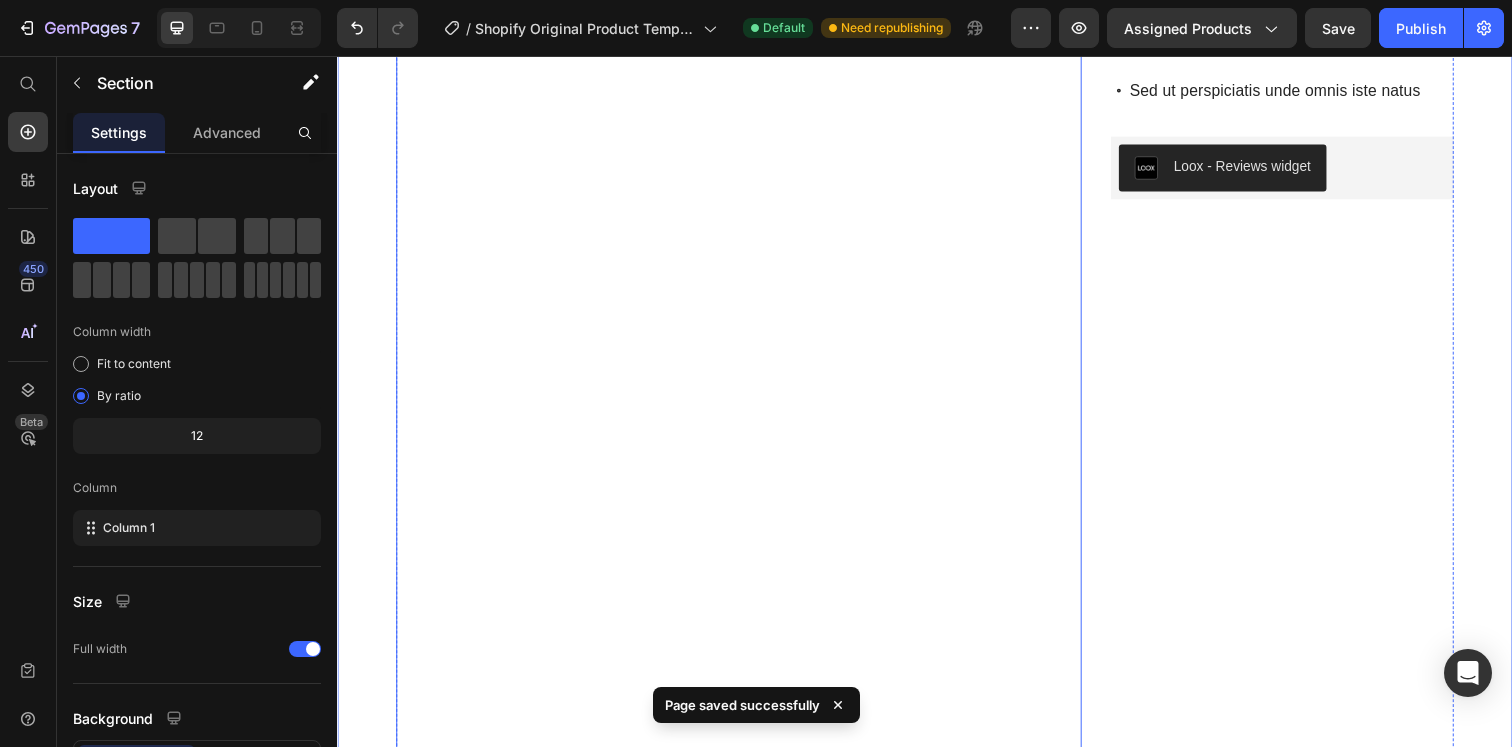 scroll, scrollTop: 1393, scrollLeft: 0, axis: vertical 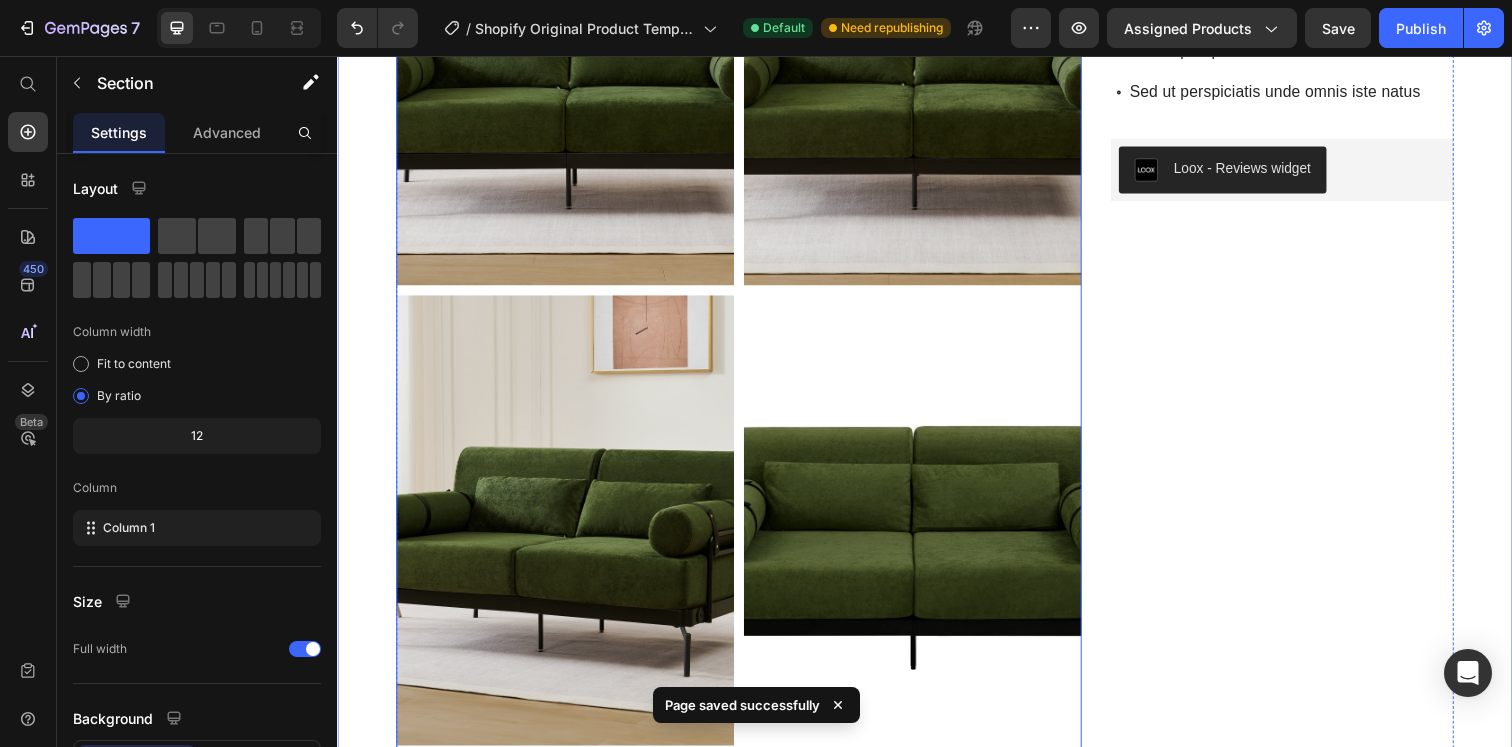 click on "Modern Loveseat Sofa 2-Seater with USB Ports, Cylindrical Armrests, Green Chenille, 59 Inch Product Title Icon Icon Icon Icon Icon Icon List 152 Reviews Text Block Row $259.26 Product Price Default Product Variants & Swatches or 4 interest-free payments of $15.00 with Text Block Image Row Title: Default Default Default Default Product Variants & Swatches
Icon Size guide Text Block Row Add to cart Add to Cart Buy now Add to Cart Row or 4 interest-free payments of $15.00 with Text Block Image Row Lorem ipsum dolor sit amet, consectetur adipiscing elit, sed do eiusmod tempor incididunt ut labore et dolore. Text Block
Sed ut perspiciatis unde omnis iste natus error
Sed ut perspiciatis u
Sed ut perspiciatis unde omnis
Sed ut perspici
Sed ut perspiciatis unde omnis iste nat
Sed ut perspiciatis unde omnis iste natus error
Sed ut perspiciatis unde omnis iste
Item List Loox Row" at bounding box center (1302, 2653) 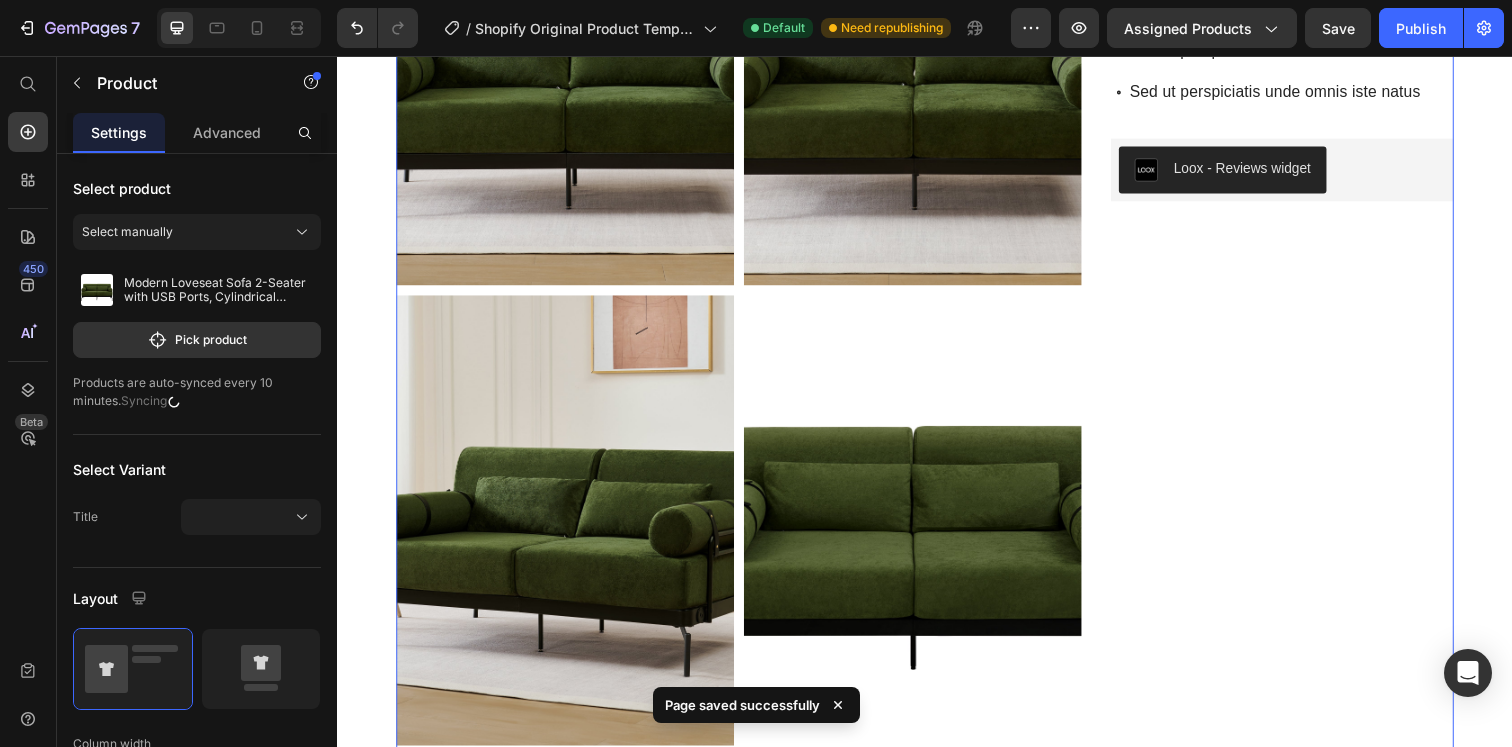scroll, scrollTop: 0, scrollLeft: 0, axis: both 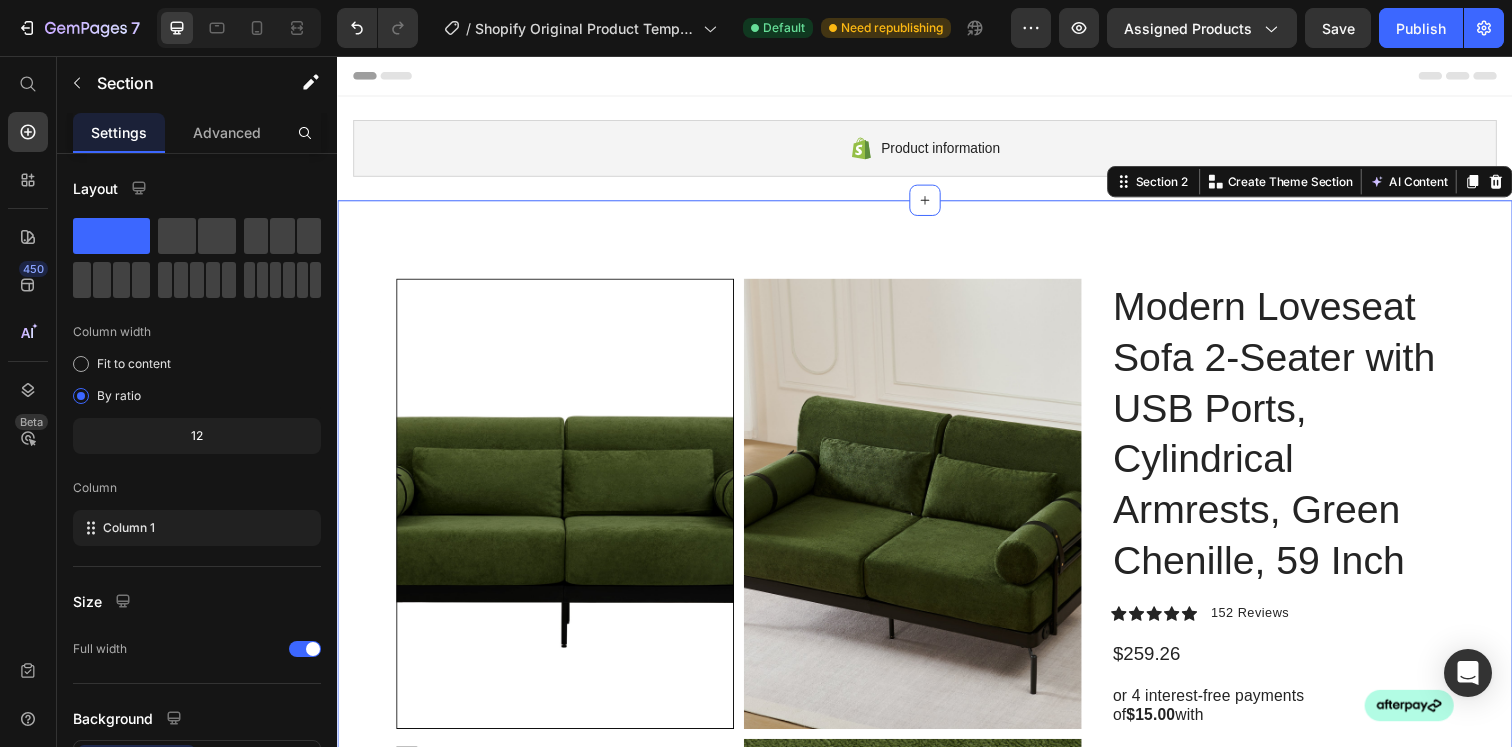 click on "Product Images Modern Loveseat Sofa 2-Seater with USB Ports, Cylindrical Armrests, Green Chenille, 59 Inch Product Title Icon Icon Icon Icon Icon Icon List 152 Reviews Text Block Row $259.26 Product Price Default Product Variants & Swatches or 4 interest-free payments of $15.00 with Text Block Image Row Title: Default Default Default Default Product Variants & Swatches
Icon Size guide Text Block Row Add to cart Add to Cart Buy now Add to Cart Row or 4 interest-free payments of $15.00 with Text Block Image Row Lorem ipsum dolor sit amet, consectetur adipiscing elit, sed do eiusmod tempor incididunt ut labore et dolore. Text Block
Sed ut perspiciatis unde omnis iste natus error
Sed ut perspiciatis u
Sed ut perspiciatis unde omnis
Sed ut perspici
Sed ut perspiciatis unde omnis iste nat
Sed ut perspiciatis unde omnis iste natus error
Sed ut perspiciatis unde omnis iste
Loox" at bounding box center [937, 4030] 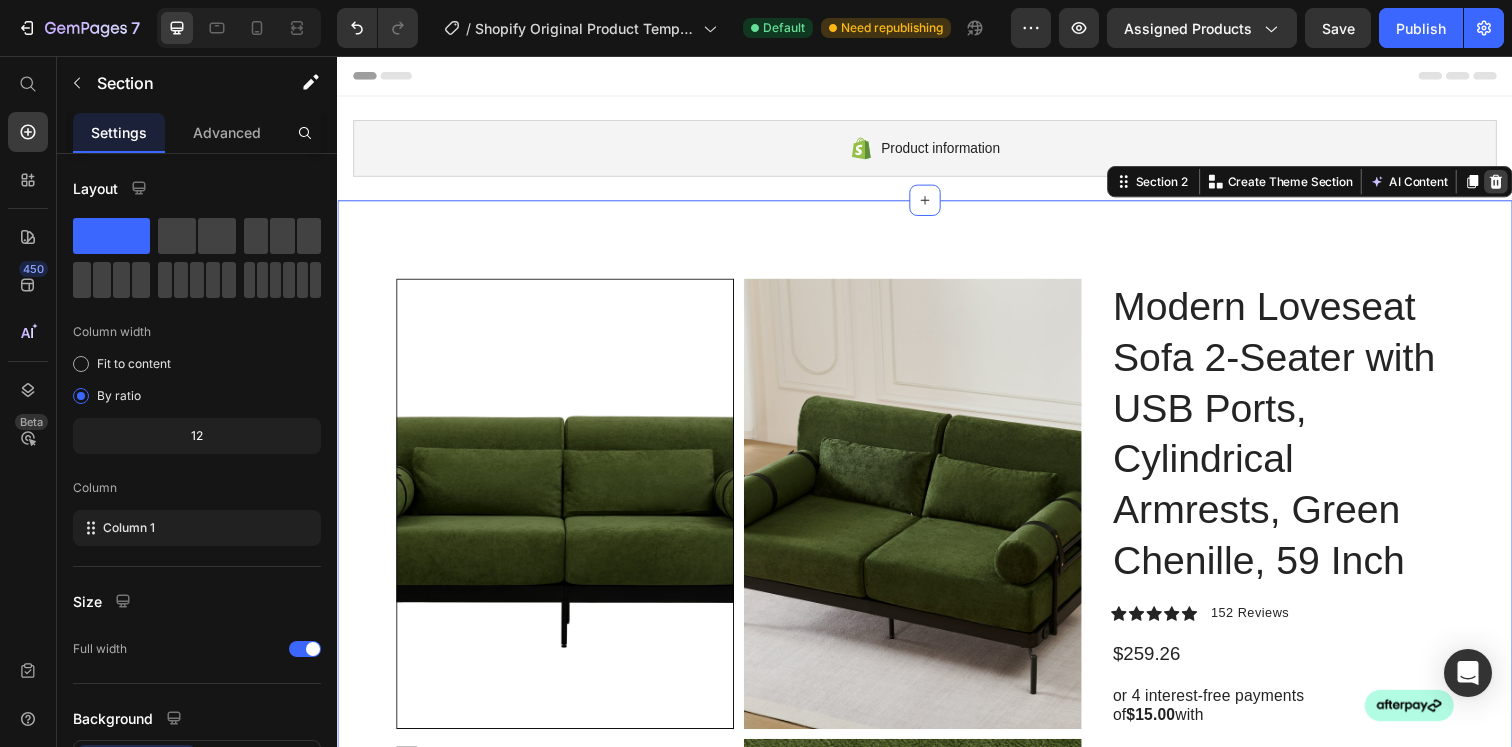click 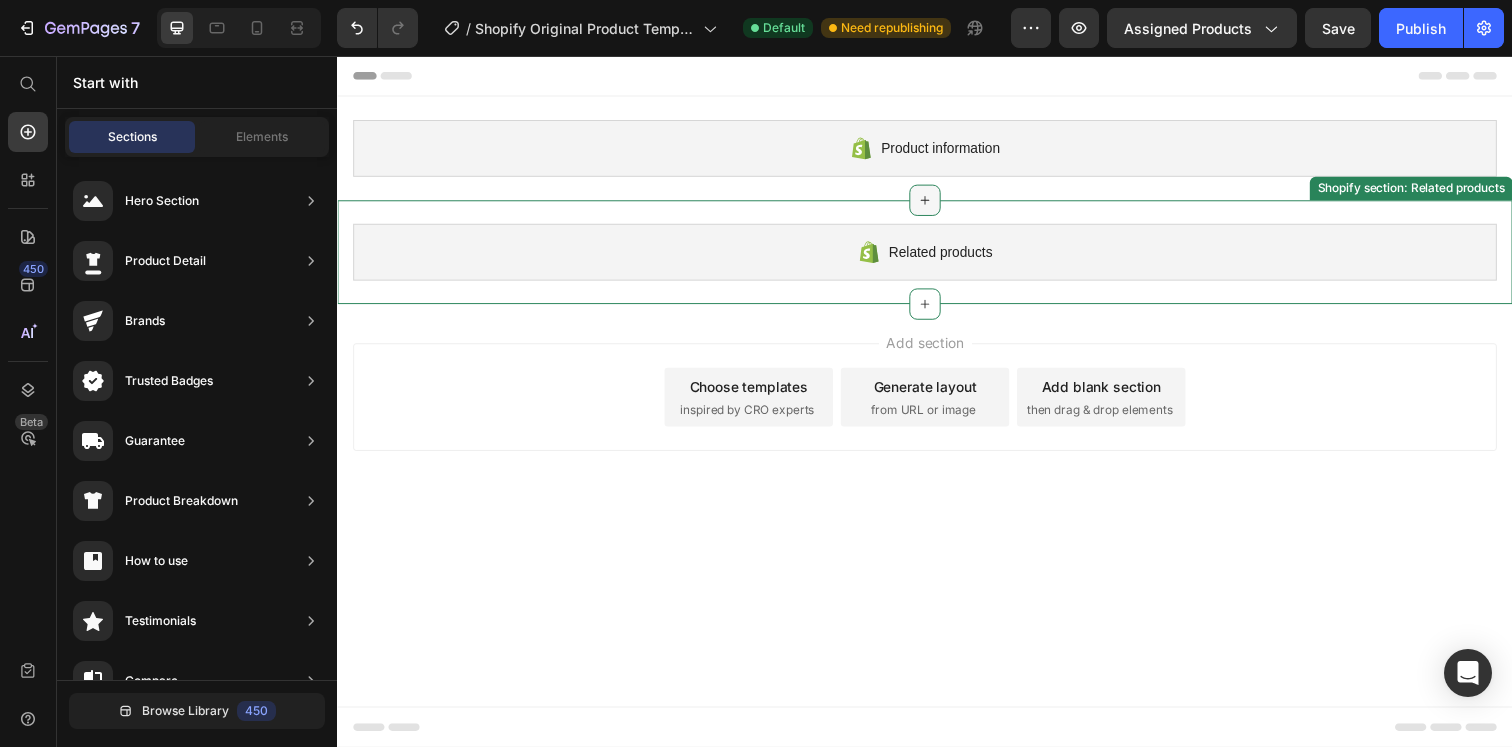 click at bounding box center [937, 203] 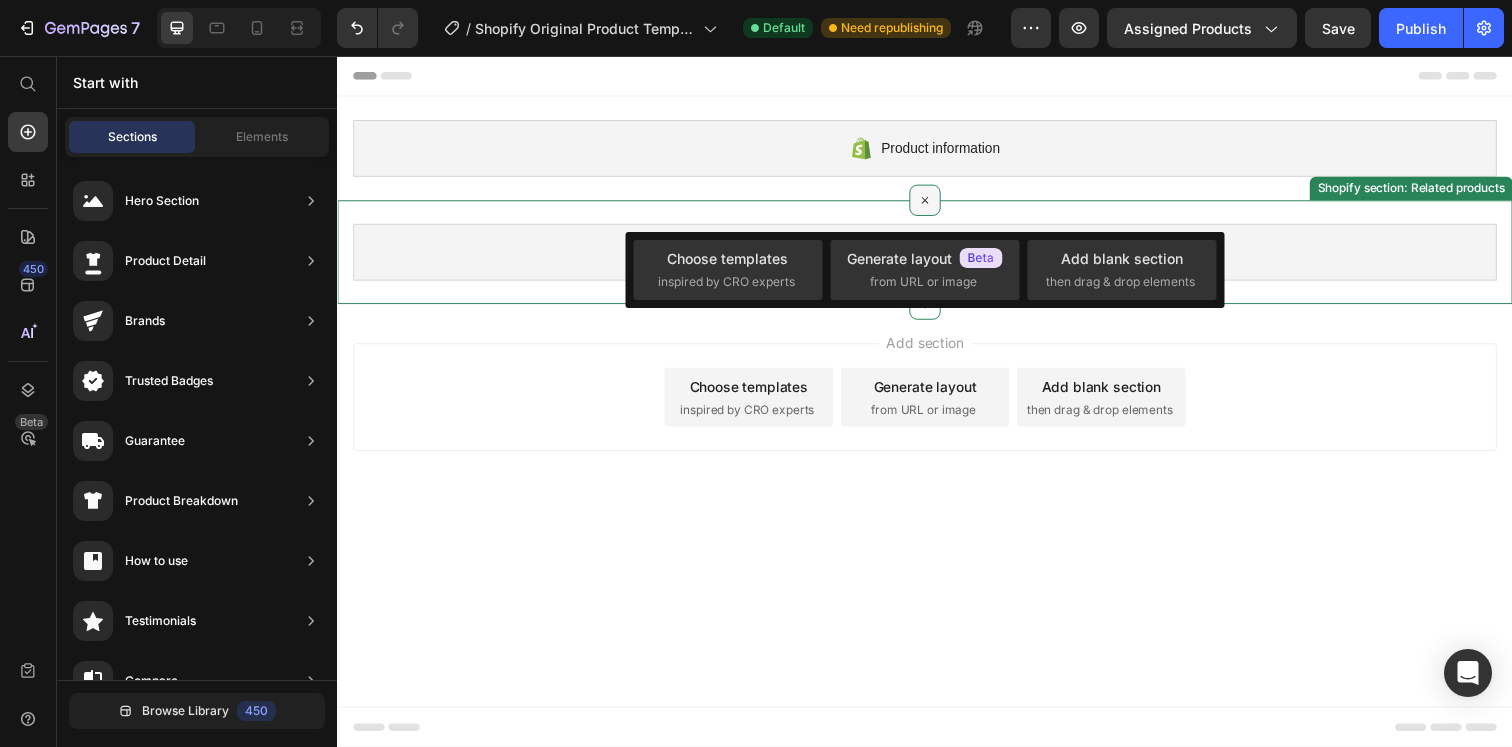 click at bounding box center (937, 203) 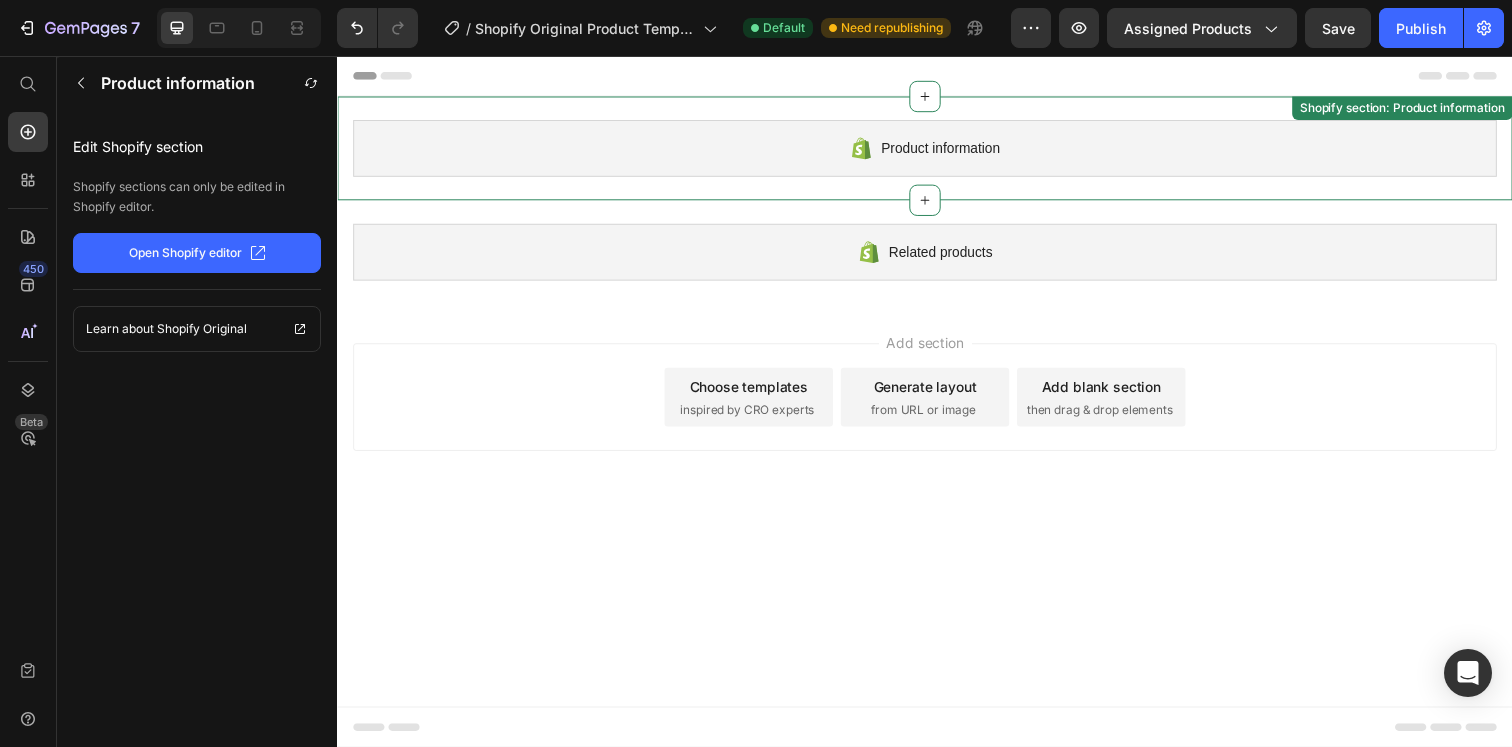 click on "Product information" at bounding box center [952, 150] 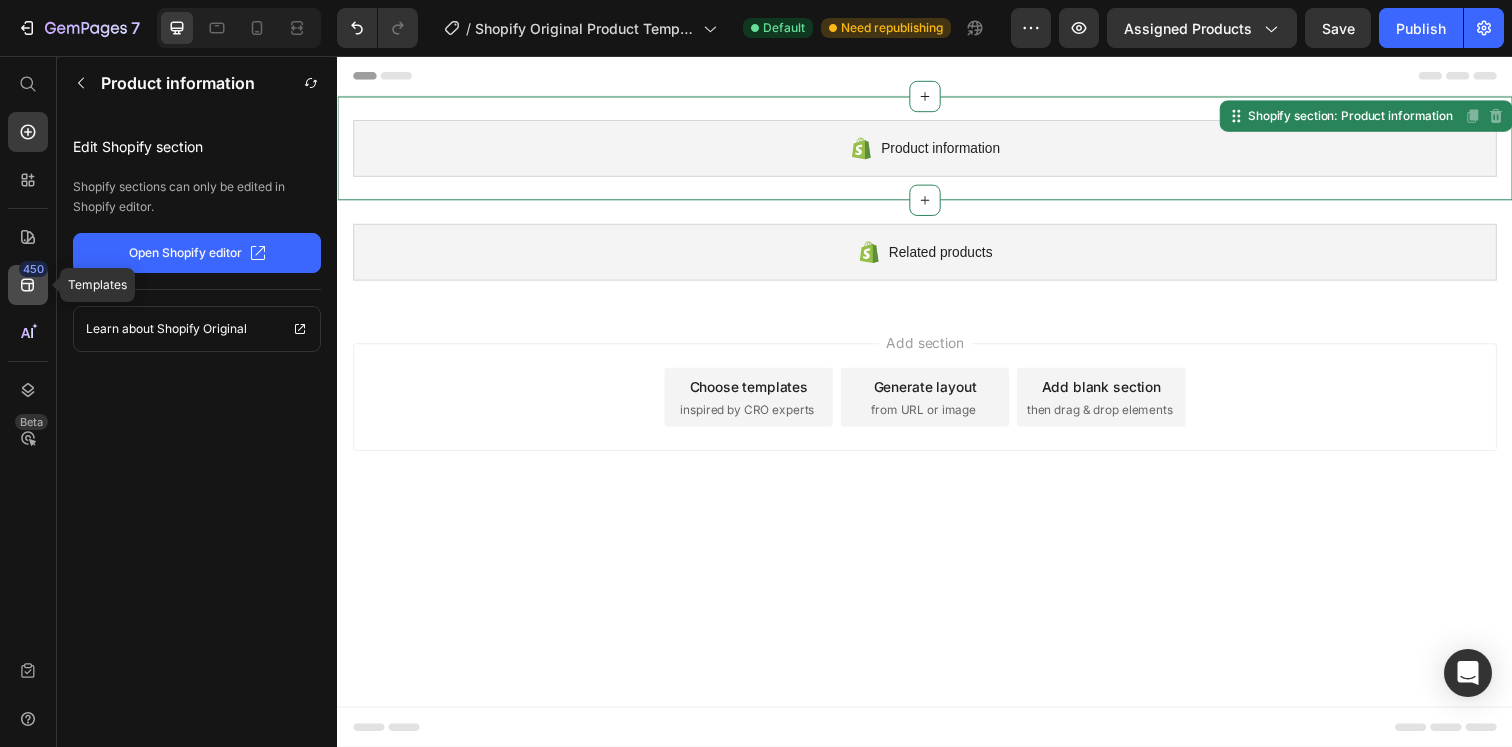 click 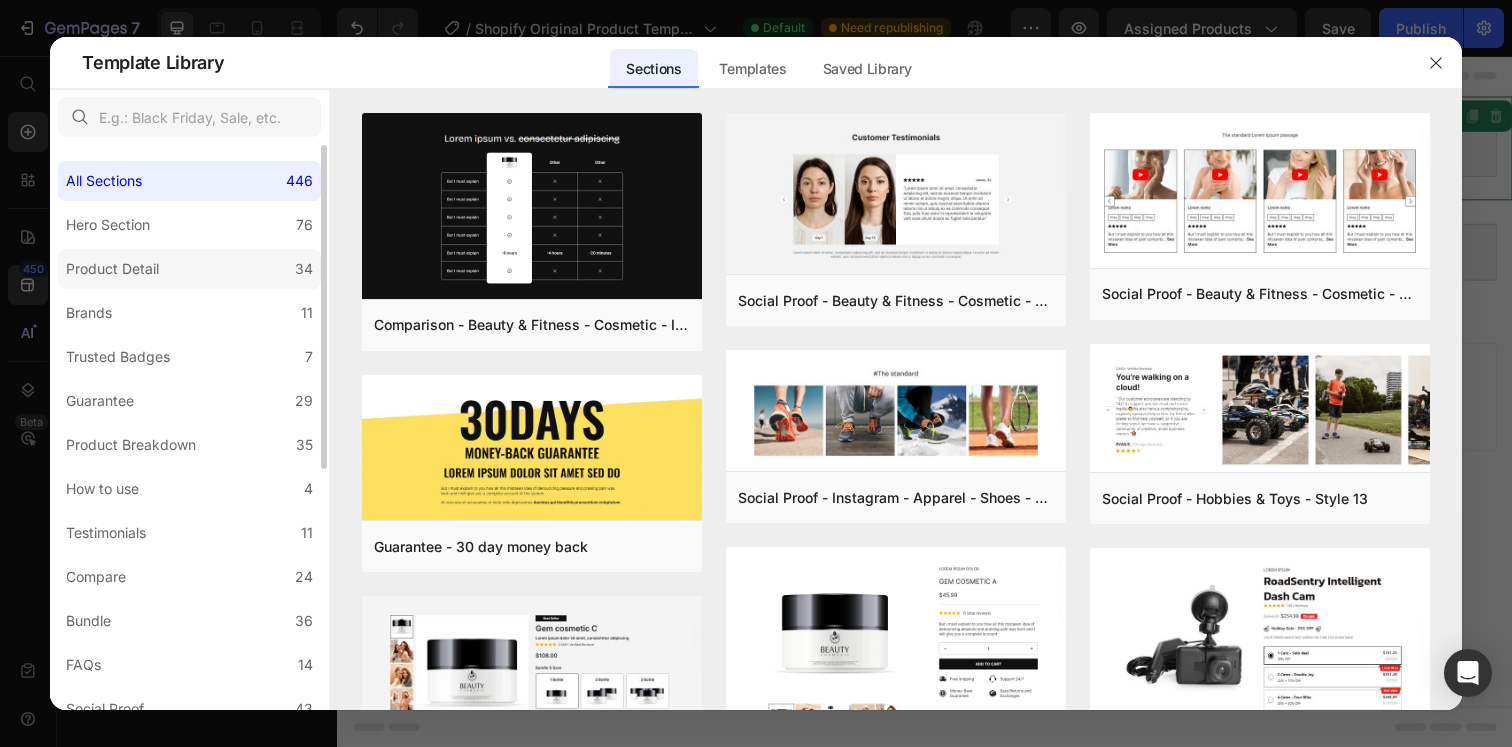 click on "Product Detail" at bounding box center (112, 269) 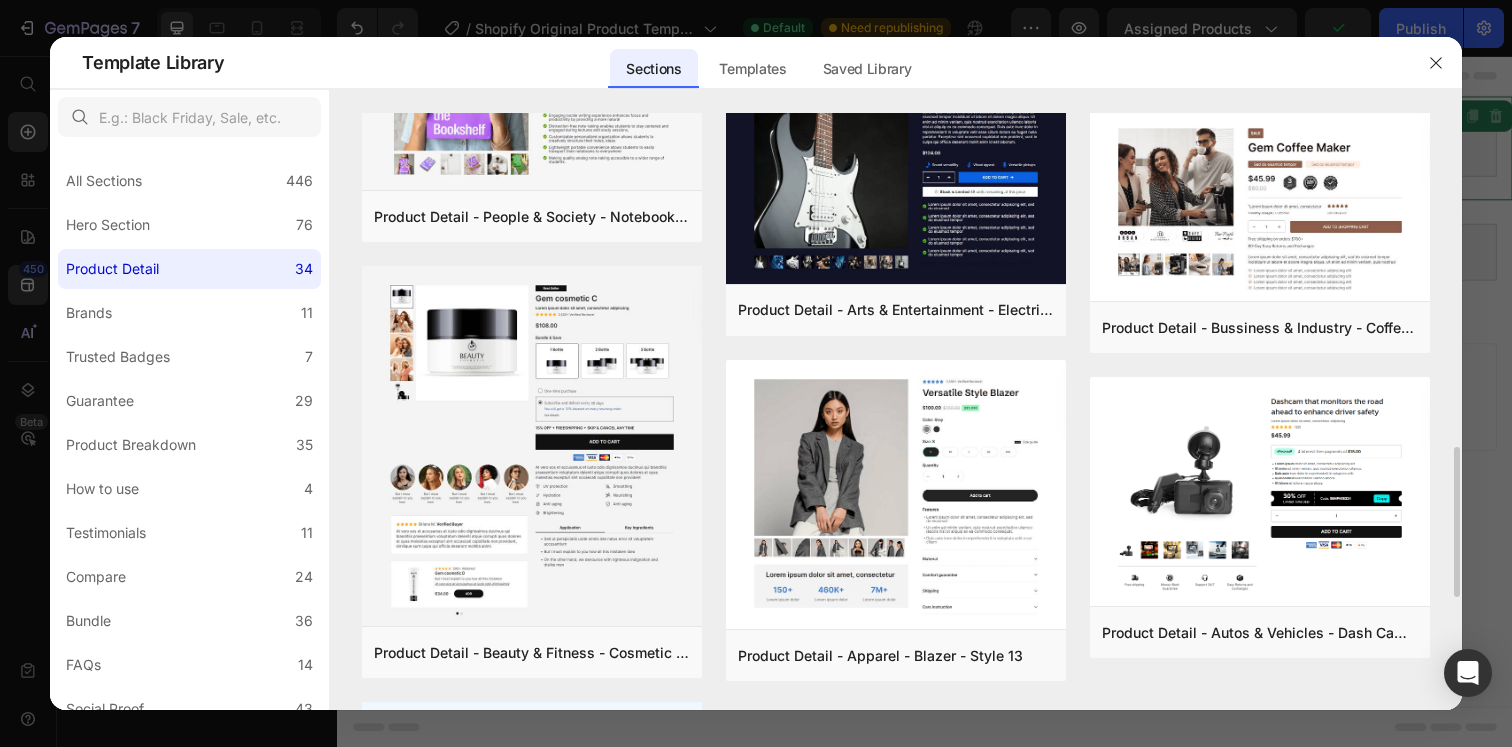 scroll, scrollTop: 1317, scrollLeft: 0, axis: vertical 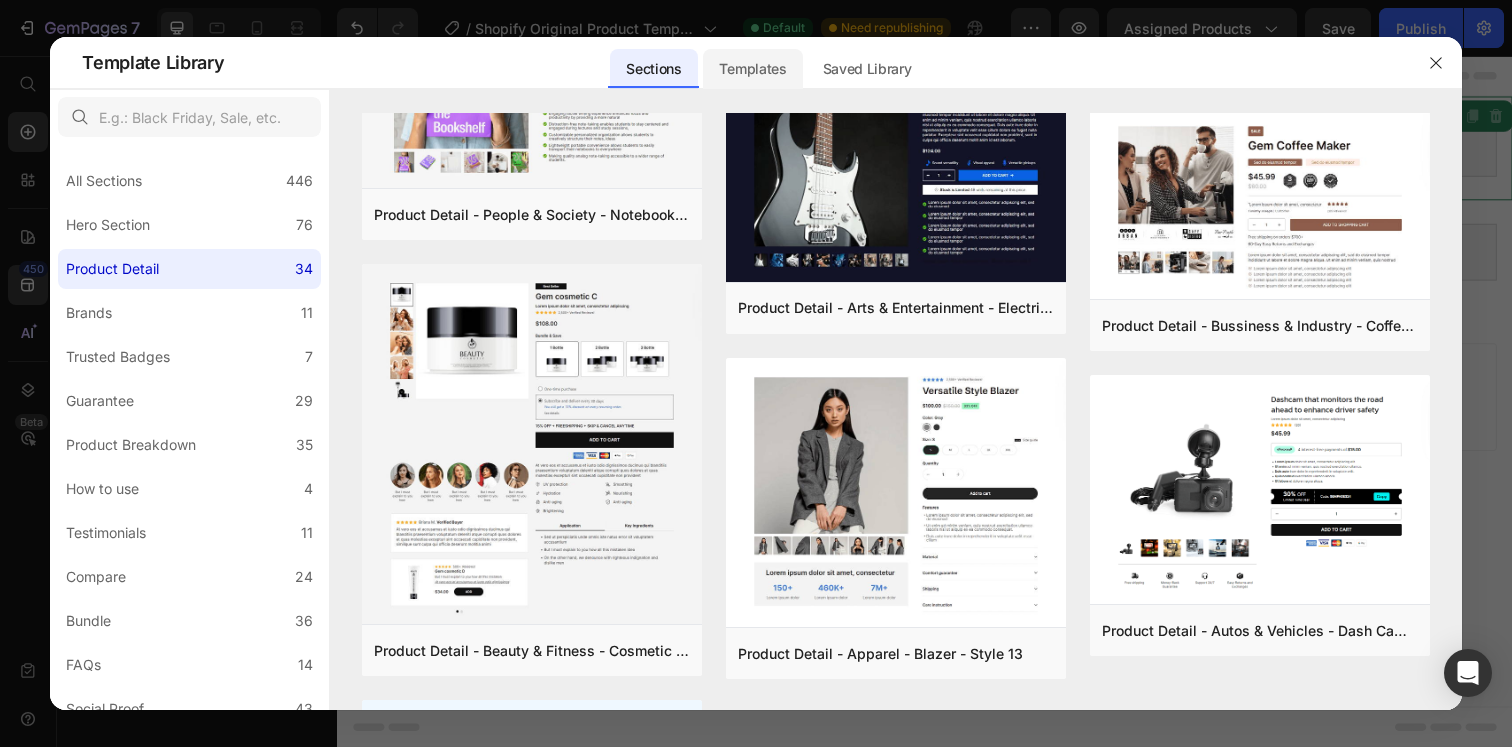 click on "Templates" 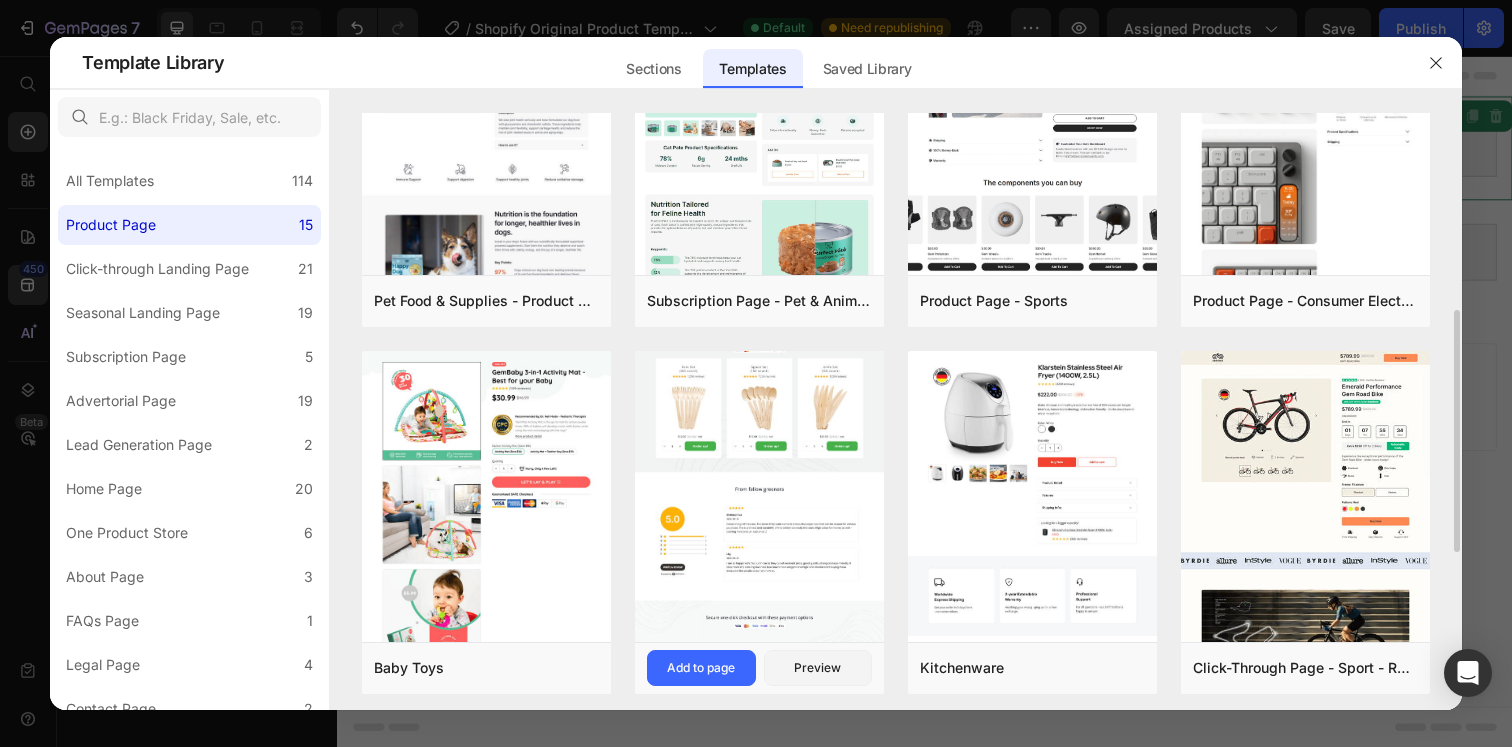 scroll, scrollTop: 493, scrollLeft: 0, axis: vertical 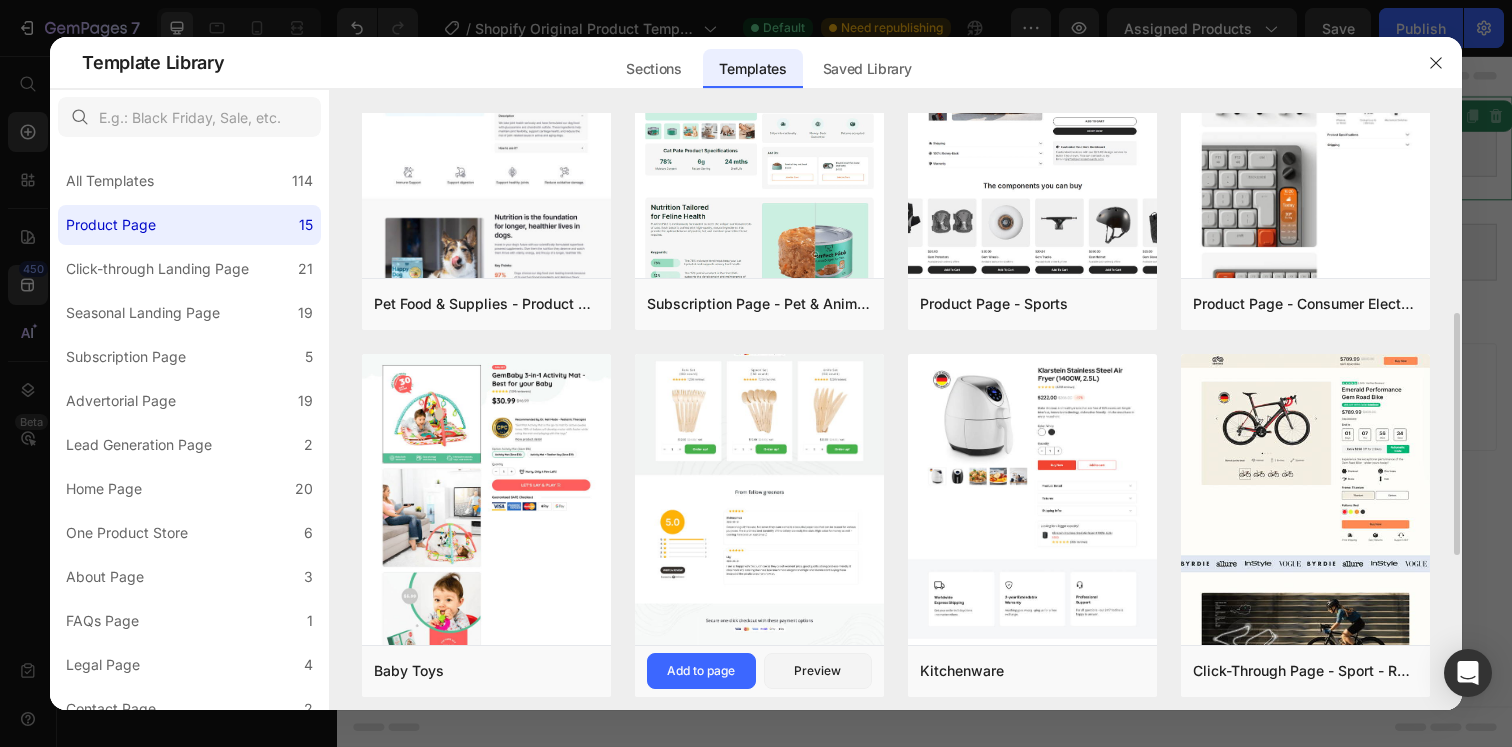 click at bounding box center (759, 38) 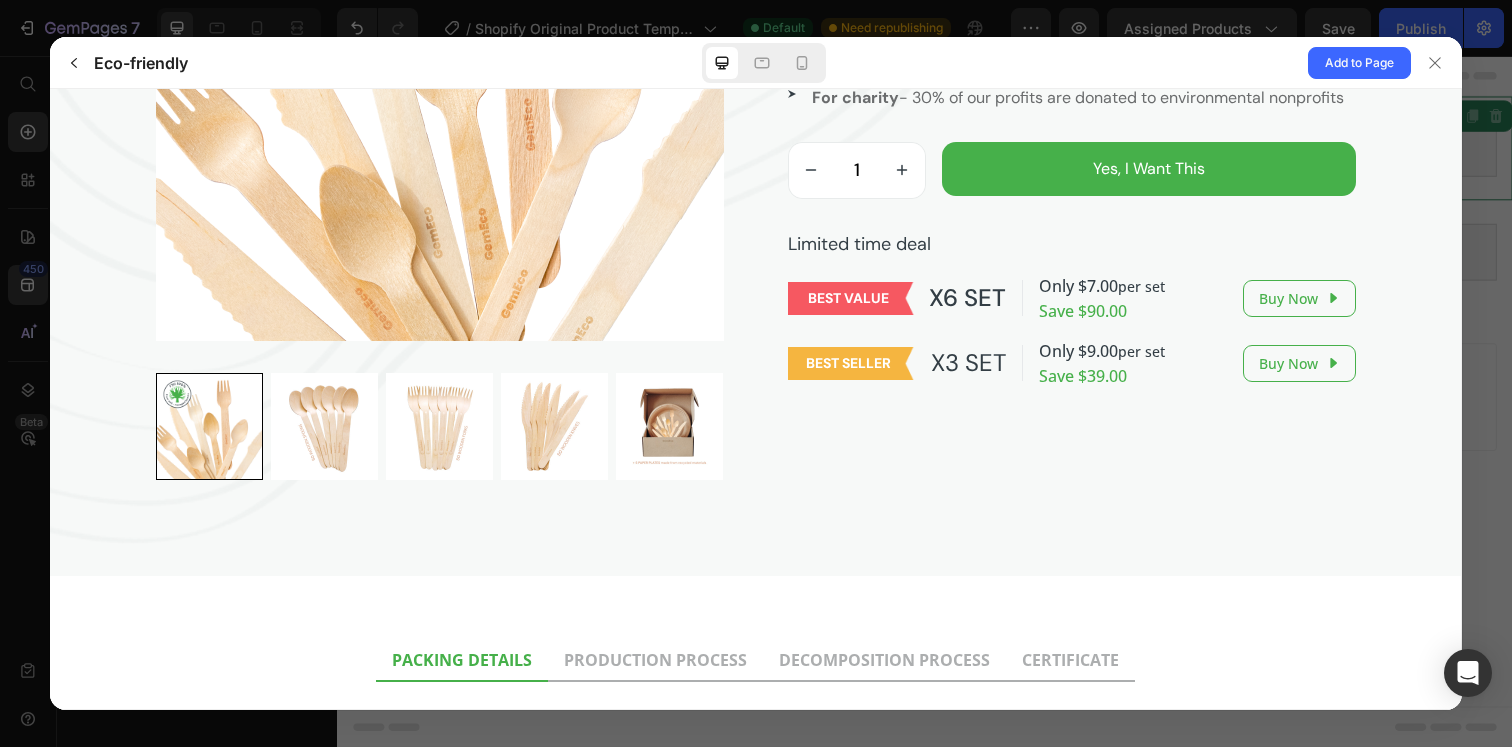 scroll, scrollTop: 573, scrollLeft: 0, axis: vertical 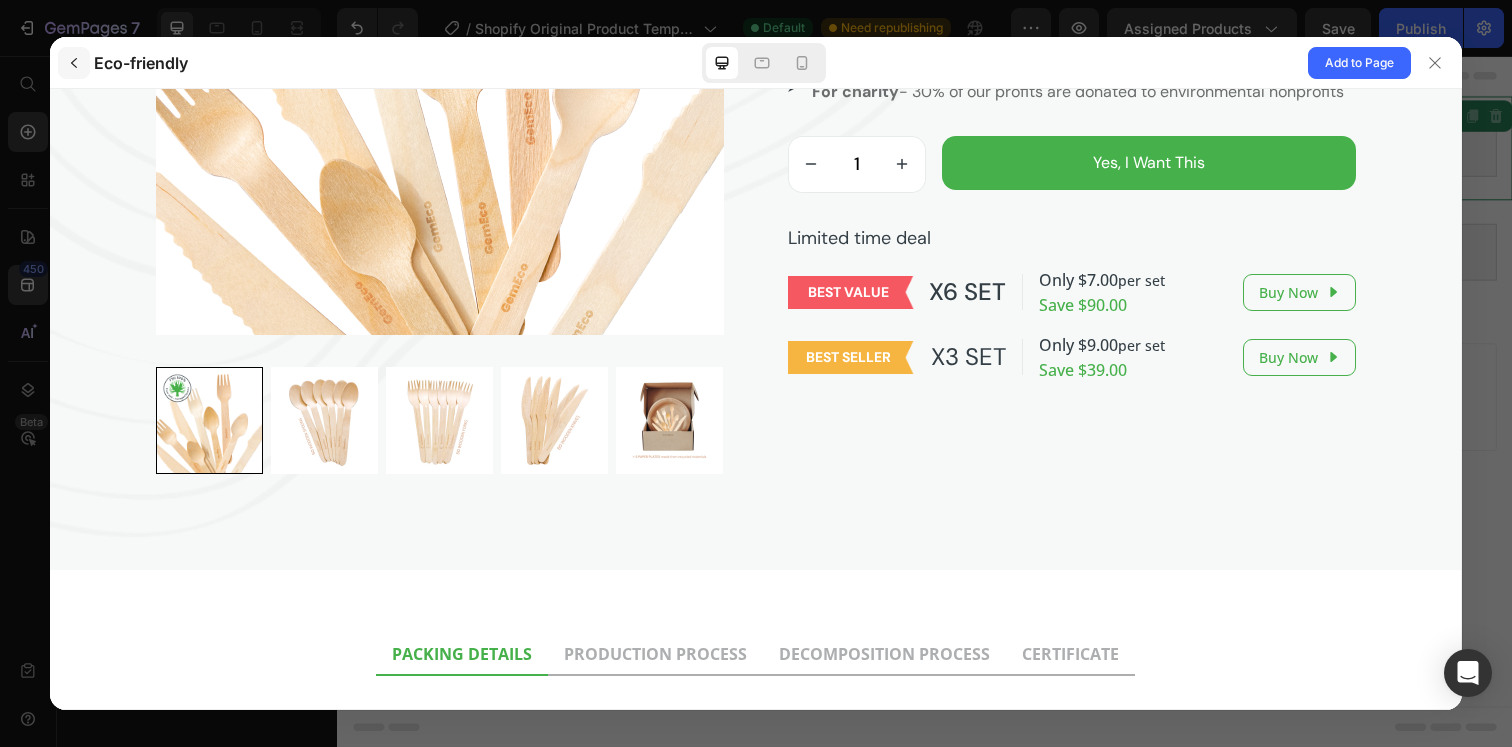 click 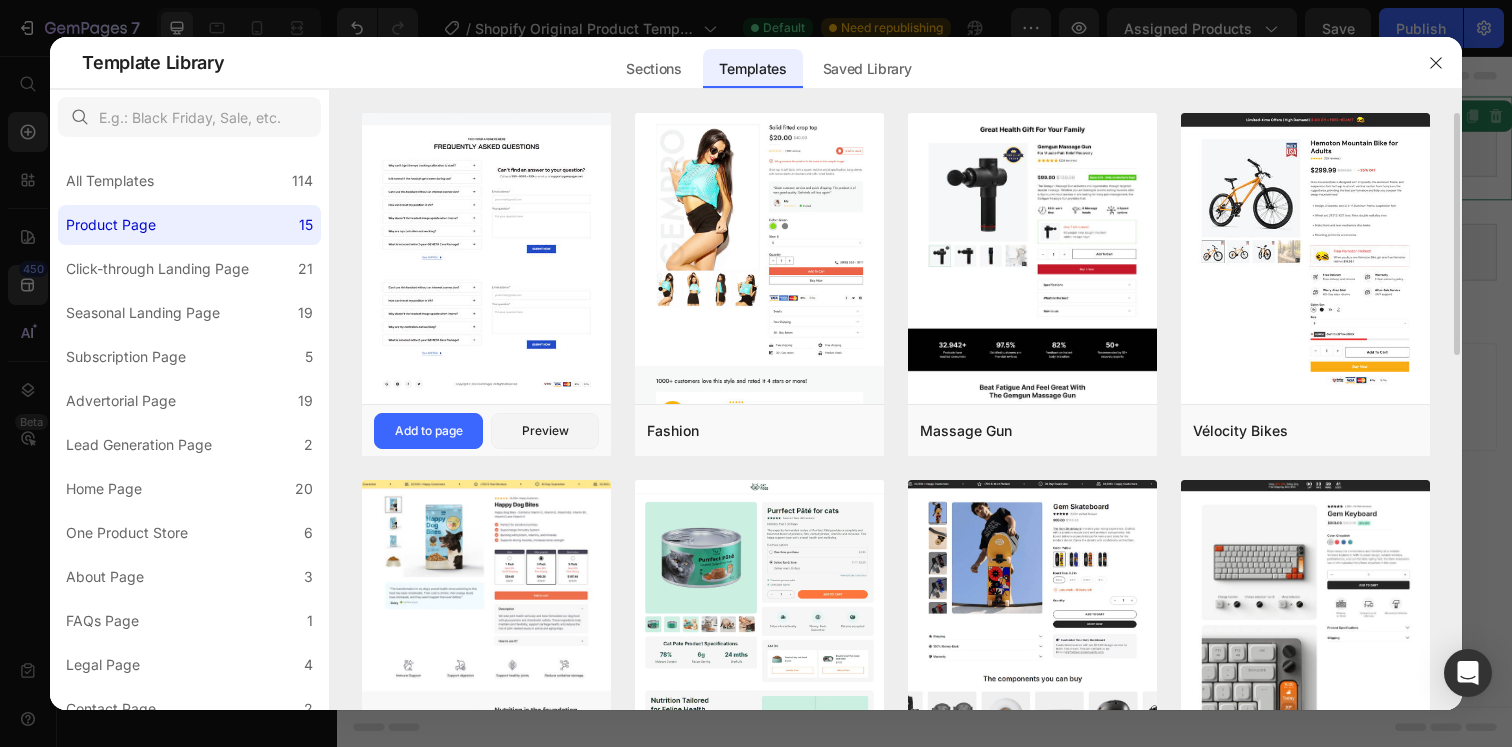 click at bounding box center (486, -406) 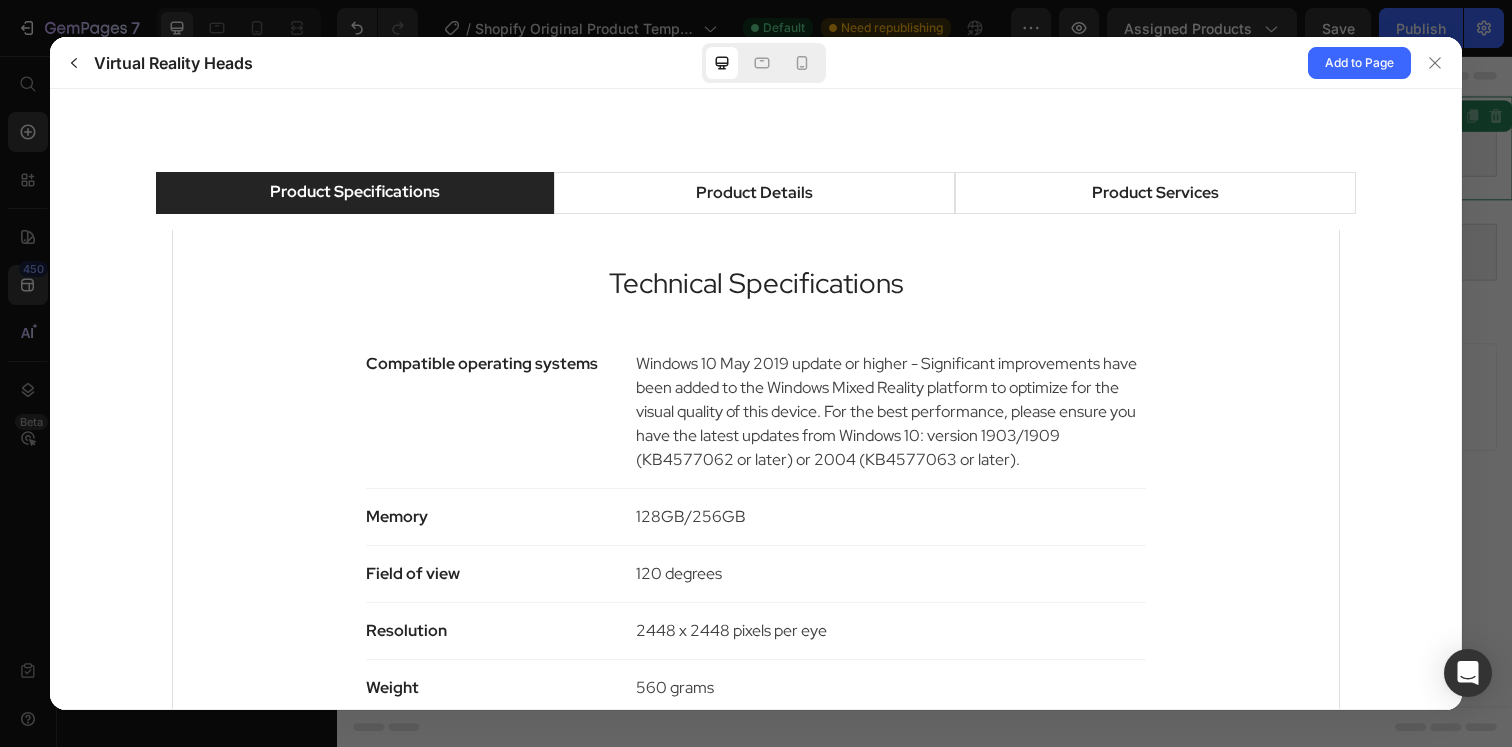 scroll, scrollTop: 1163, scrollLeft: 0, axis: vertical 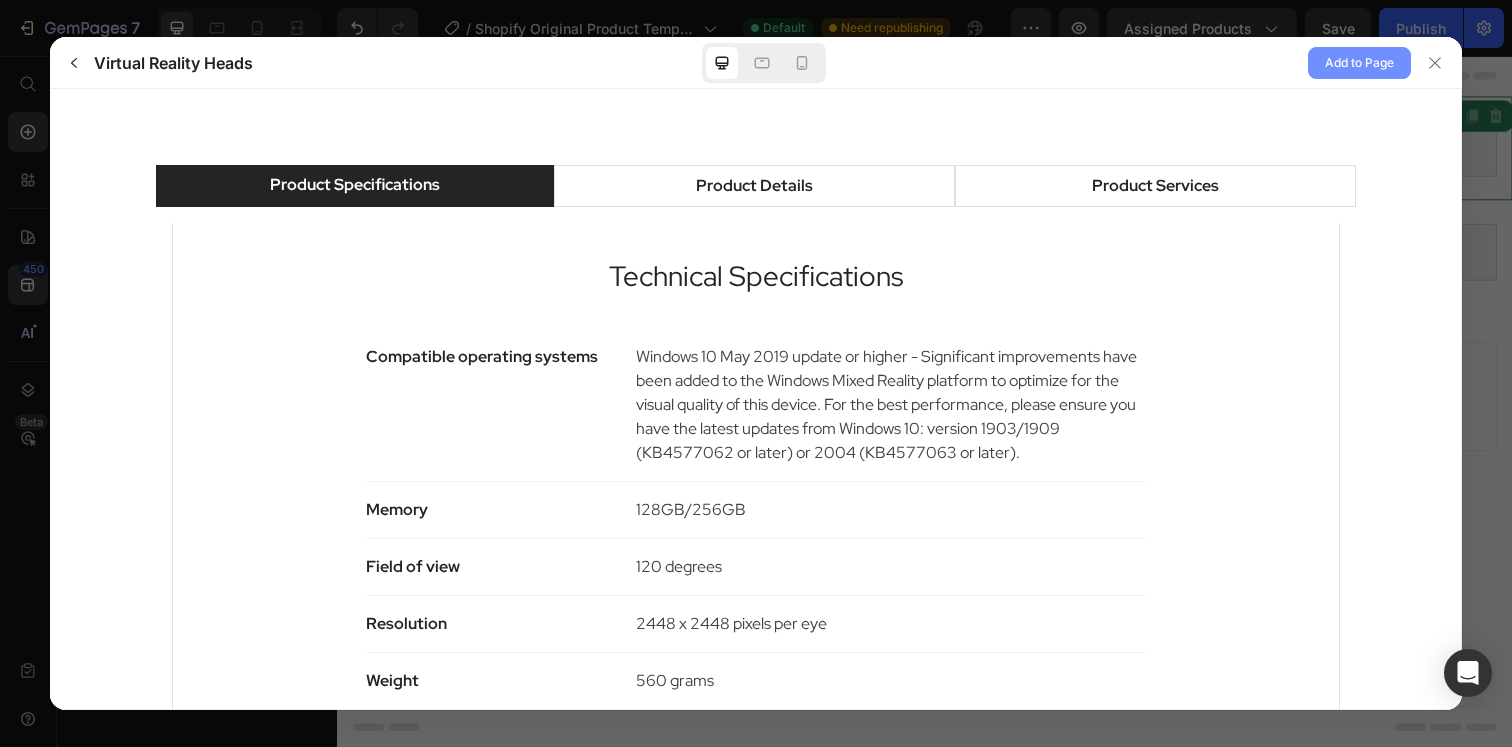 click on "Add to Page" 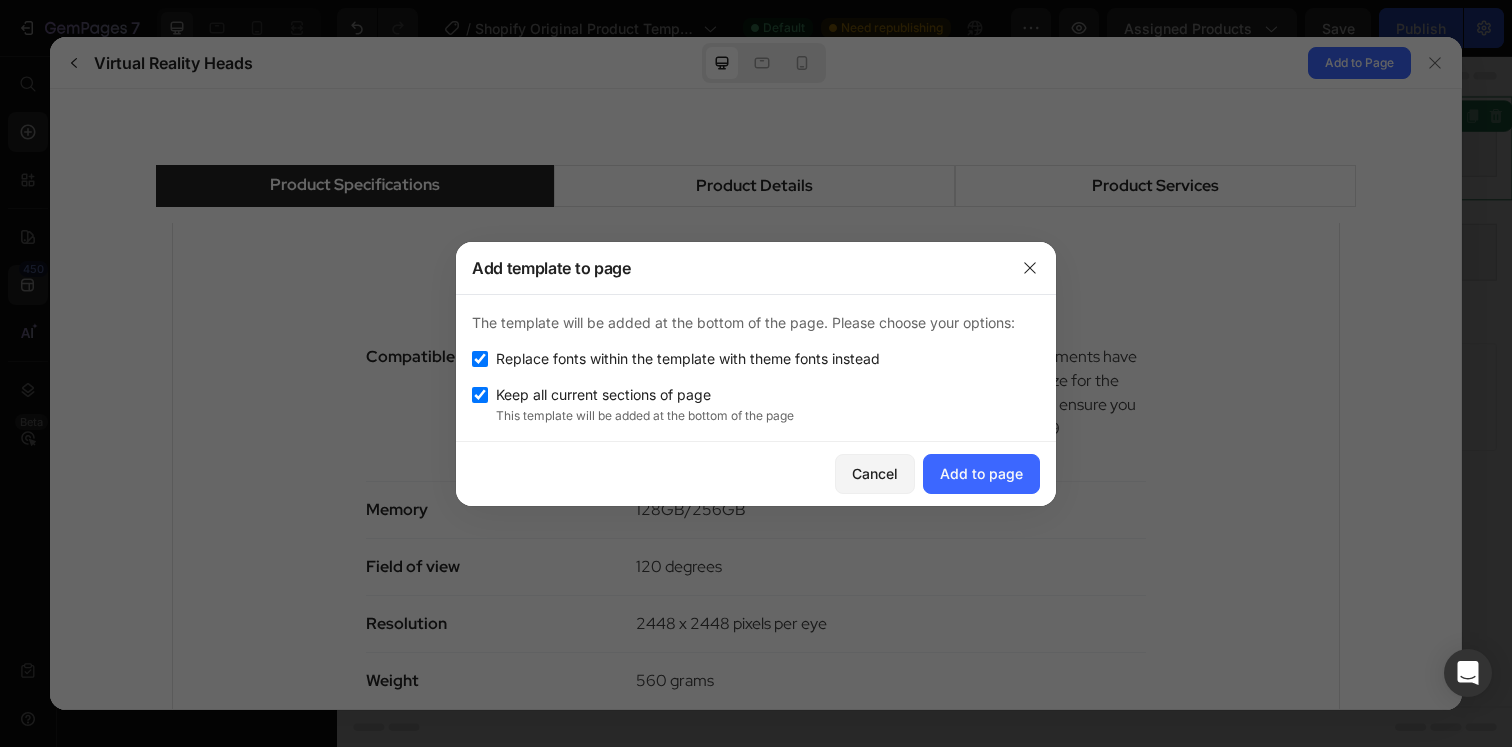 click on "Keep all current sections of page" at bounding box center (603, 395) 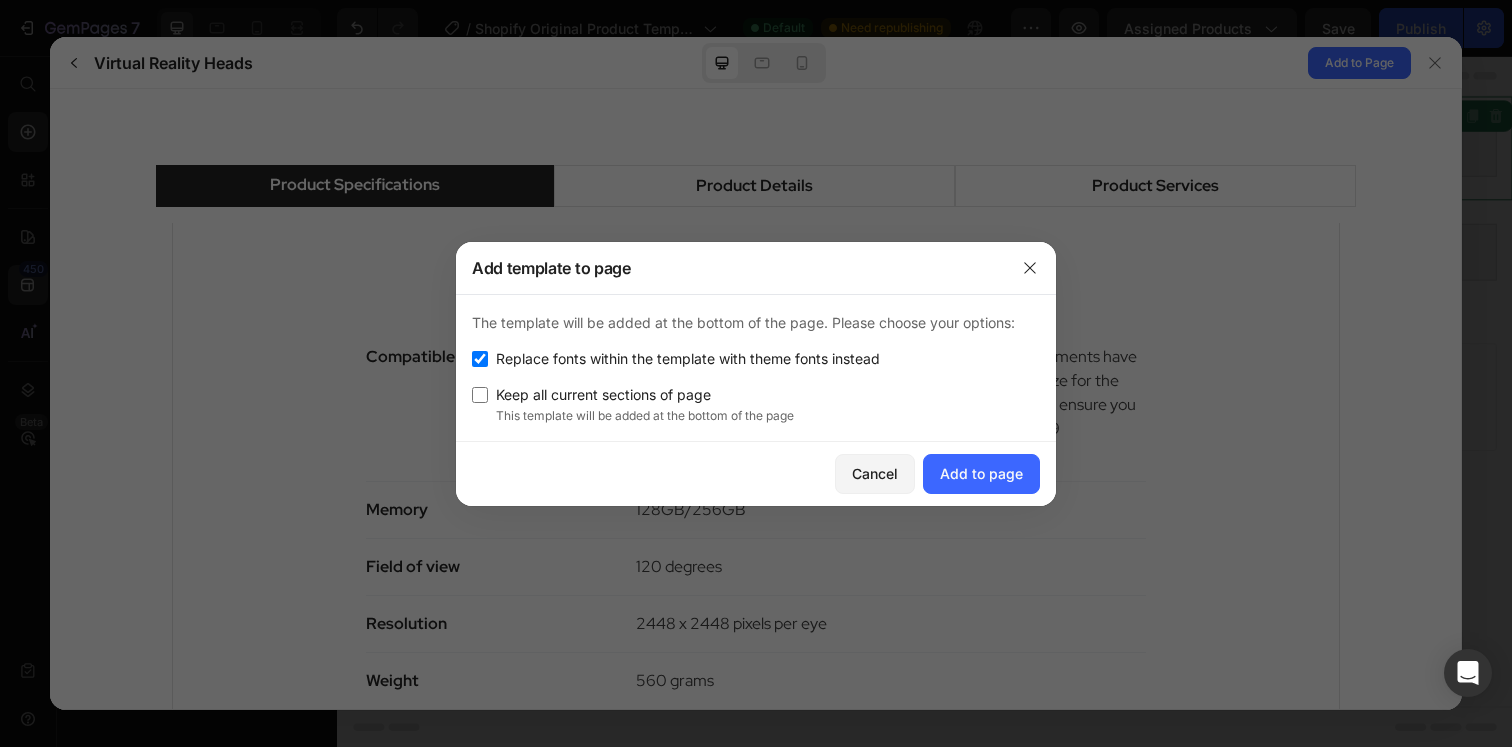 checkbox on "false" 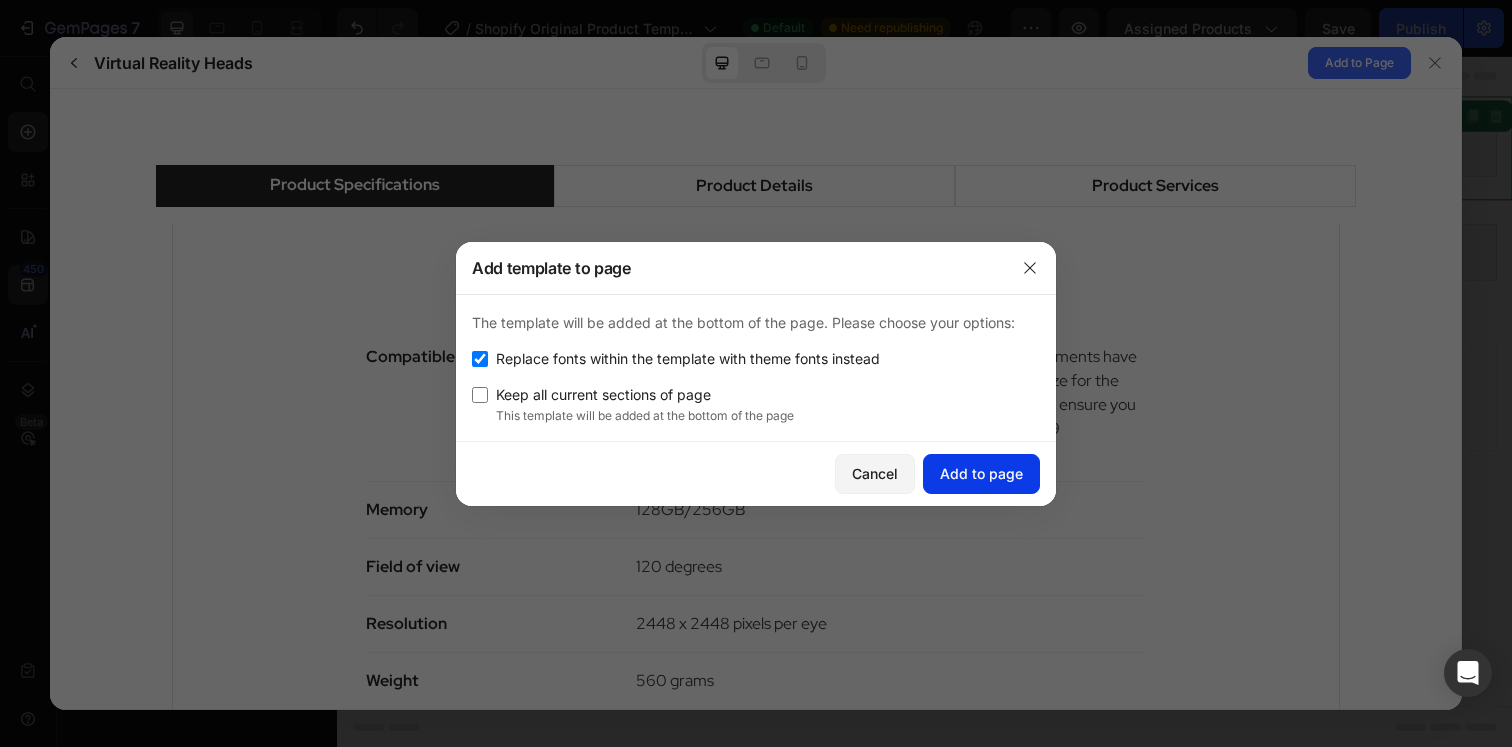 click on "Add to page" at bounding box center (981, 473) 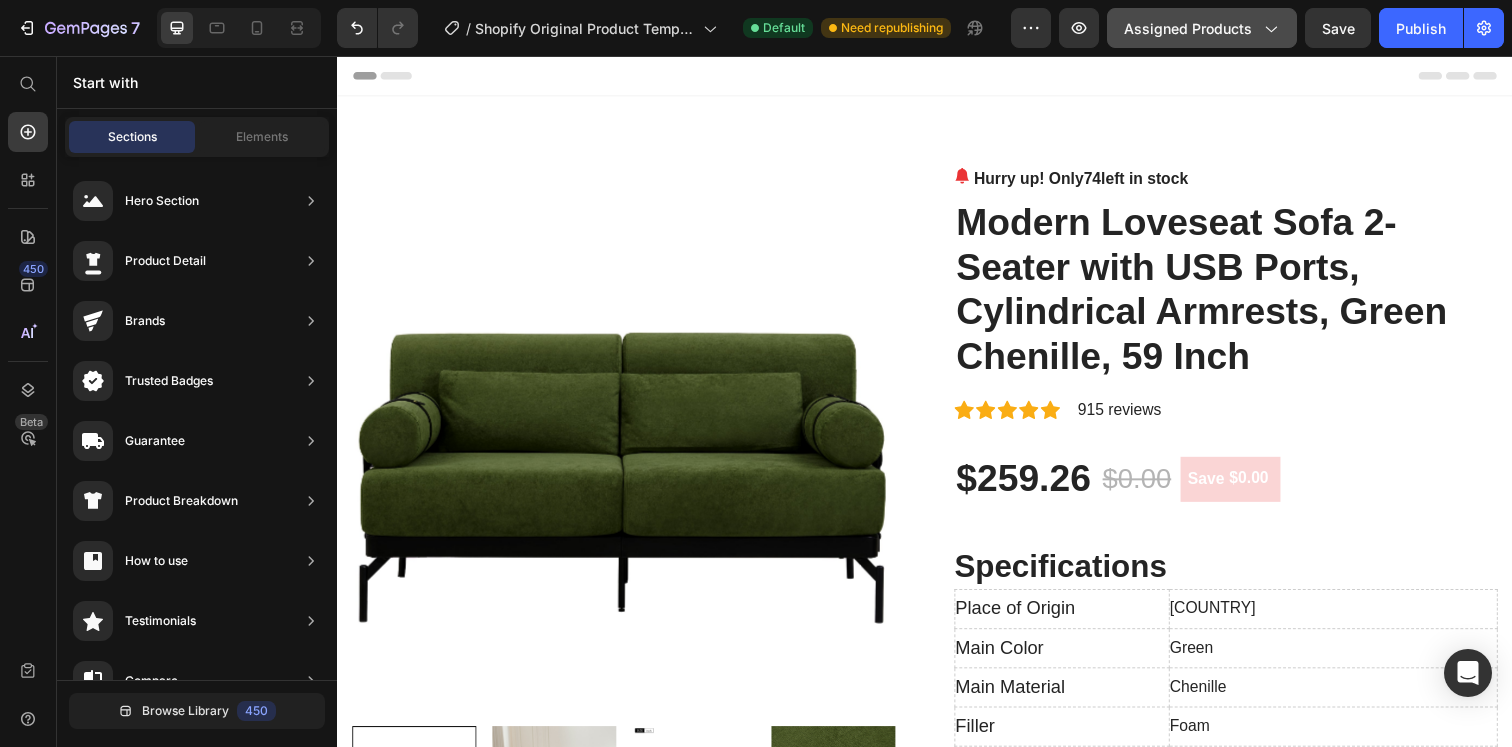 click on "Assigned Products" at bounding box center [1202, 28] 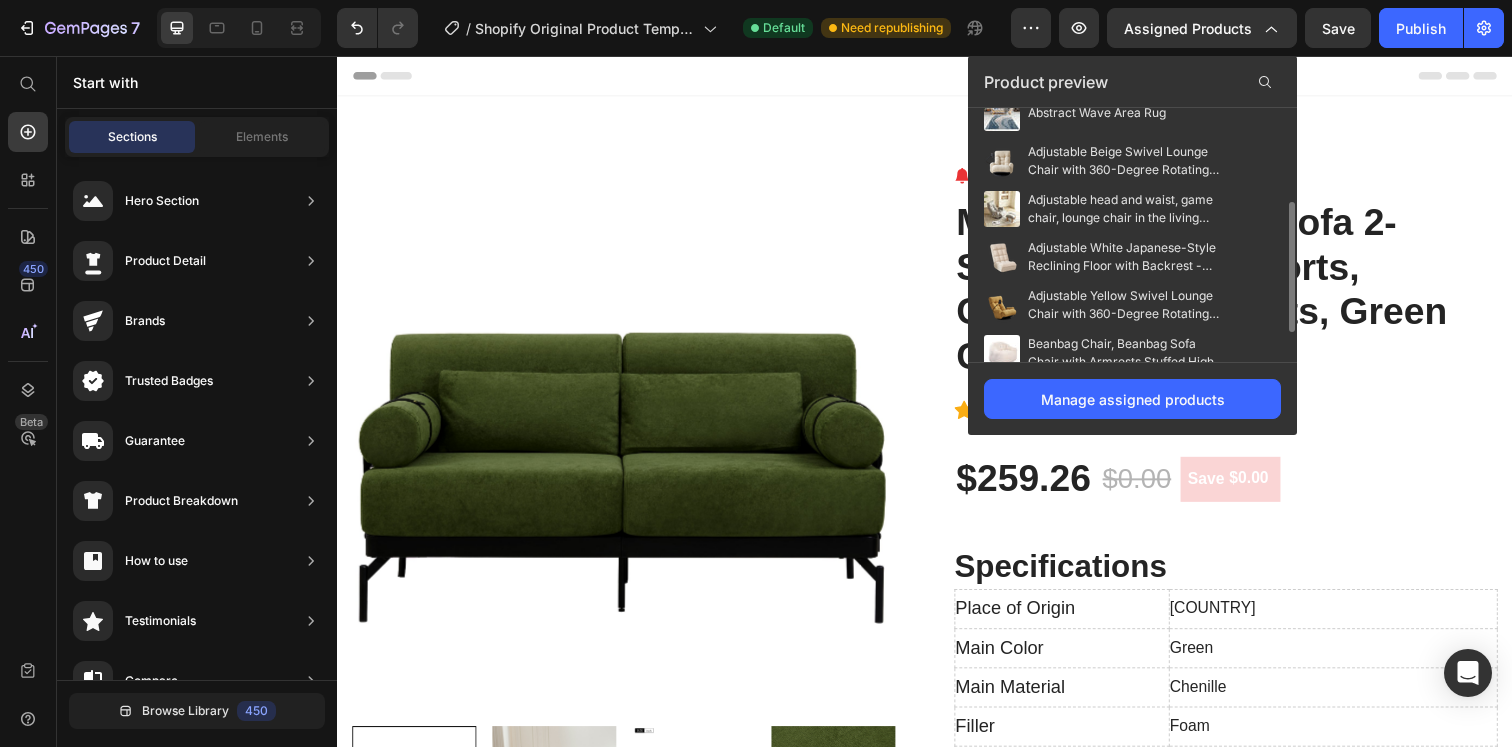 scroll, scrollTop: 290, scrollLeft: 0, axis: vertical 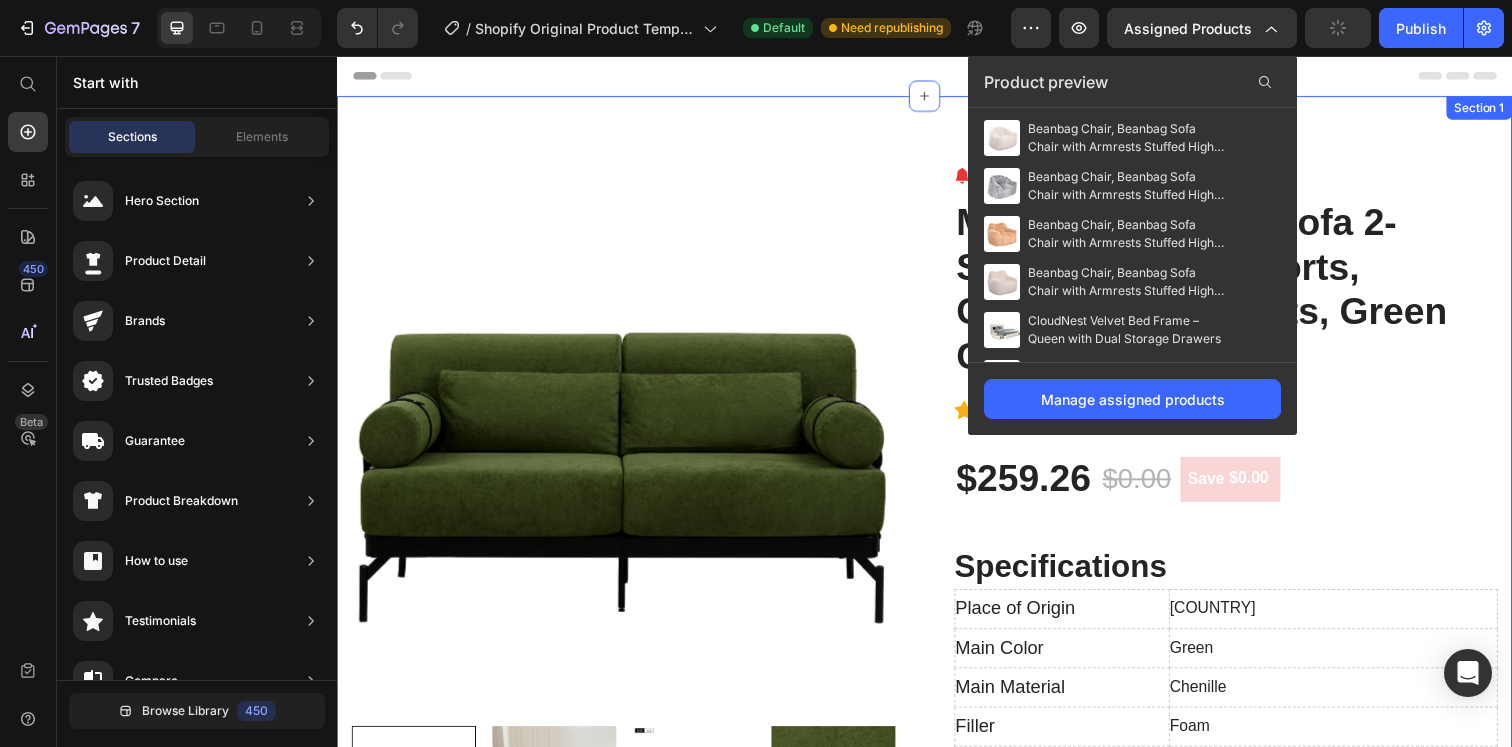 click on "Product Images
Hurry up! Only 74 left in stock (P) Stock Counter Modern Loveseat Sofa 2-Seater with USB Ports, Cylindrical Armrests, Green Chenille, 59 Inch (P) Title
Icon
Icon
Icon
Icon
Icon Icon List Hoz 915 reviews Text block Row $259.26 (P) Price $0.00 (P) Price Save $0.00 (P) Tag Row Specifications Place of Origin China Main Color Green Main Material Chenille Filler Foam Product Style American Design Seats 2 Seat Use Case Primary Living Space Arm Style Pillow Top Arms Back Style Cushion Back Frame Material Metal
Leg Material
Steel
Frame Material
Steel+Sinuous Springs
Seat Construction
Foam
Dangerous Goods #dangerFlag# Dimensions & Weights
Assembled Length (in.) 59.00 Assembled Width (in.) 33.40 Assembled Height (in.) 31.50" at bounding box center [937, 2557] 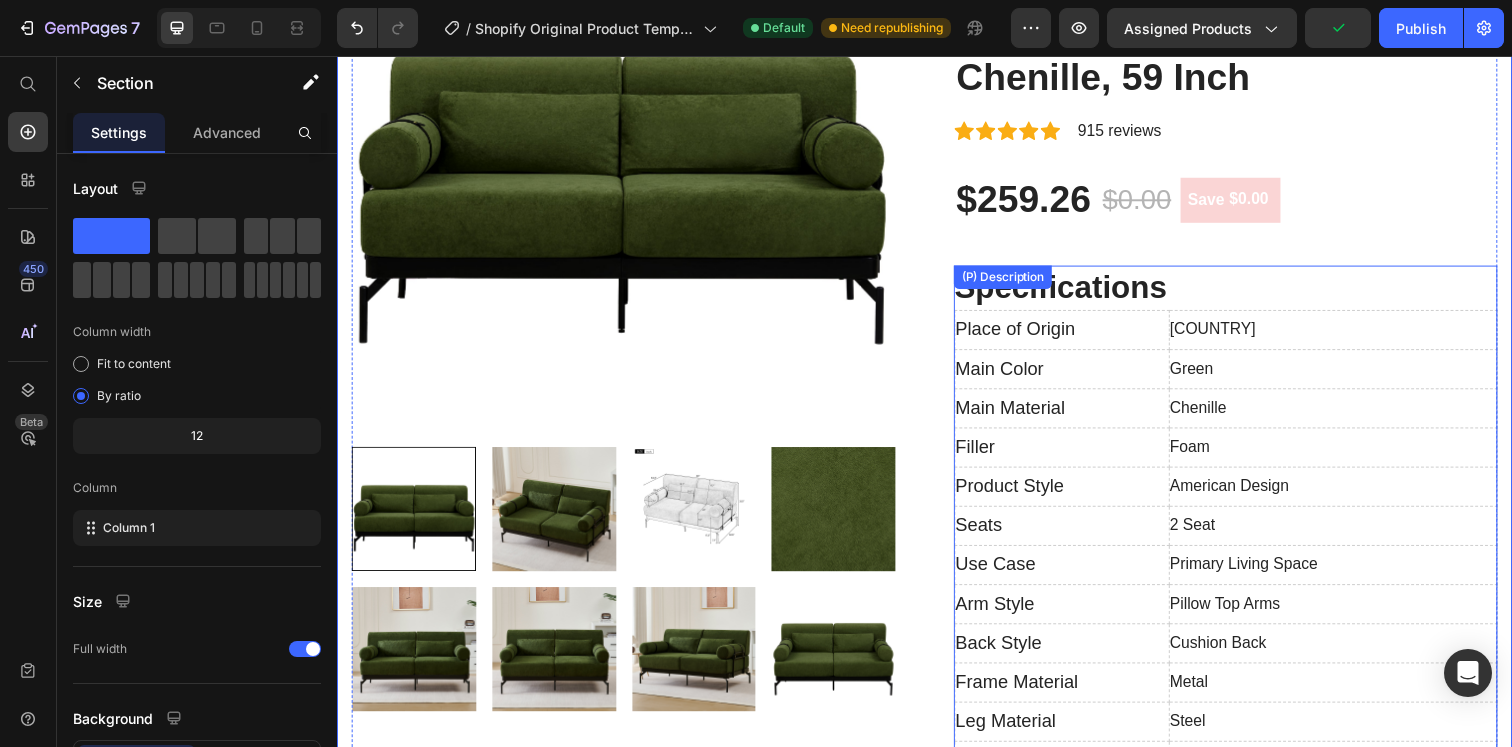 scroll, scrollTop: 274, scrollLeft: 0, axis: vertical 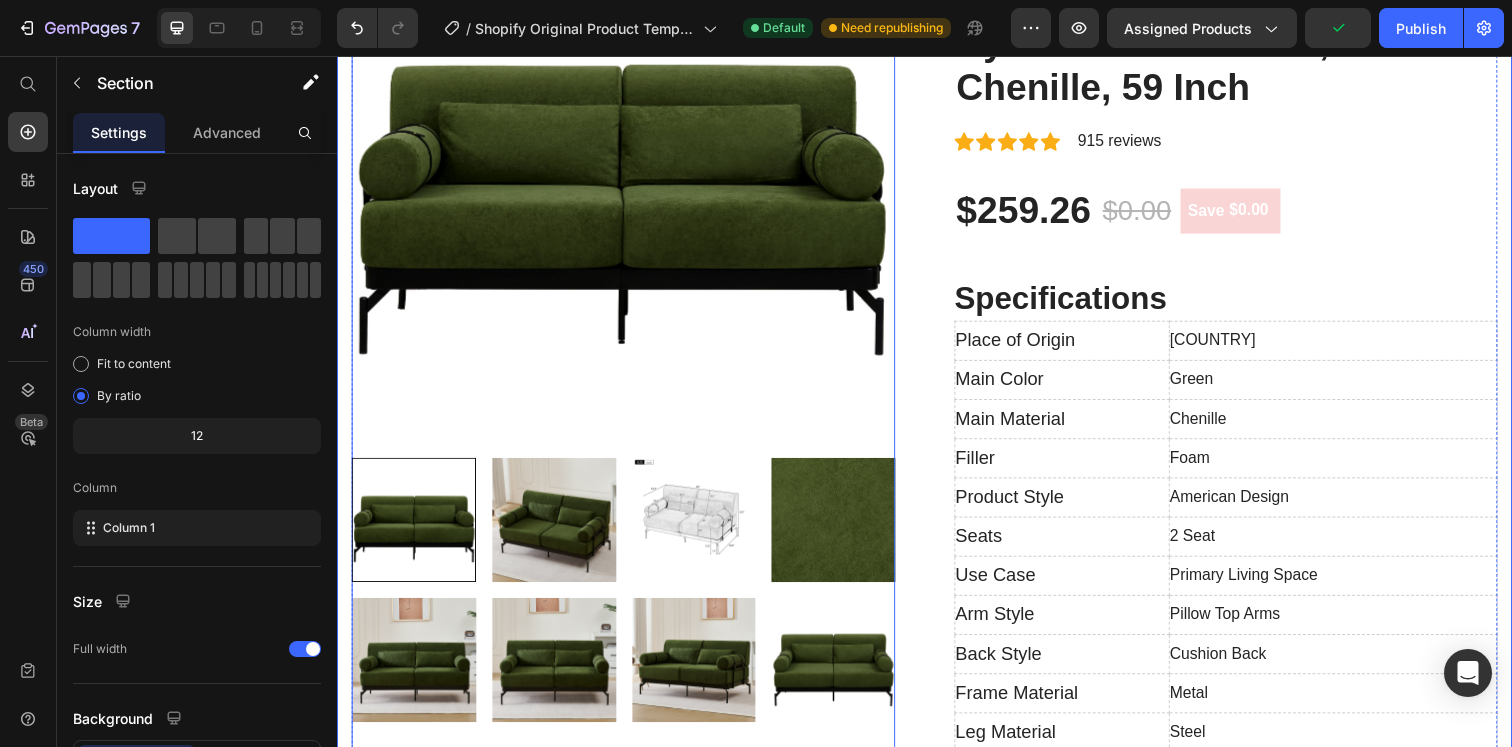 click at bounding box center [629, 172] 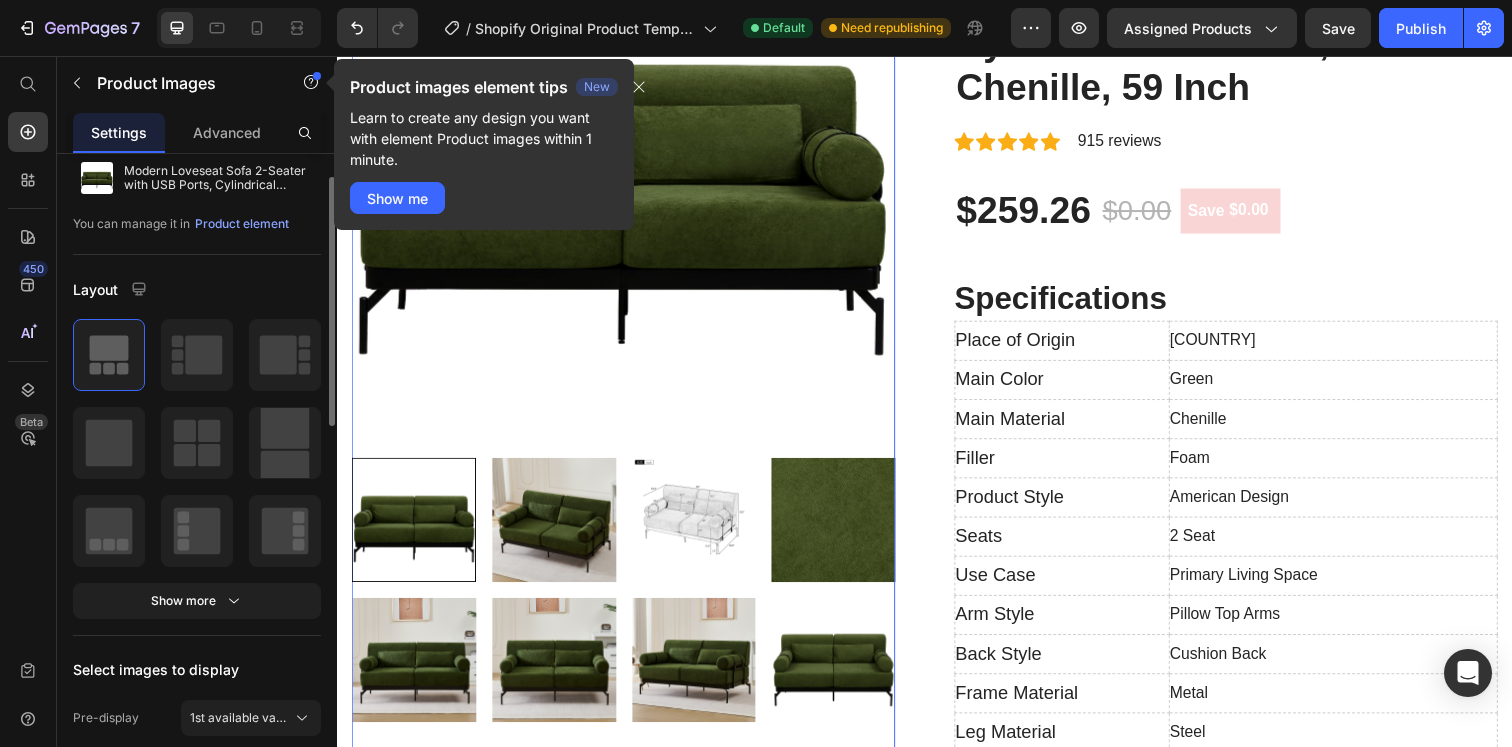 scroll, scrollTop: 63, scrollLeft: 0, axis: vertical 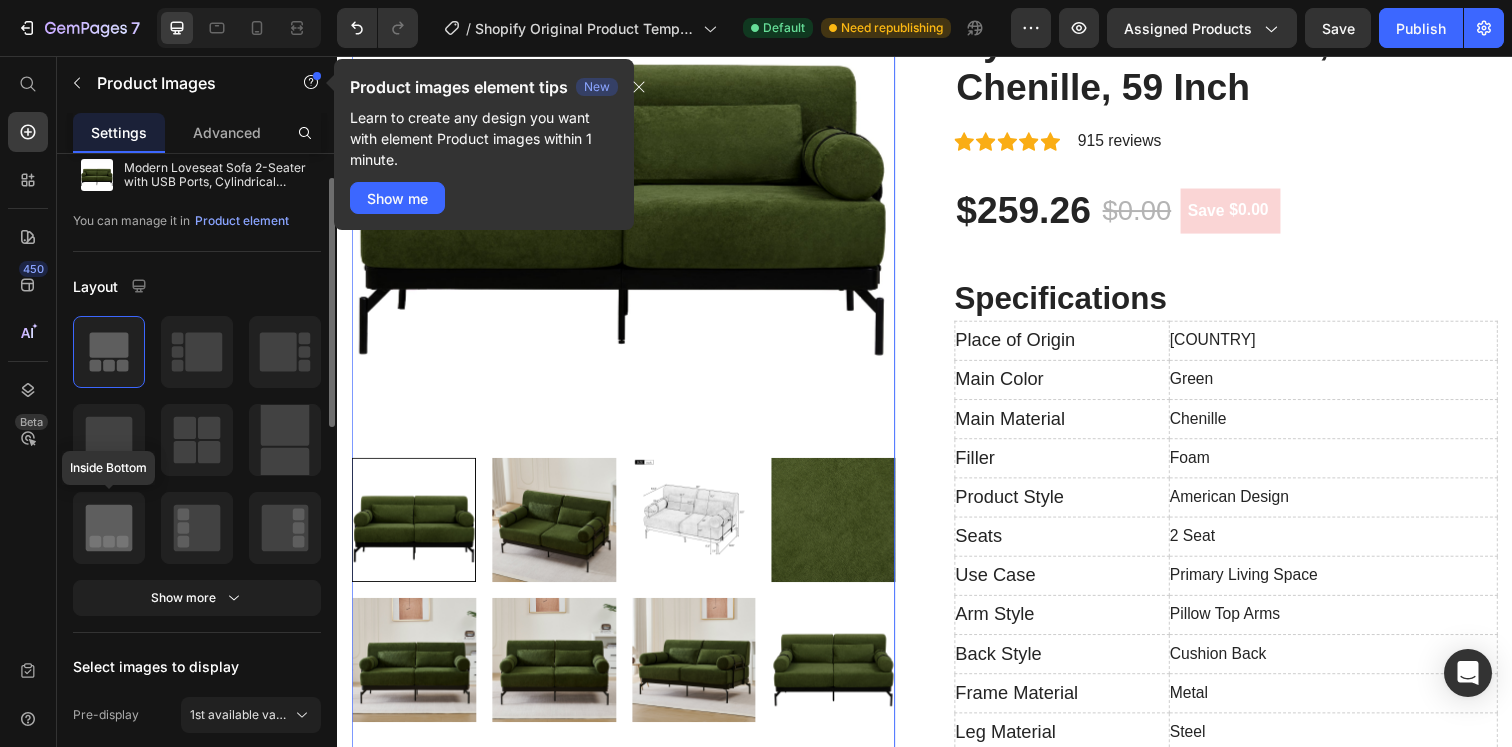 click 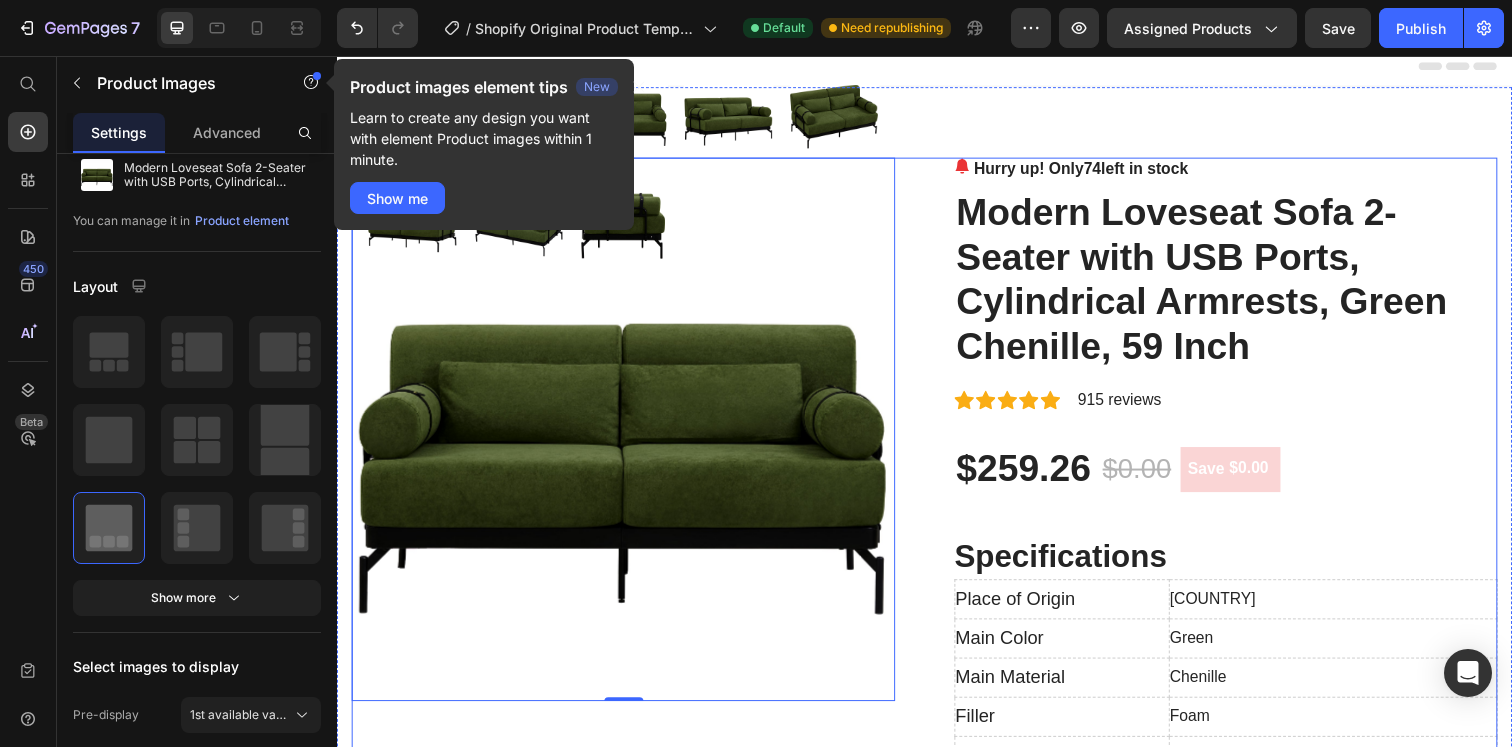 scroll, scrollTop: 0, scrollLeft: 0, axis: both 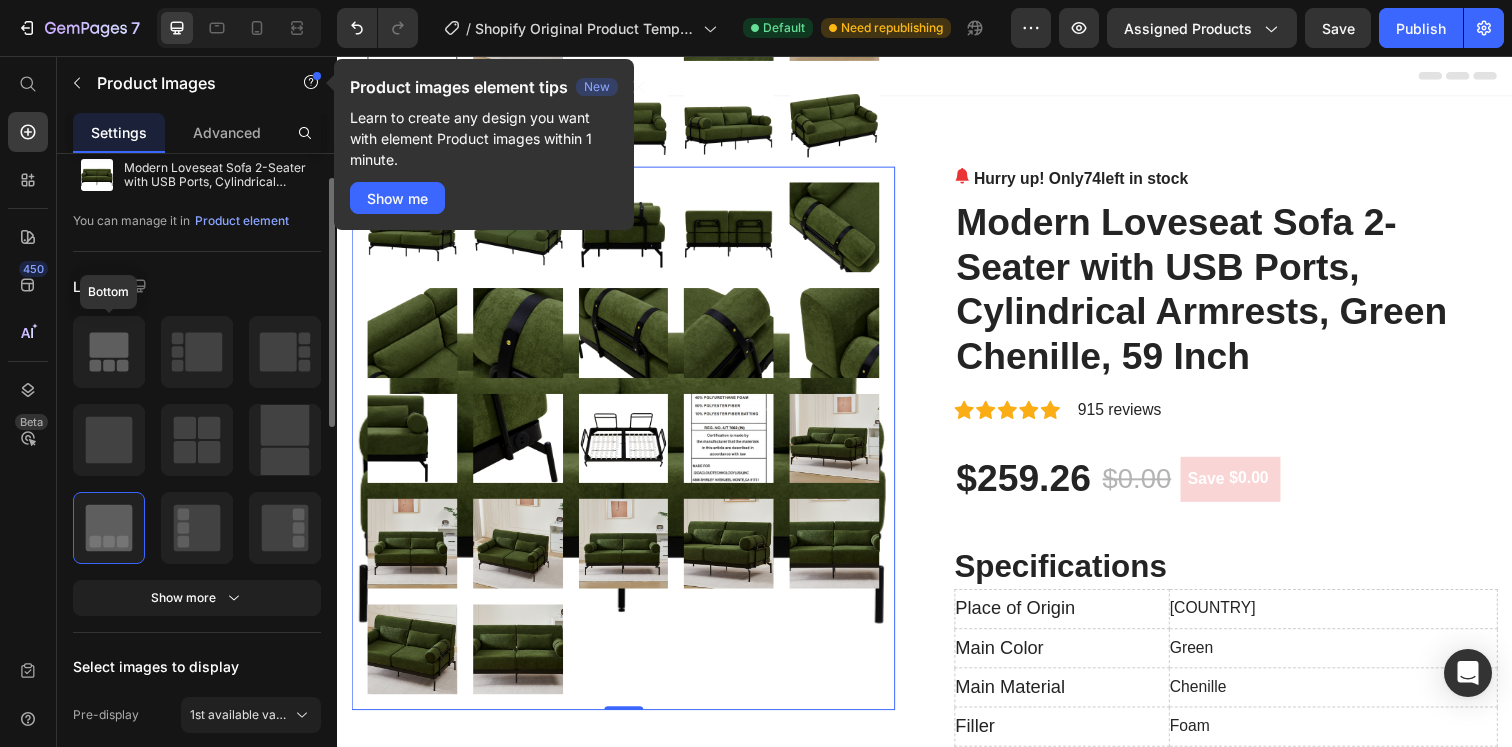 click 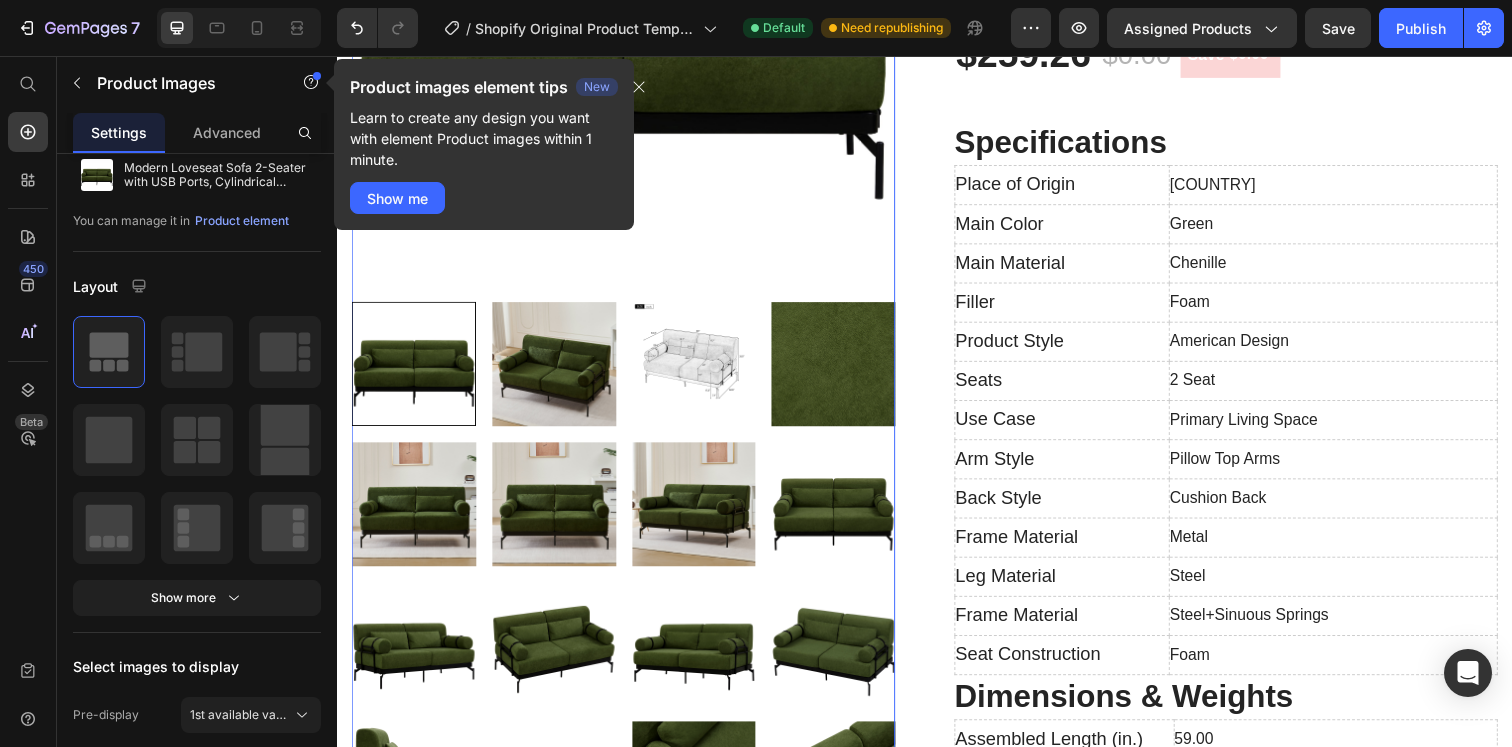 scroll, scrollTop: 456, scrollLeft: 0, axis: vertical 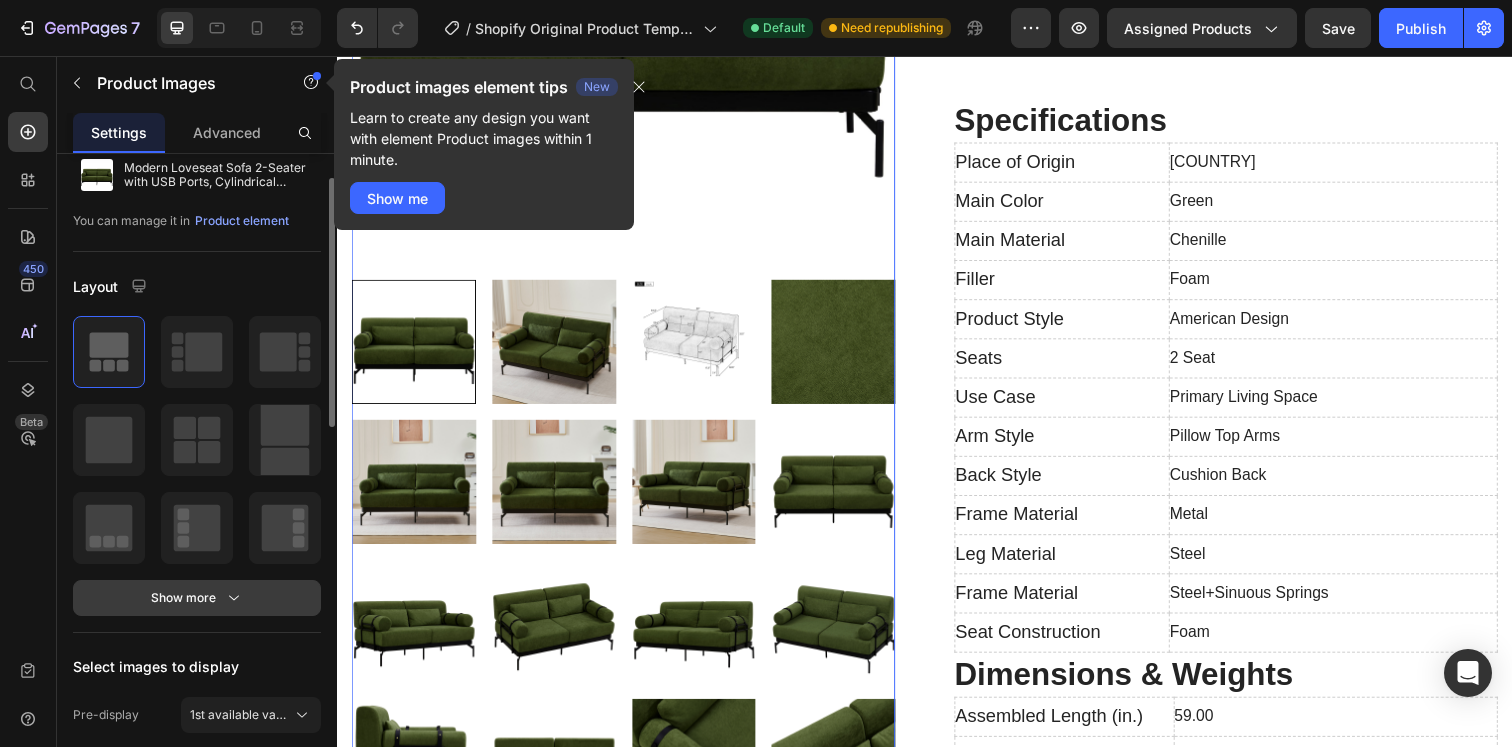 click on "Show more" at bounding box center (197, 598) 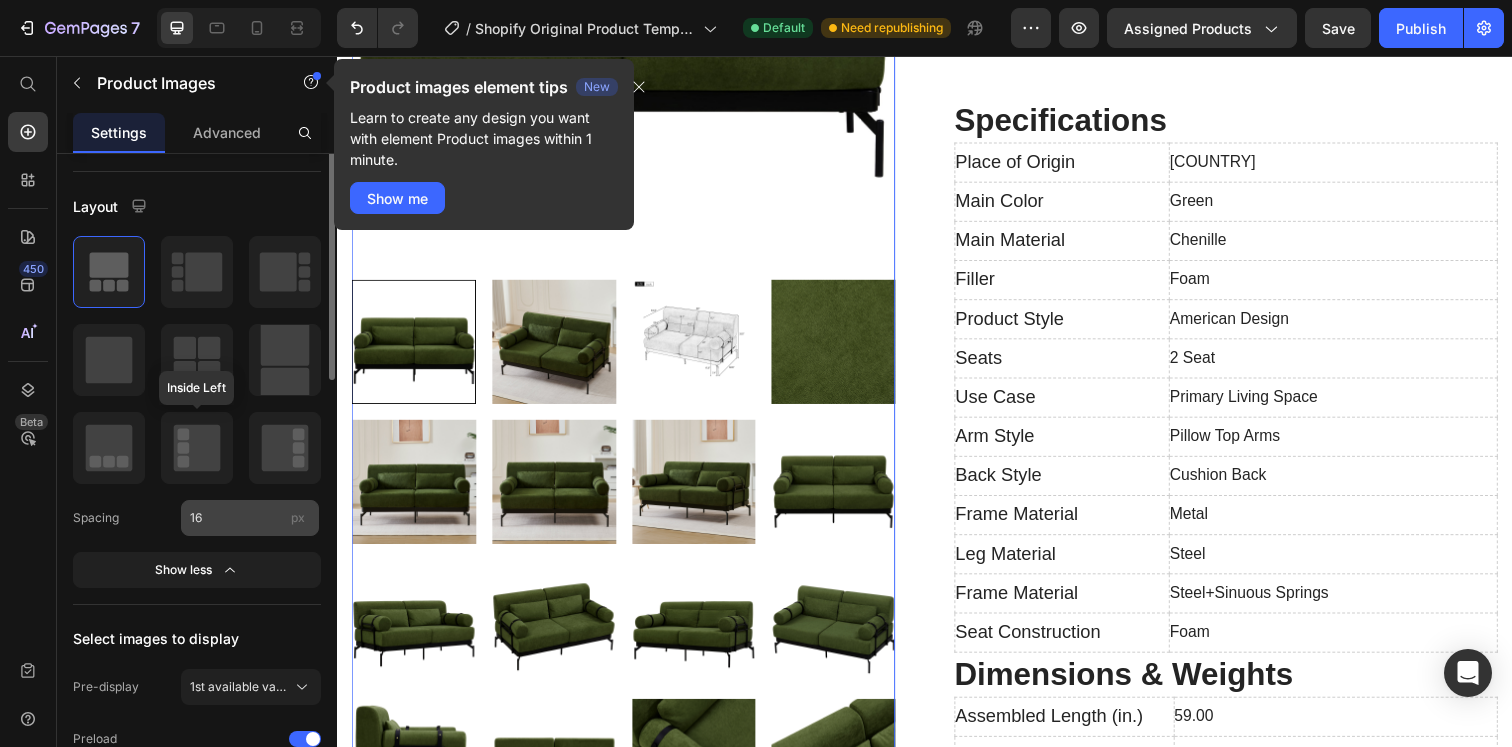 scroll, scrollTop: 0, scrollLeft: 0, axis: both 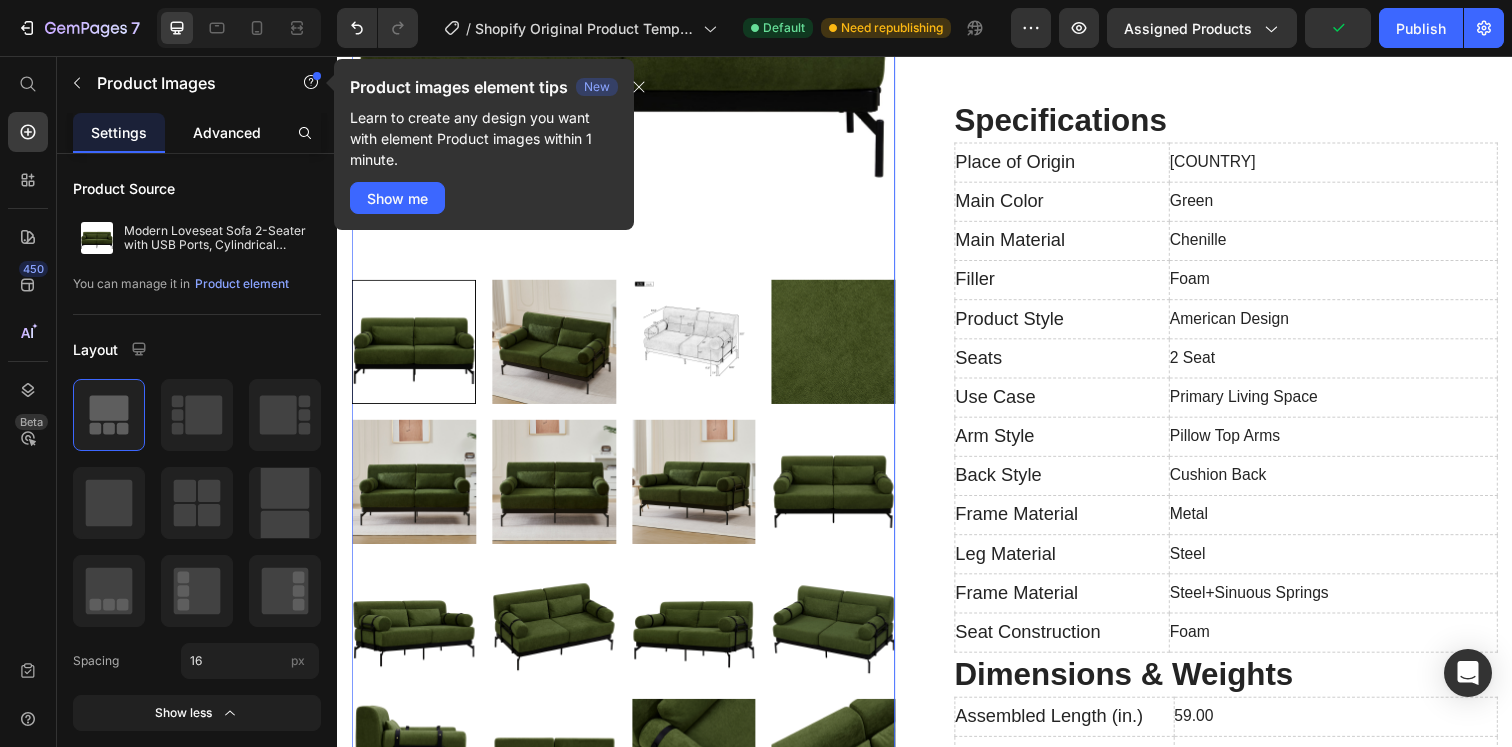 click on "Advanced" 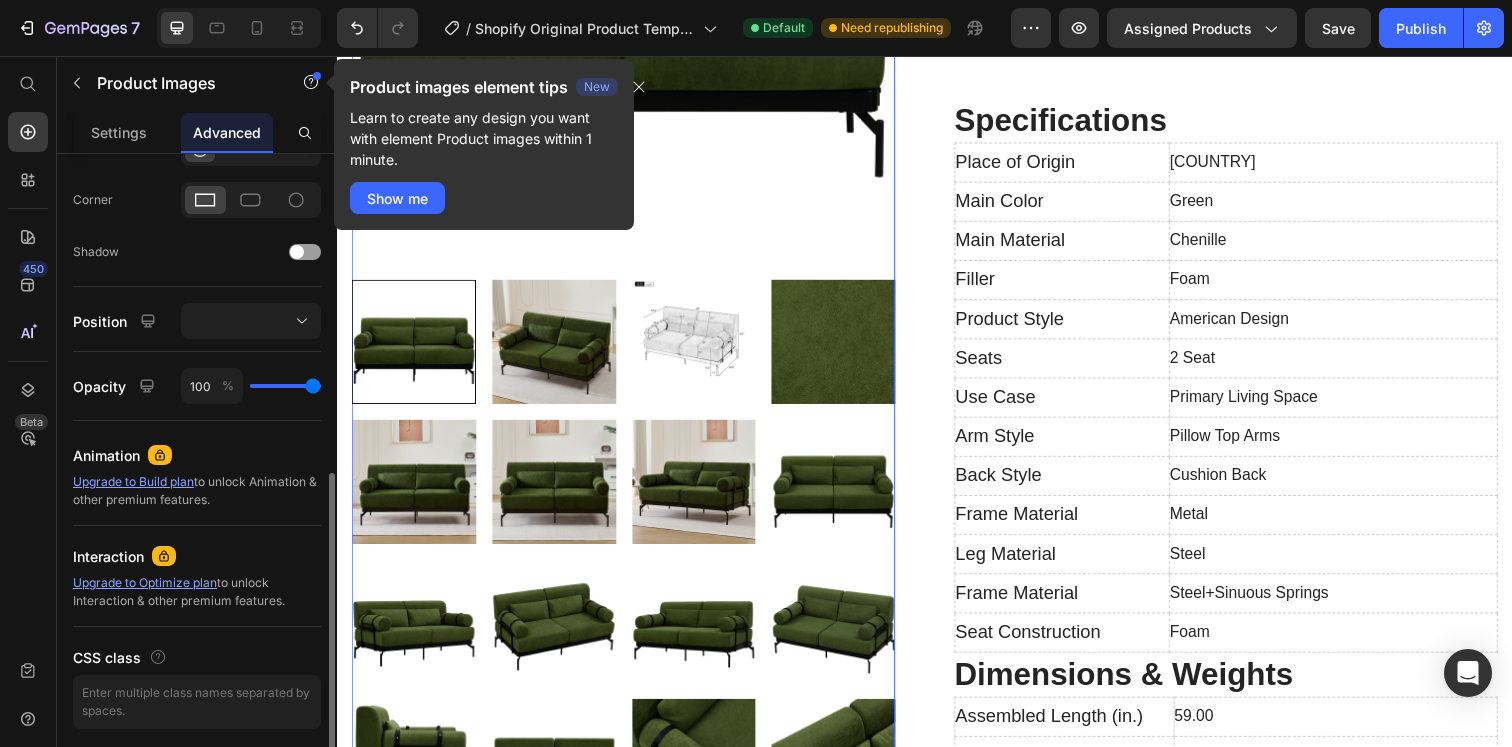 scroll, scrollTop: 622, scrollLeft: 0, axis: vertical 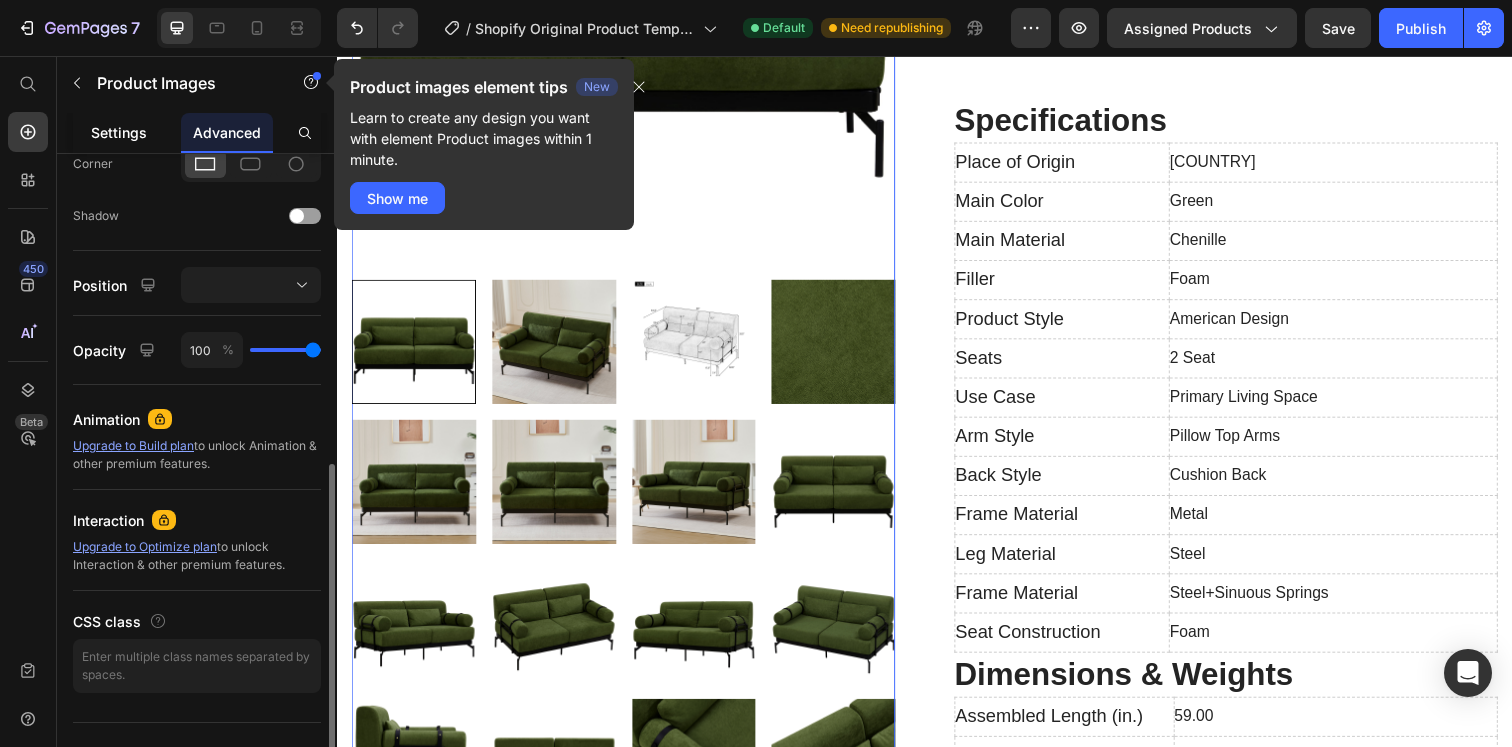 click on "Settings" at bounding box center (119, 132) 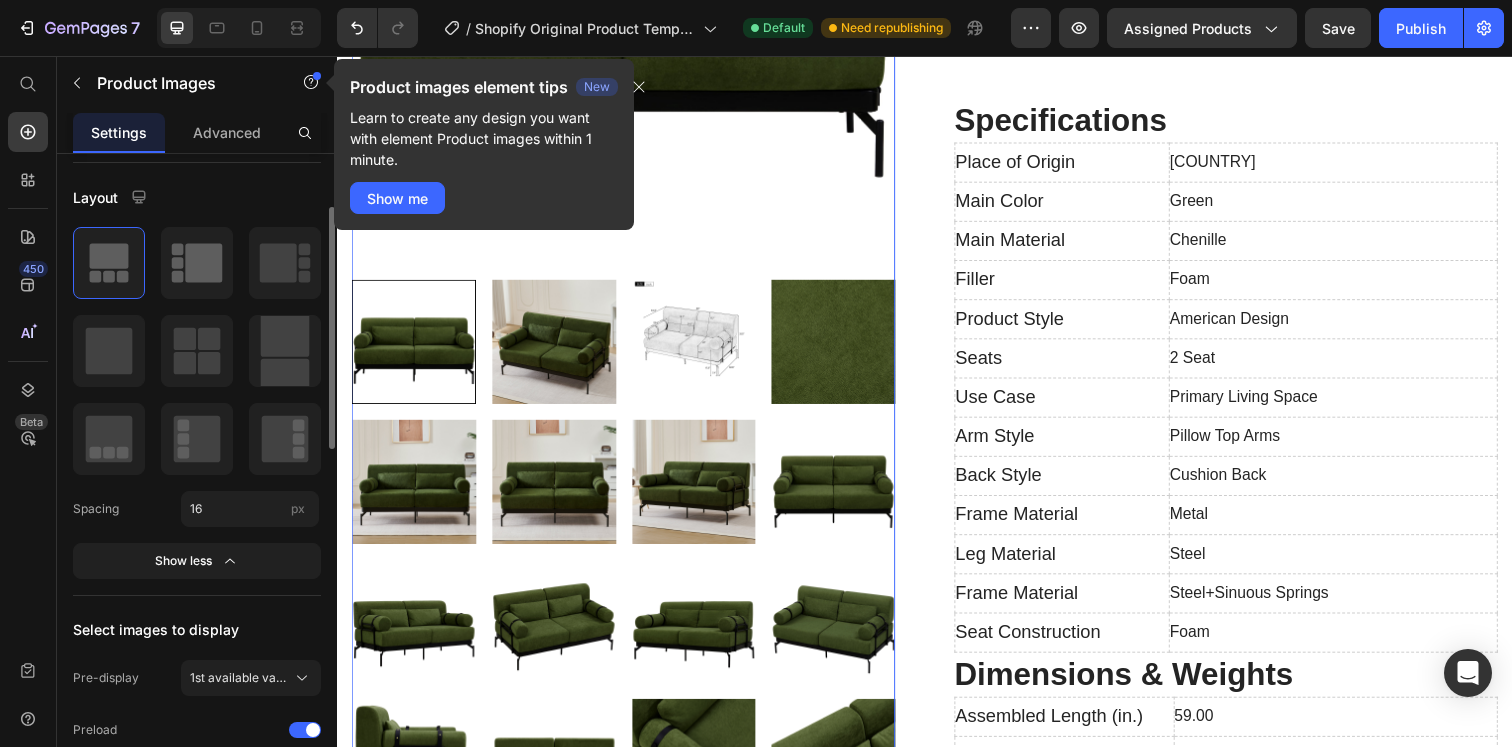 scroll, scrollTop: 165, scrollLeft: 0, axis: vertical 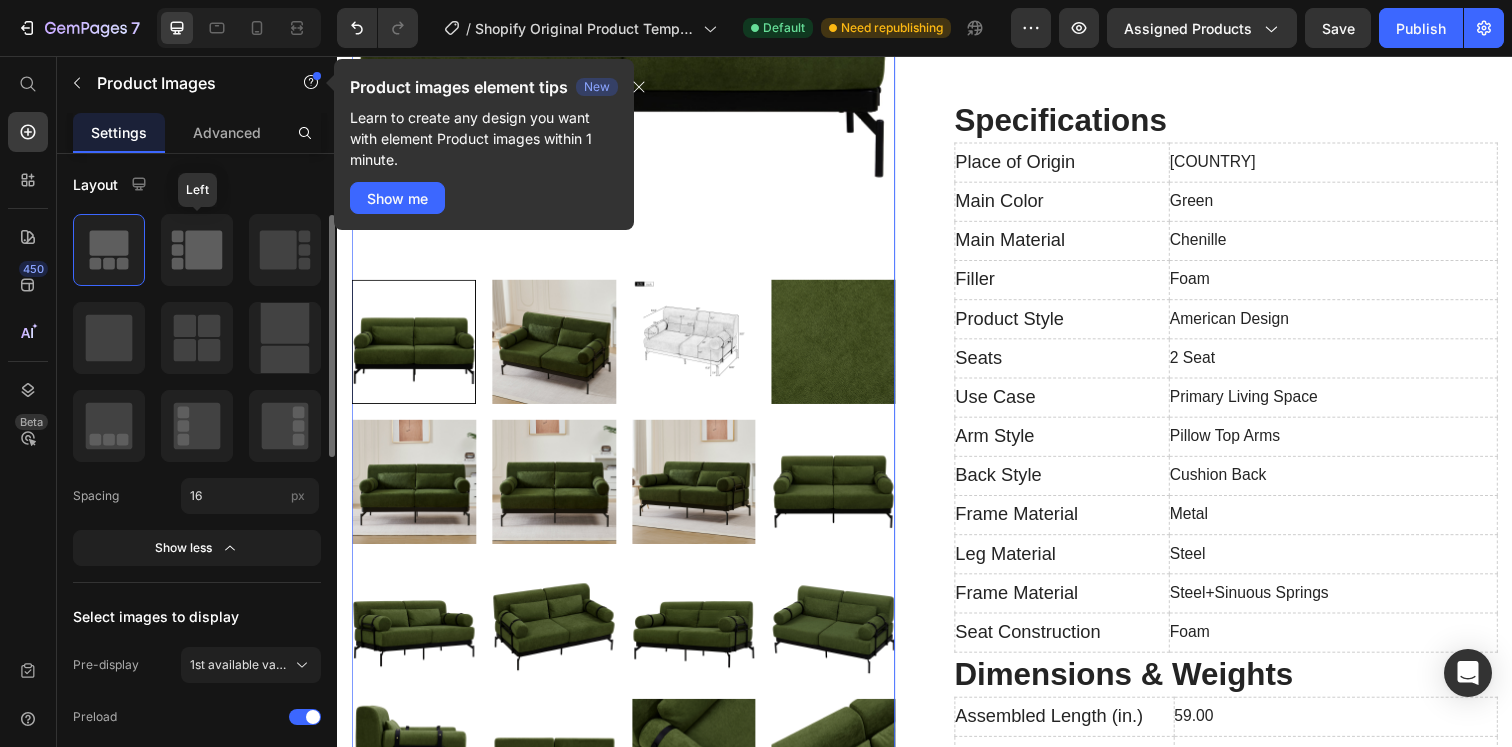 click 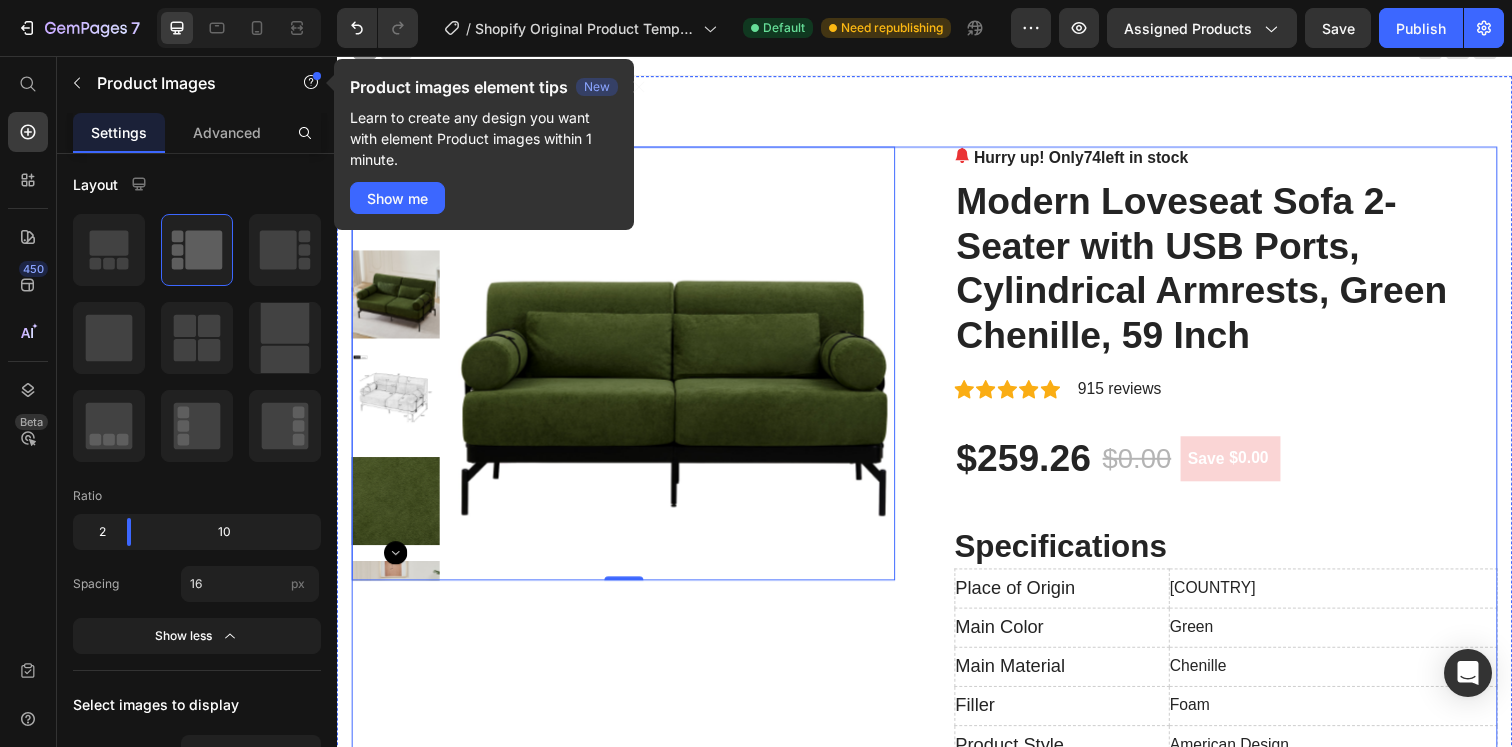 scroll, scrollTop: 0, scrollLeft: 0, axis: both 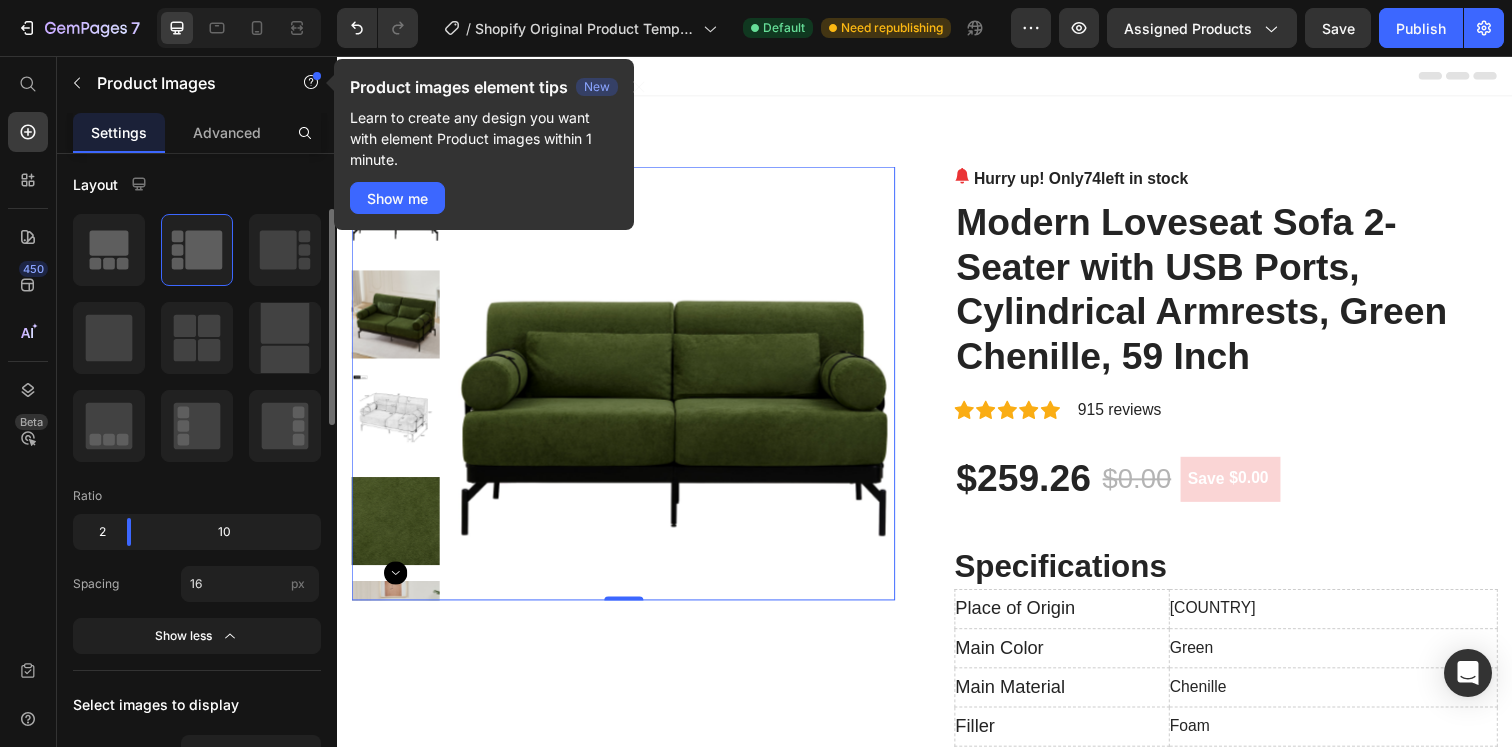 click 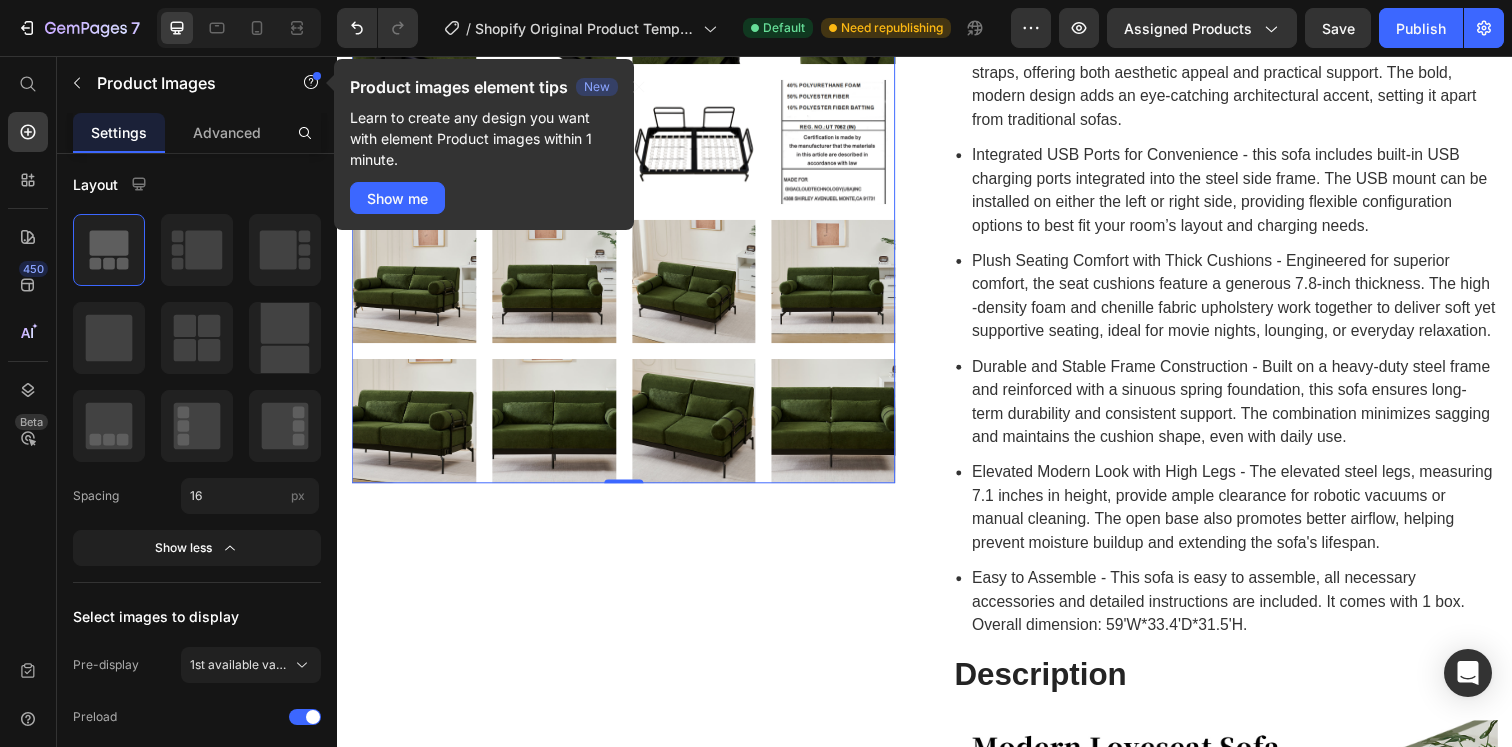 scroll, scrollTop: 1392, scrollLeft: 0, axis: vertical 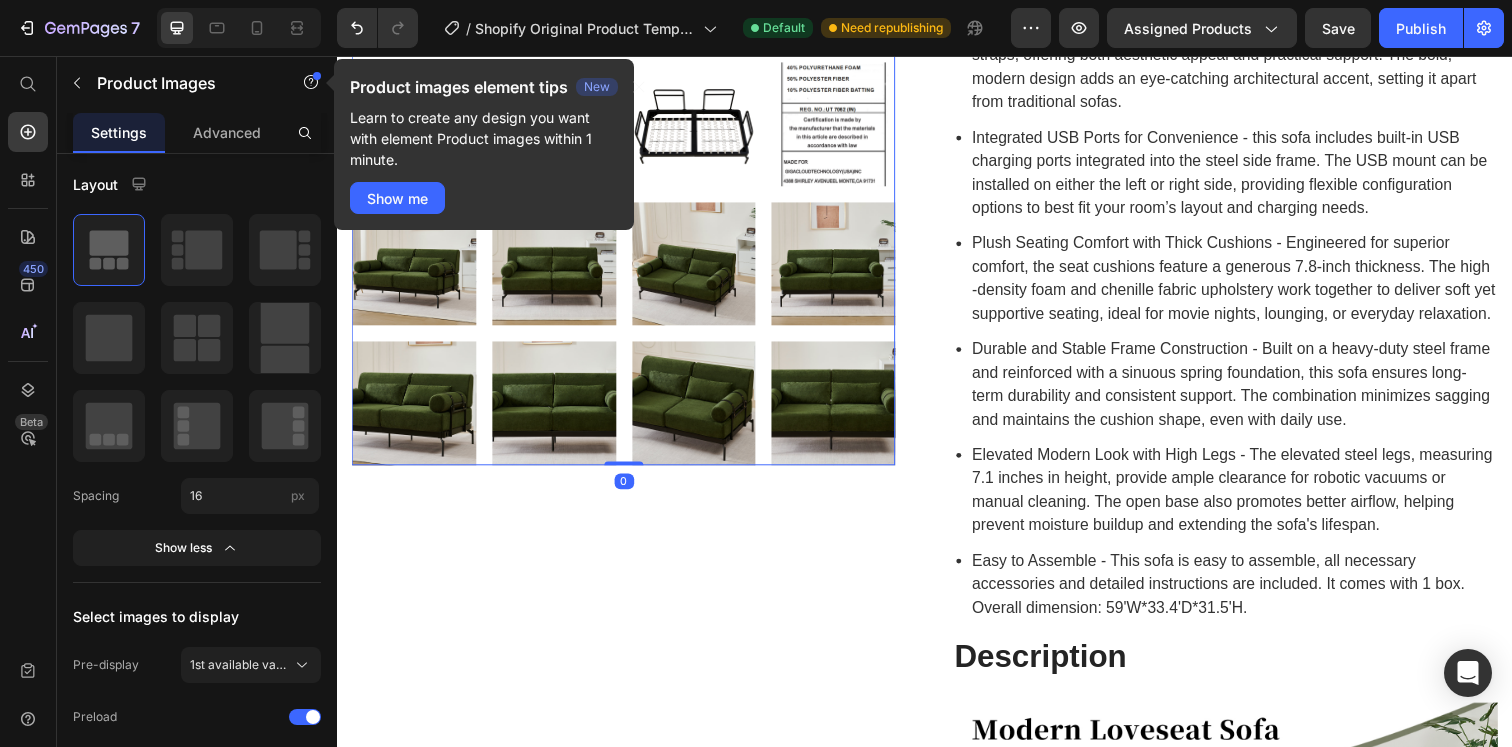 drag, startPoint x: 639, startPoint y: 447, endPoint x: 639, endPoint y: 295, distance: 152 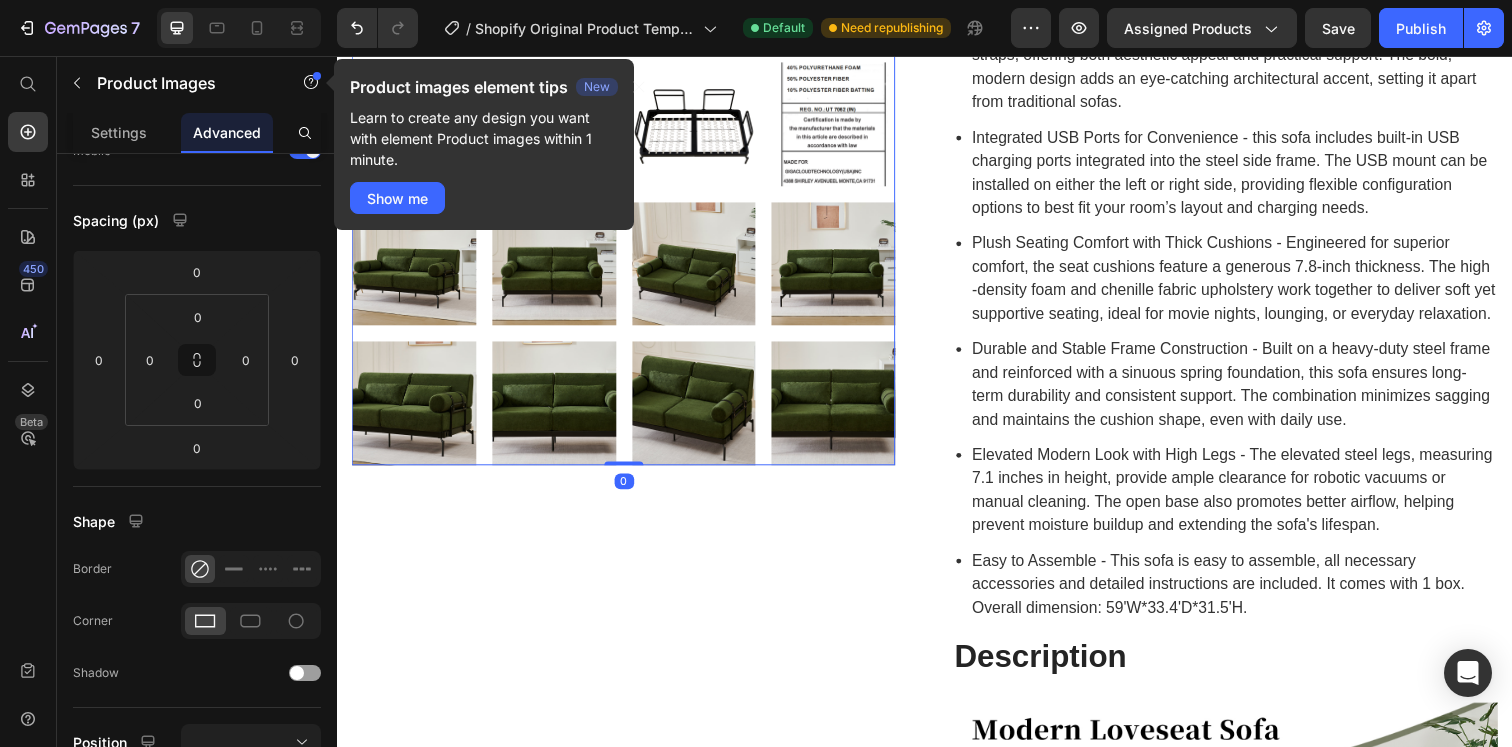 scroll, scrollTop: 0, scrollLeft: 0, axis: both 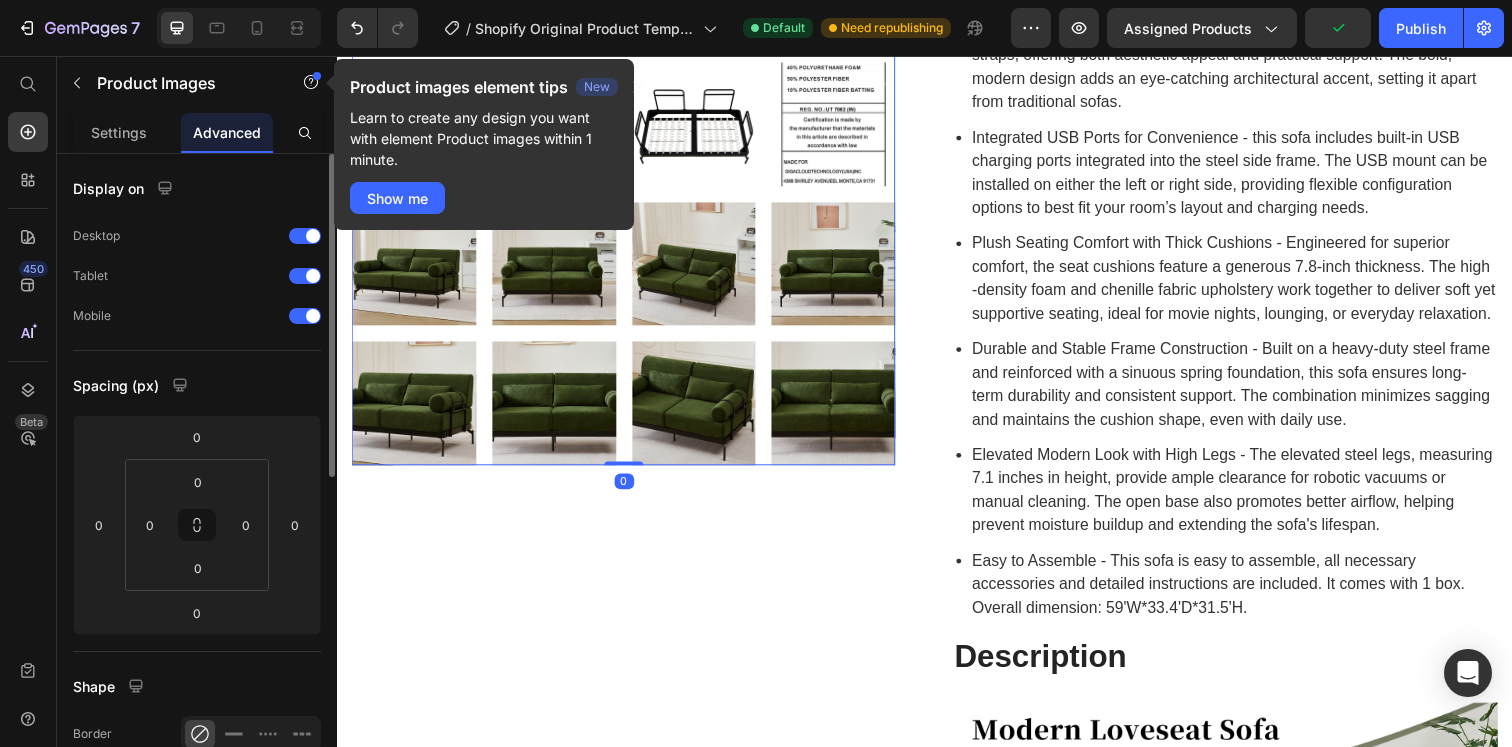 drag, startPoint x: 624, startPoint y: 451, endPoint x: 624, endPoint y: 311, distance: 140 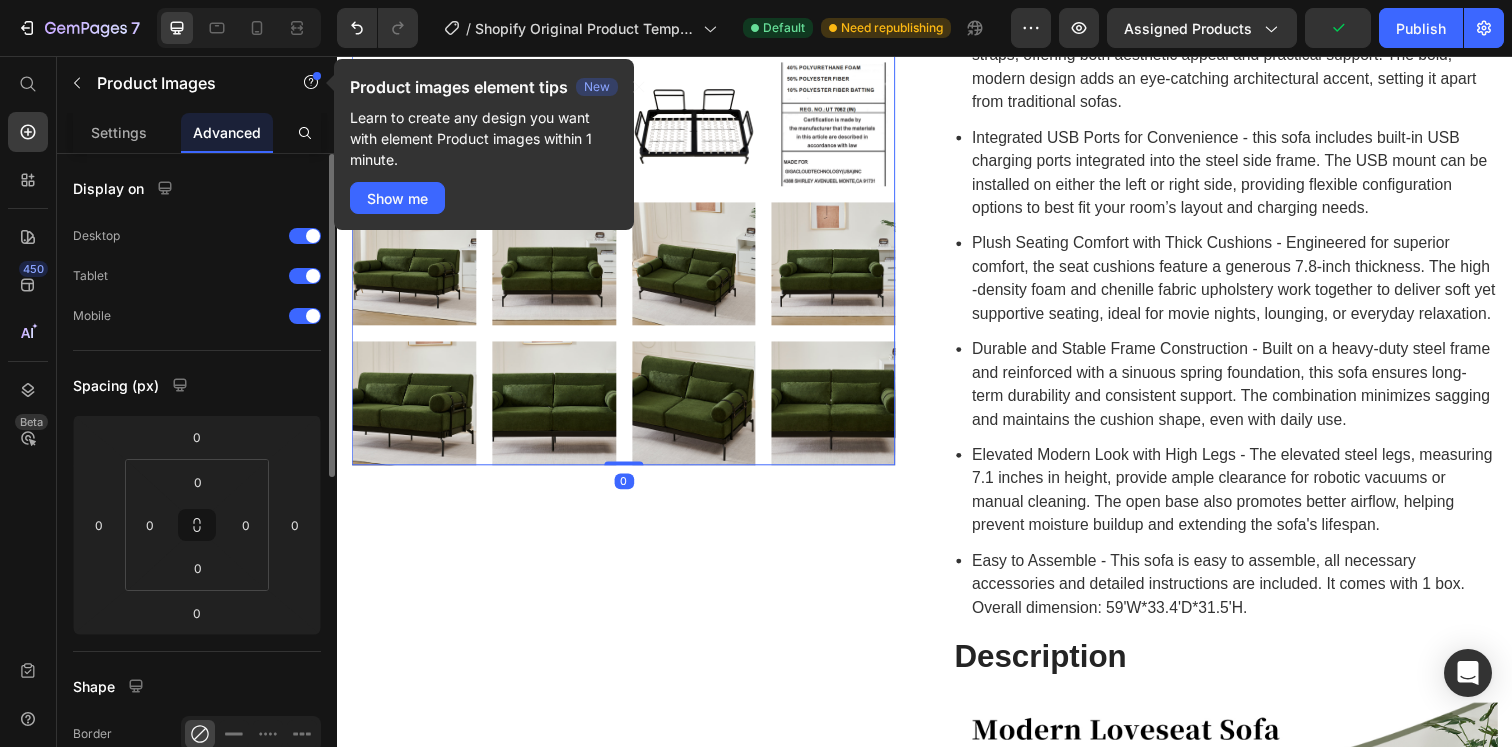 click on "Product Images   0" at bounding box center (629, -375) 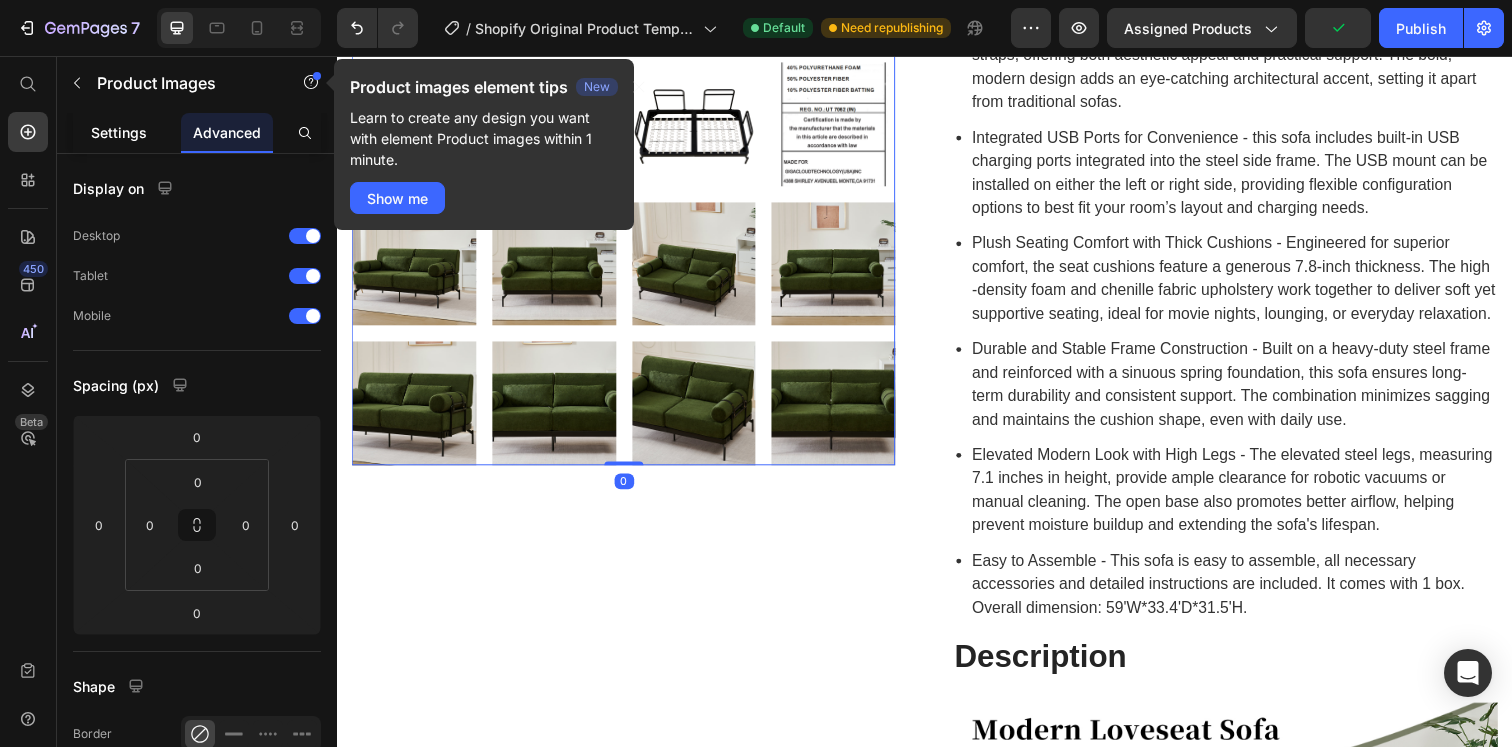click on "Settings" at bounding box center [119, 132] 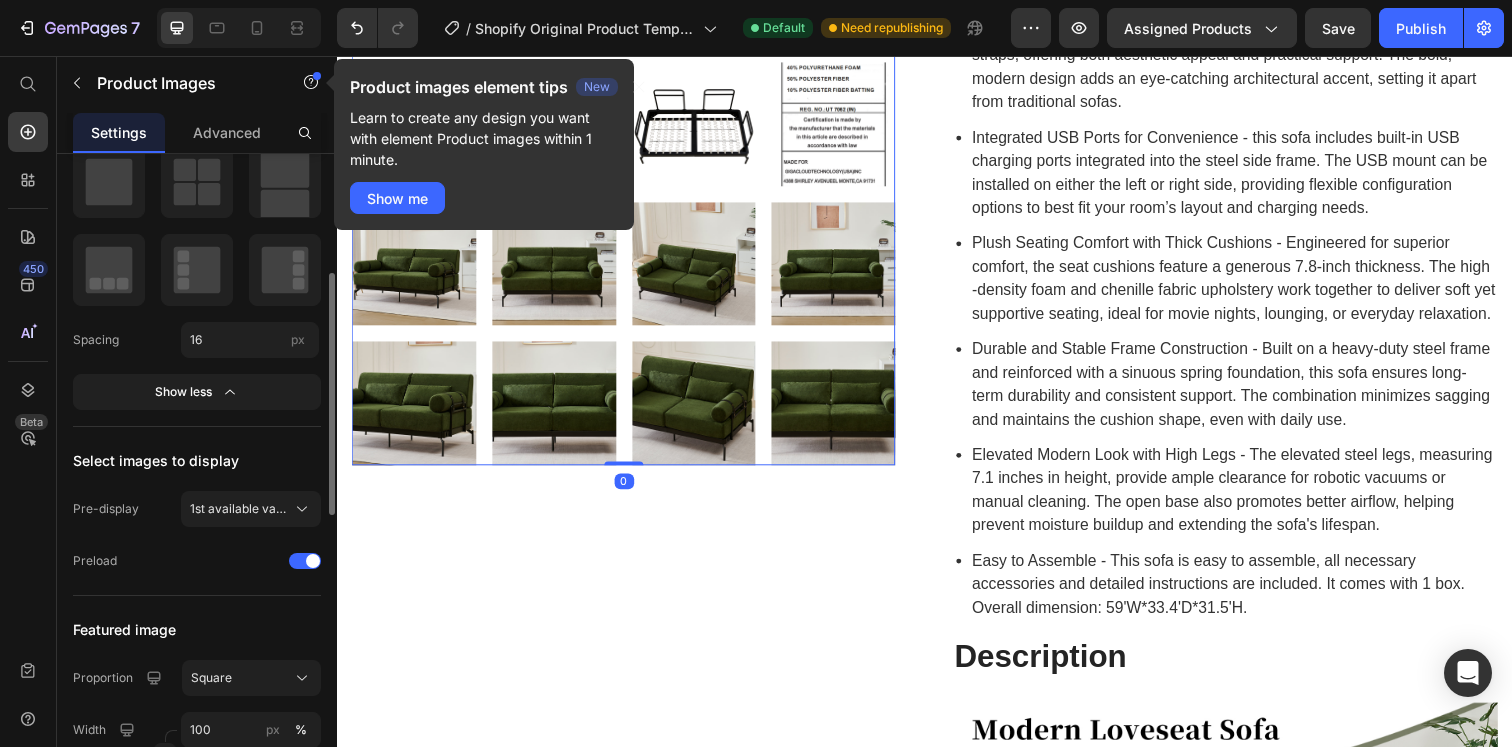 scroll, scrollTop: 324, scrollLeft: 0, axis: vertical 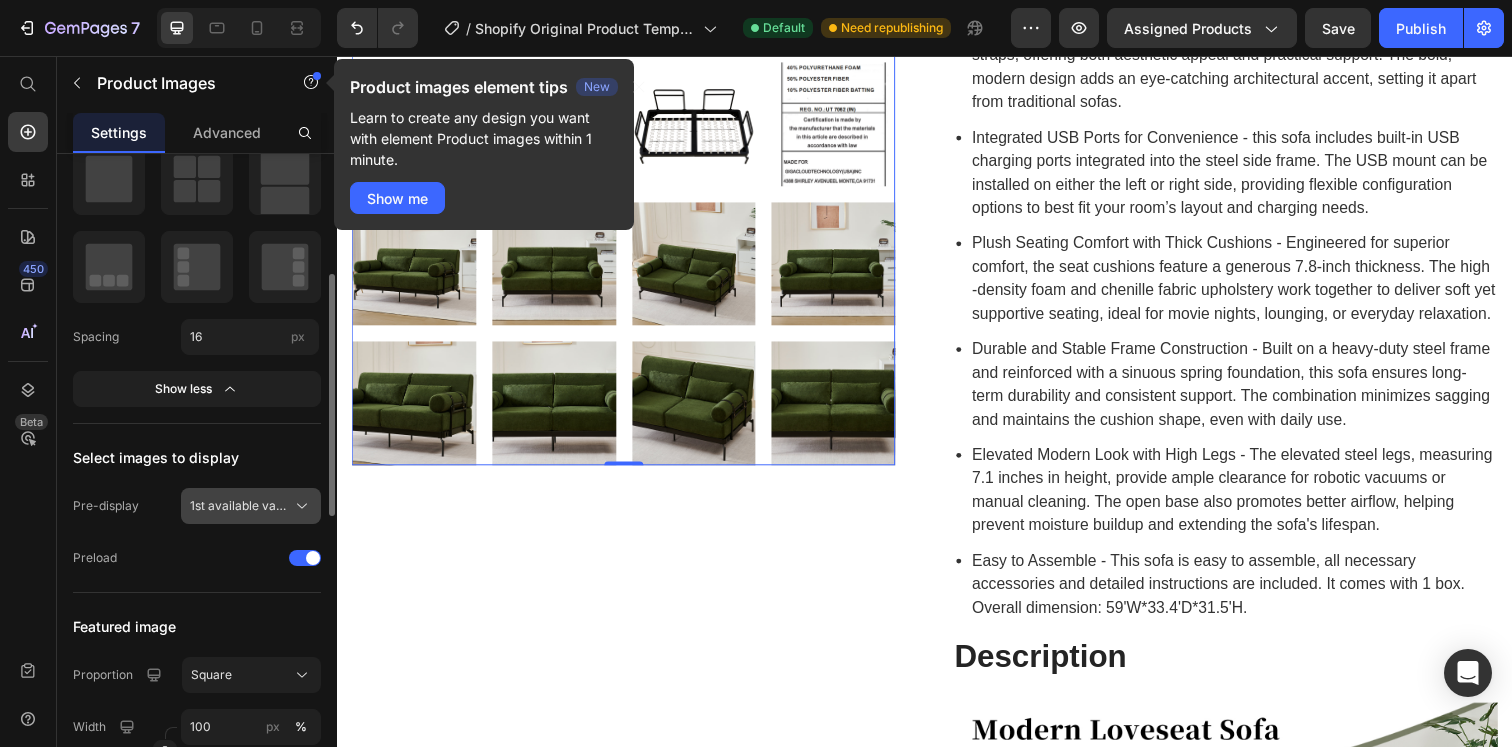 click on "1st available variant" at bounding box center (239, 506) 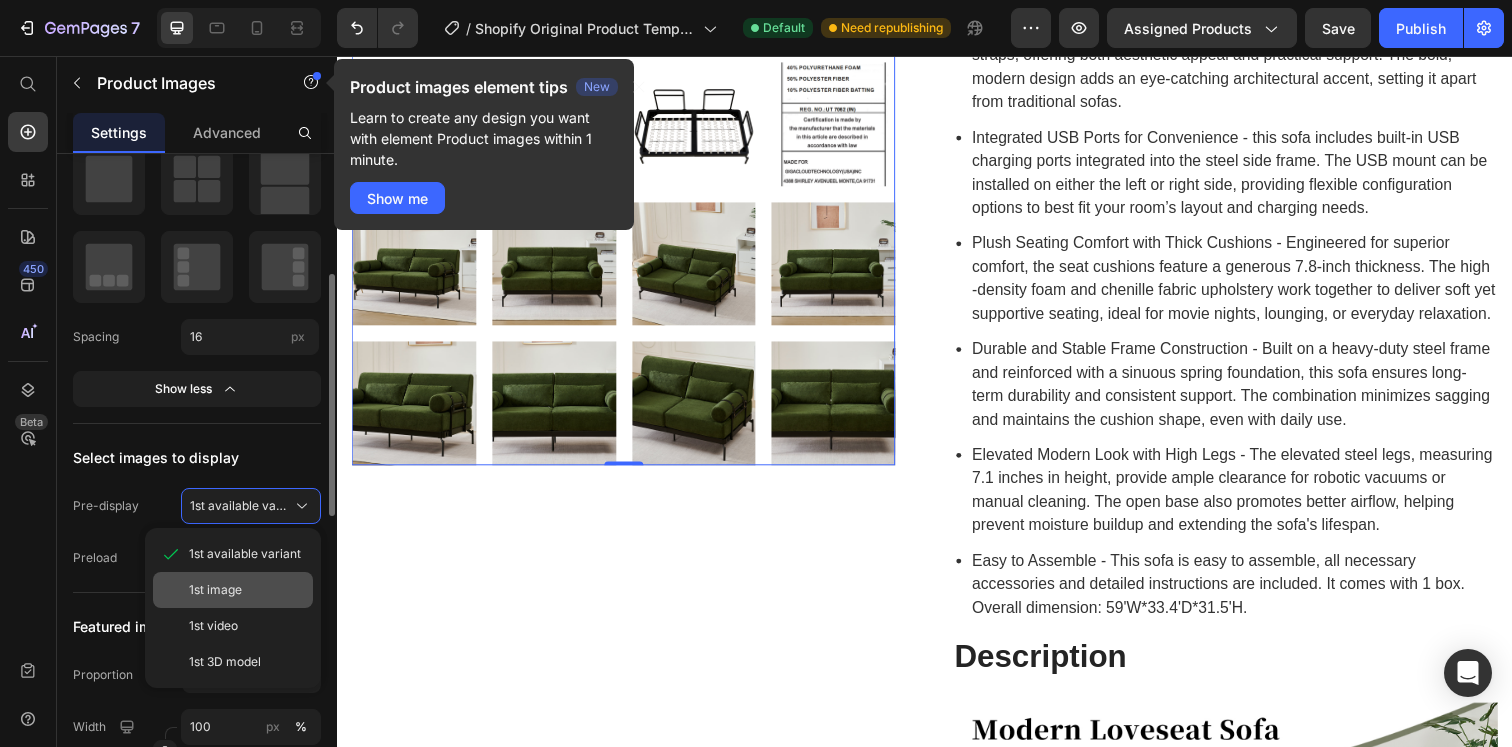 click on "1st image" 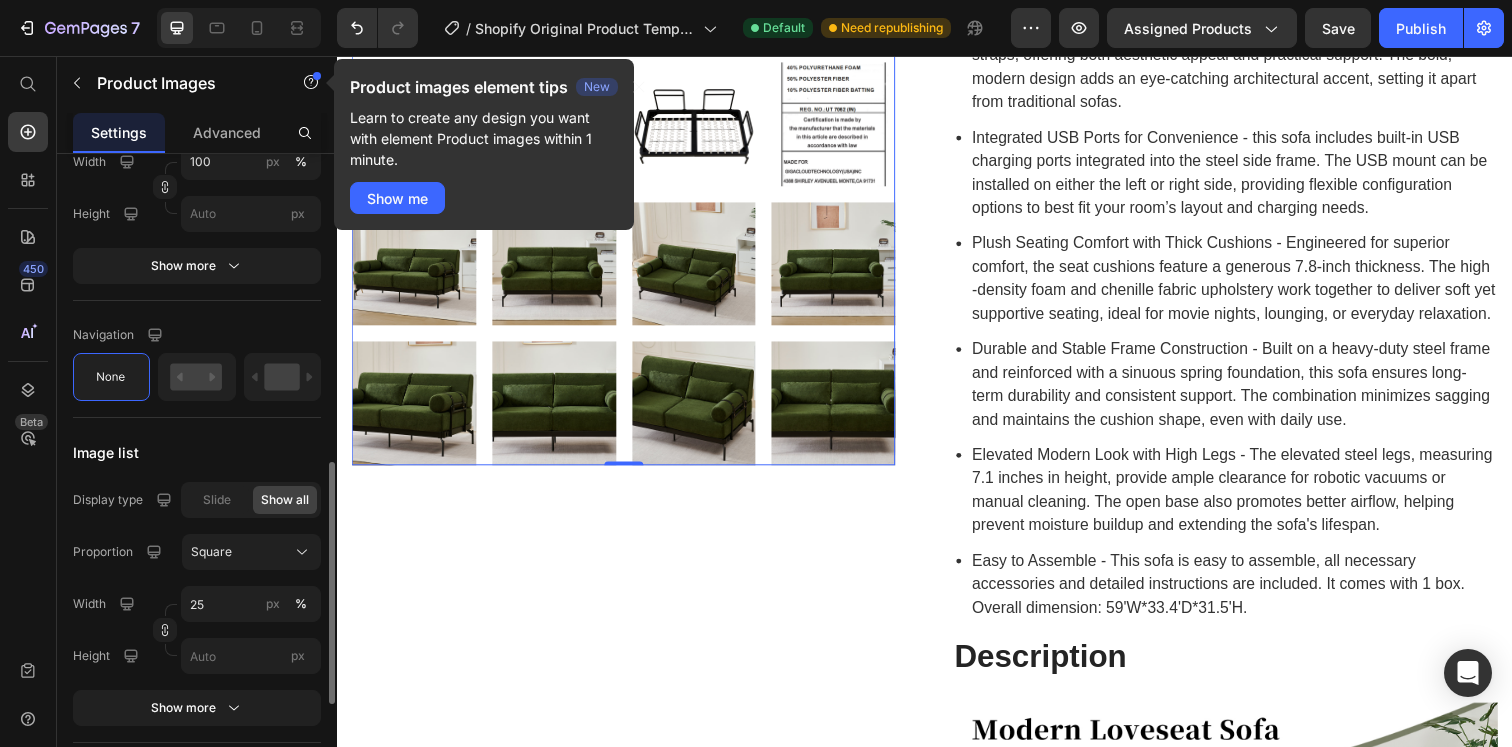 scroll, scrollTop: 892, scrollLeft: 0, axis: vertical 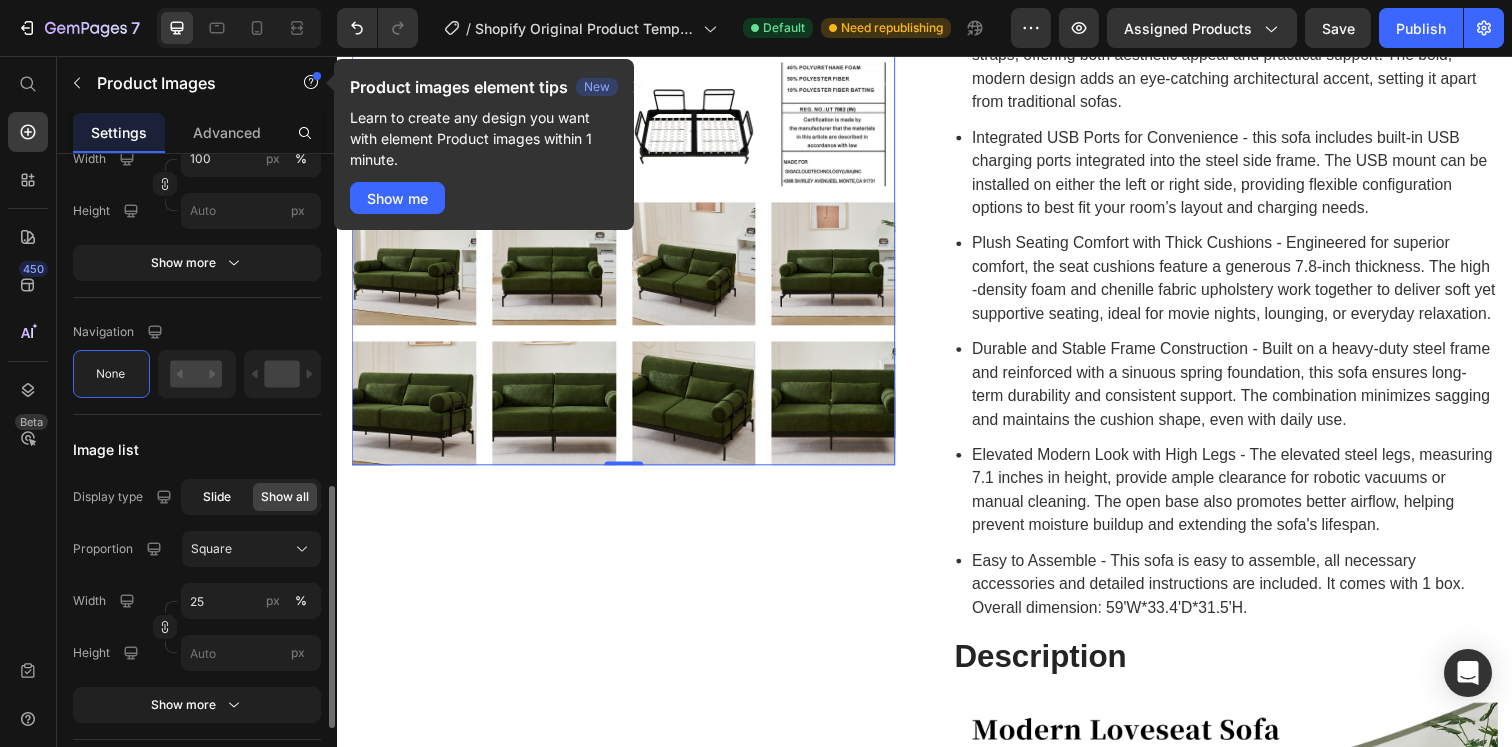 click on "Slide" 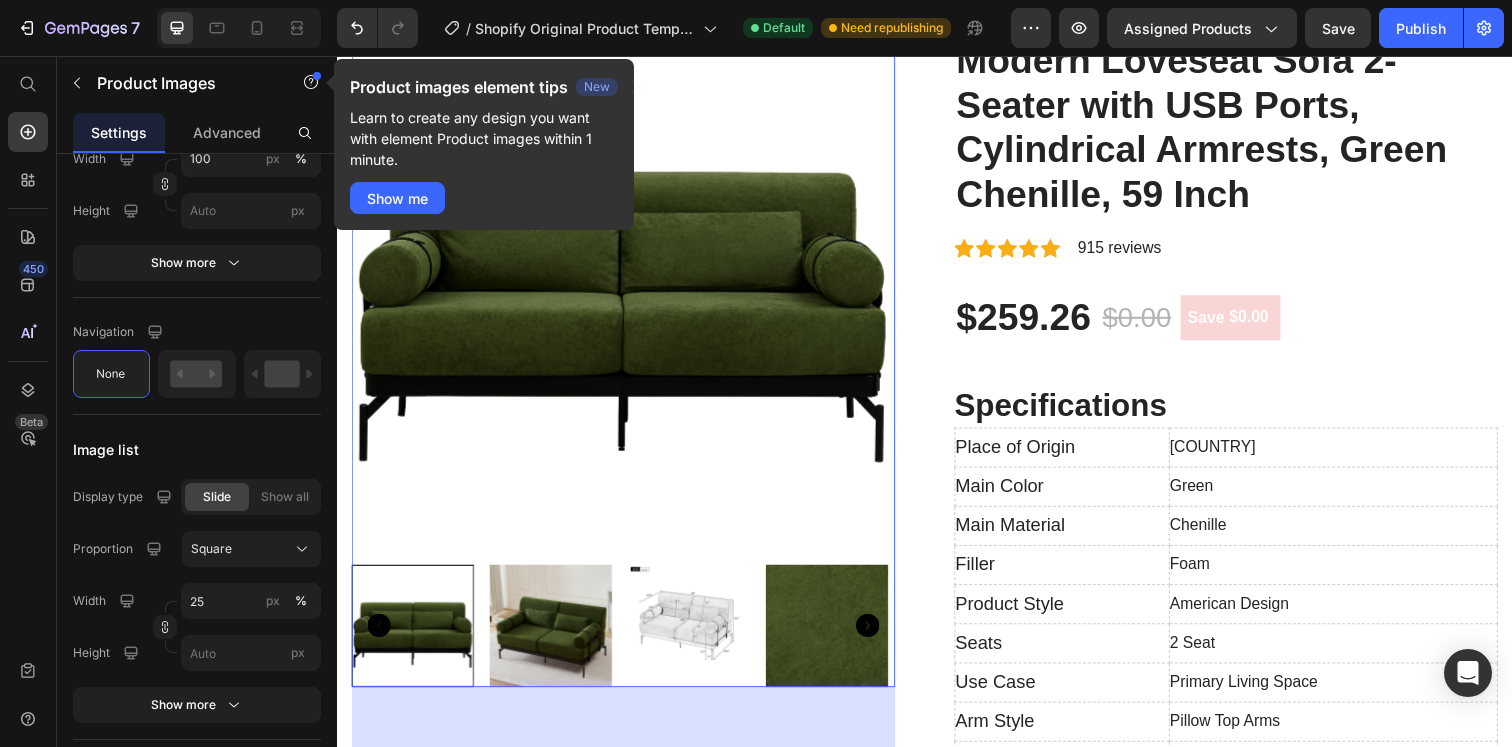 scroll, scrollTop: 164, scrollLeft: 0, axis: vertical 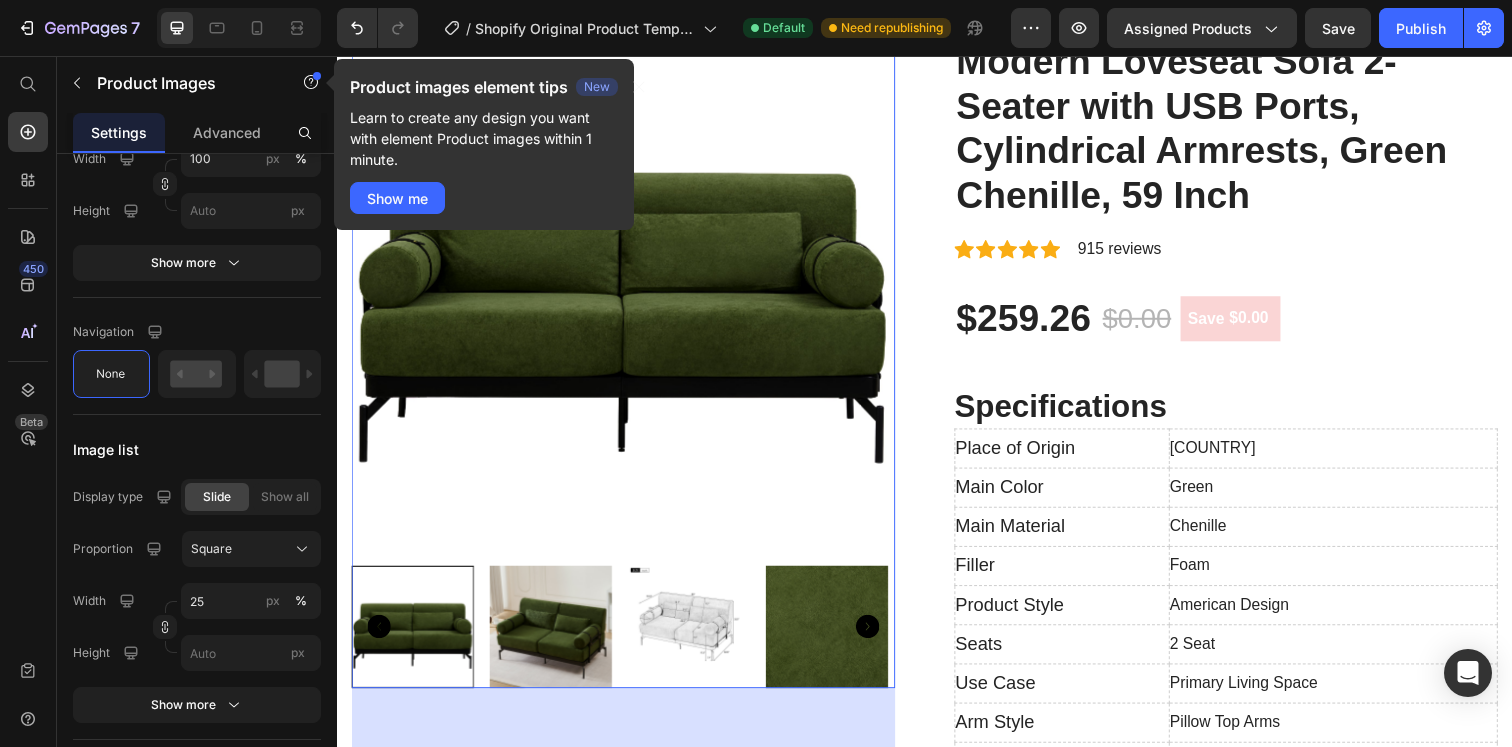 click on "Filler" at bounding box center [1077, 576] 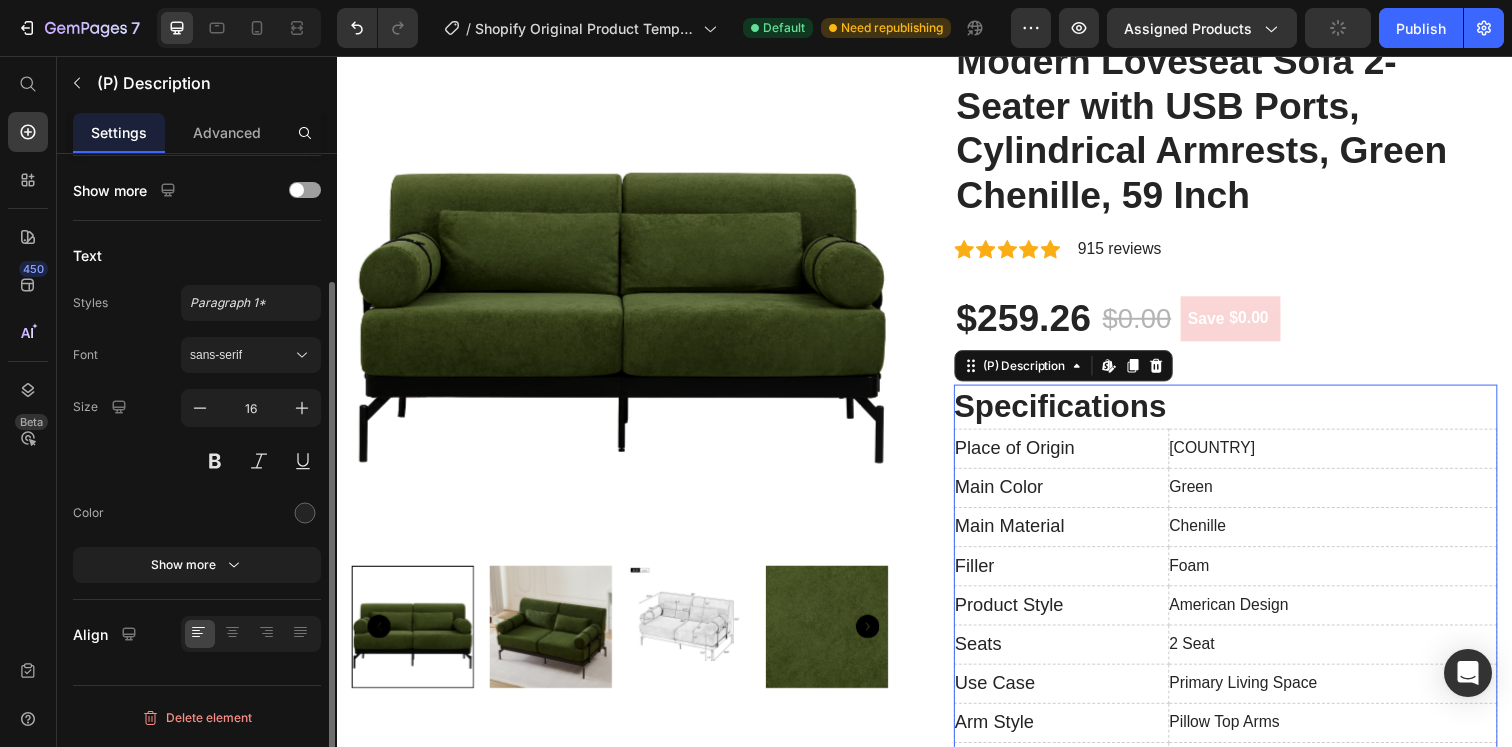 scroll, scrollTop: 0, scrollLeft: 0, axis: both 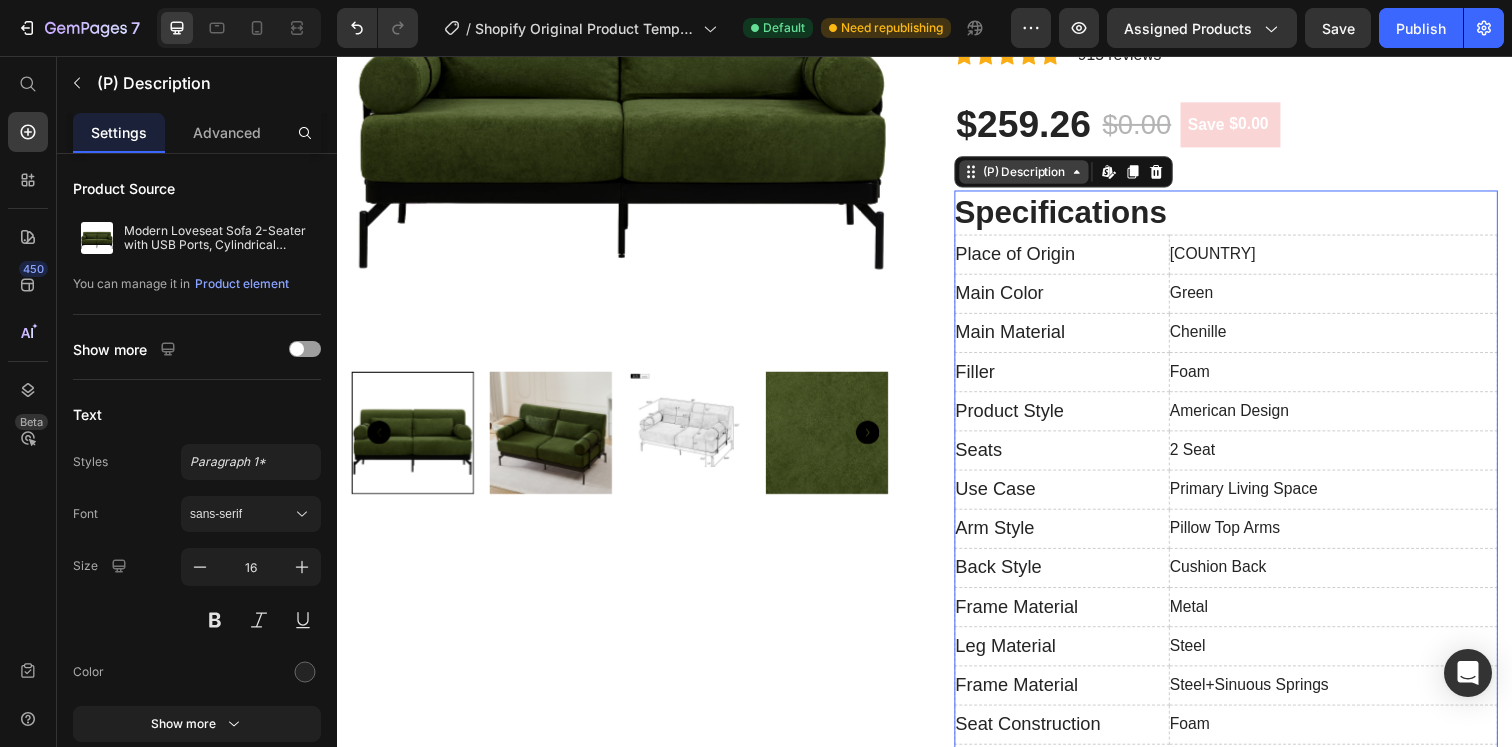 click on "(P) Description" at bounding box center [1038, 174] 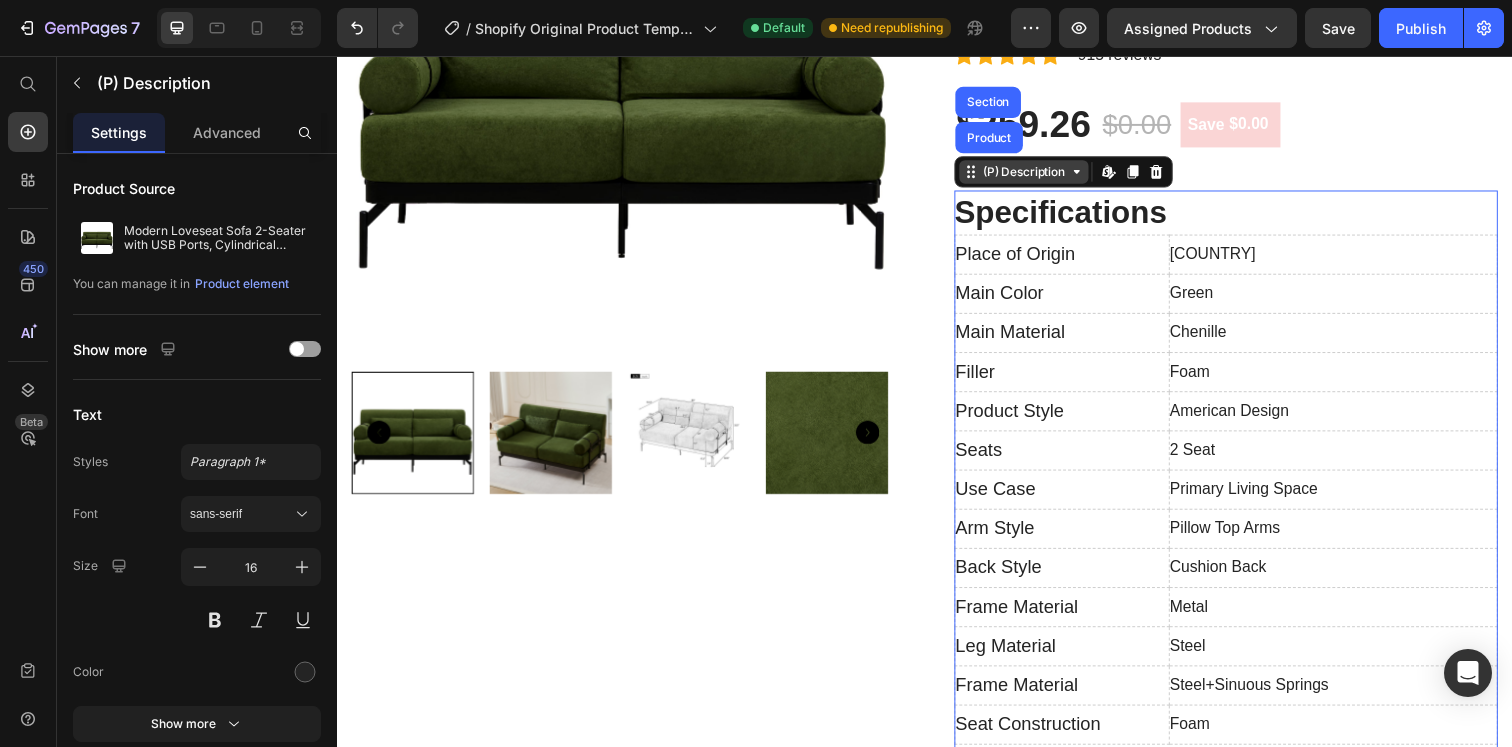 click 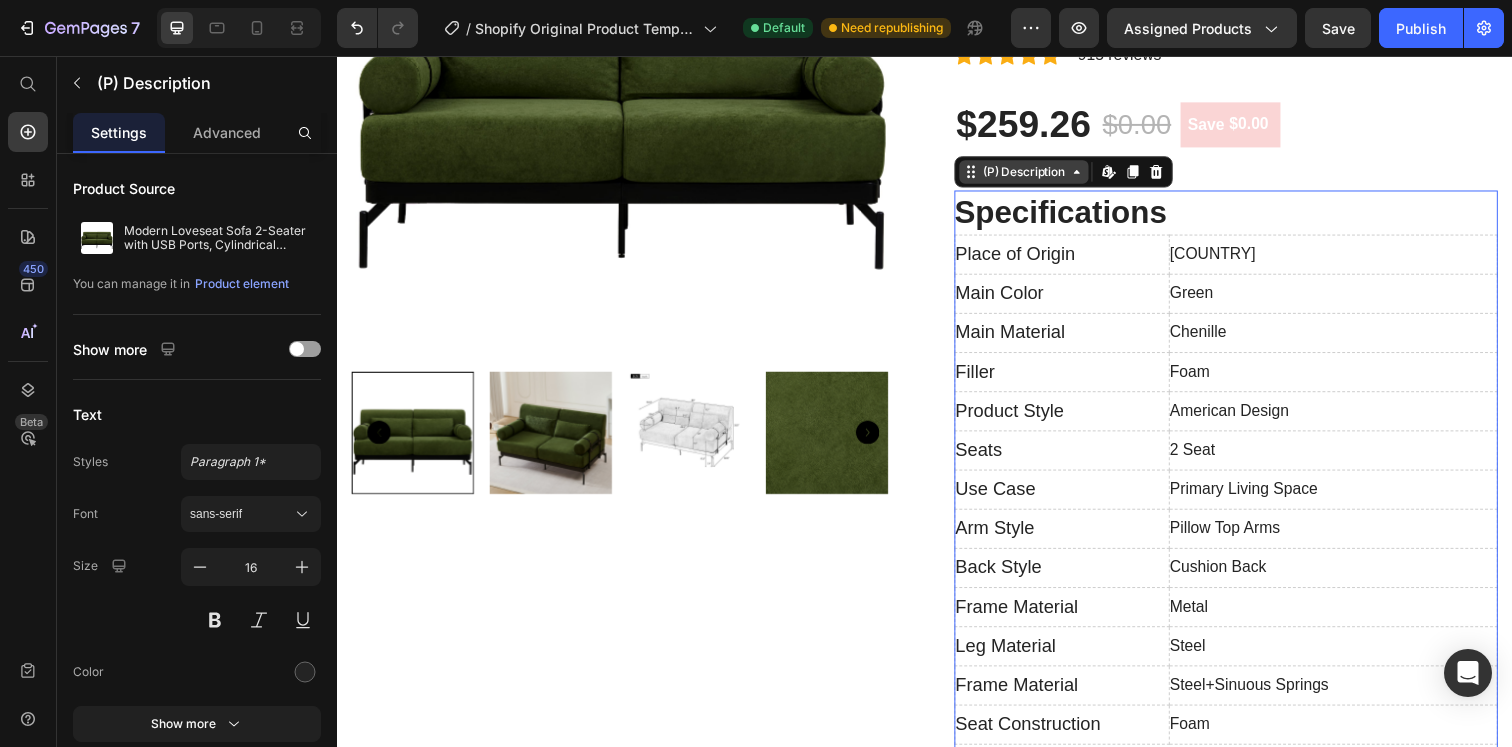 click 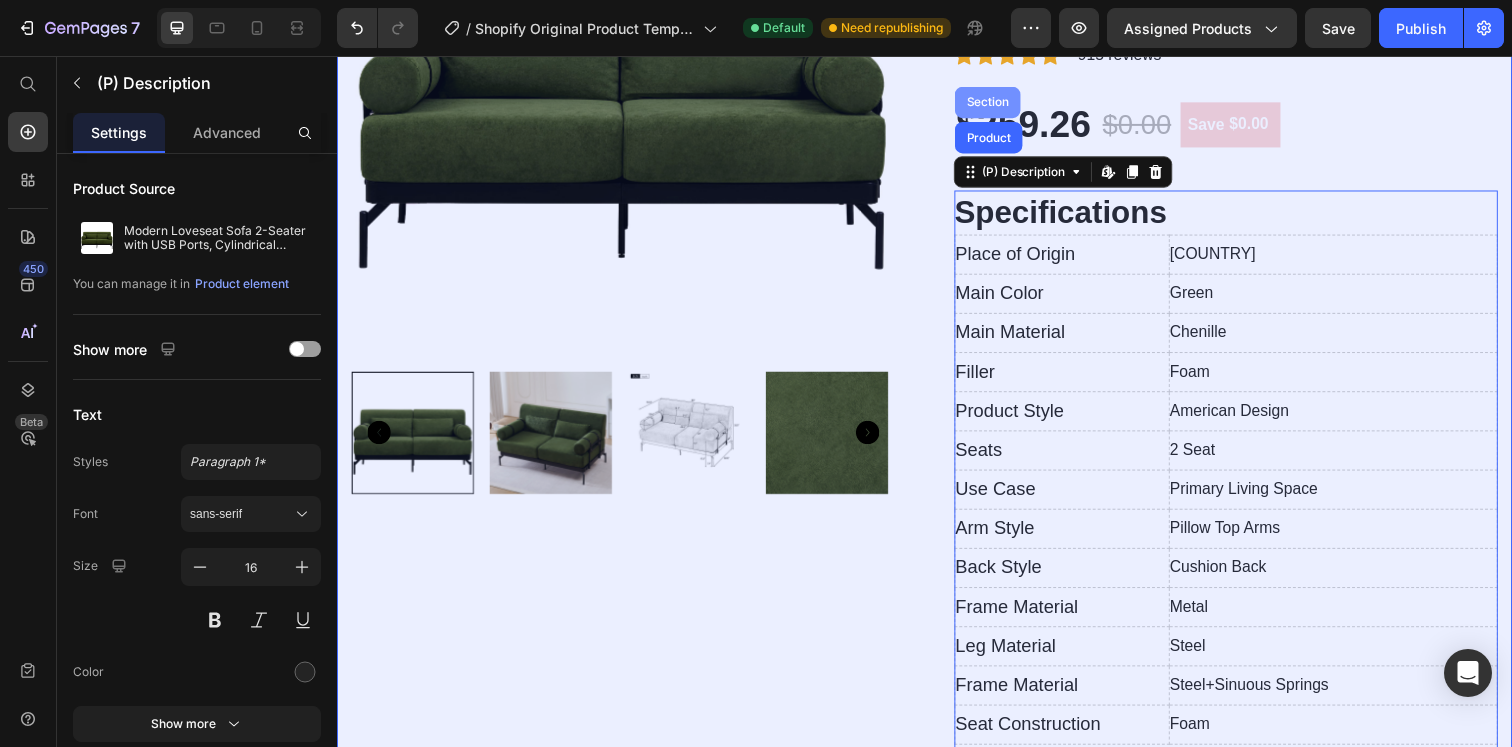 click on "Section" at bounding box center (1001, 103) 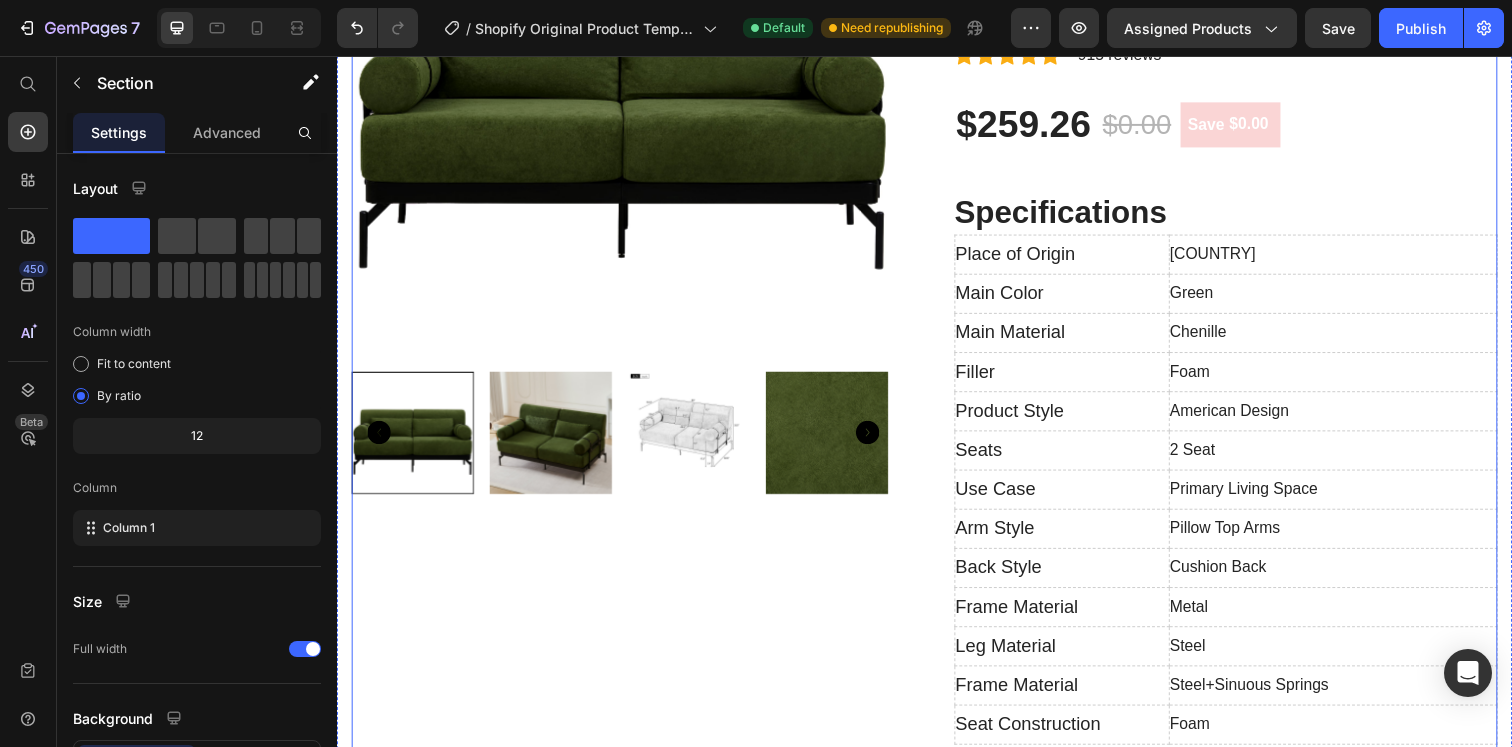 click on "Specifications" at bounding box center [1075, 215] 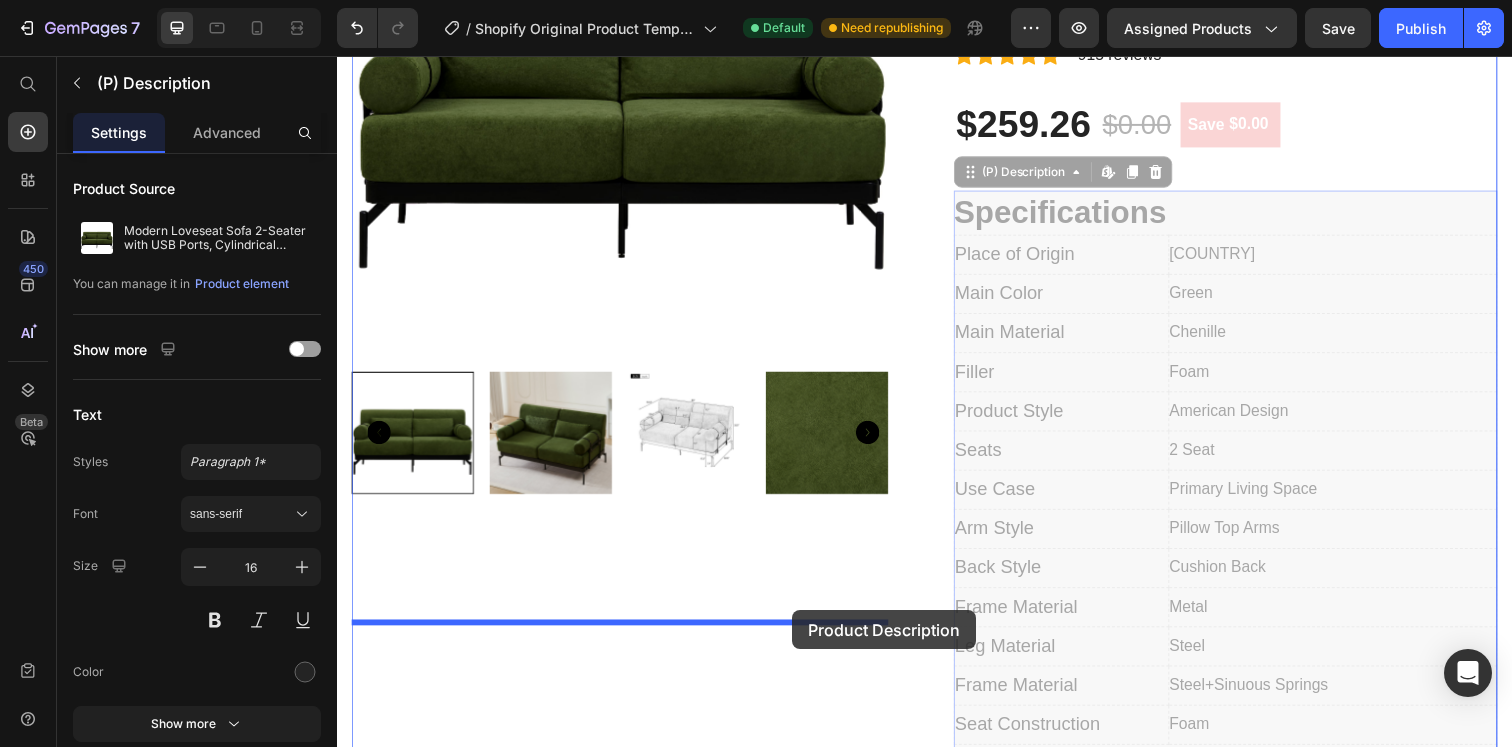 drag, startPoint x: 1015, startPoint y: 201, endPoint x: 802, endPoint y: 622, distance: 471.81564 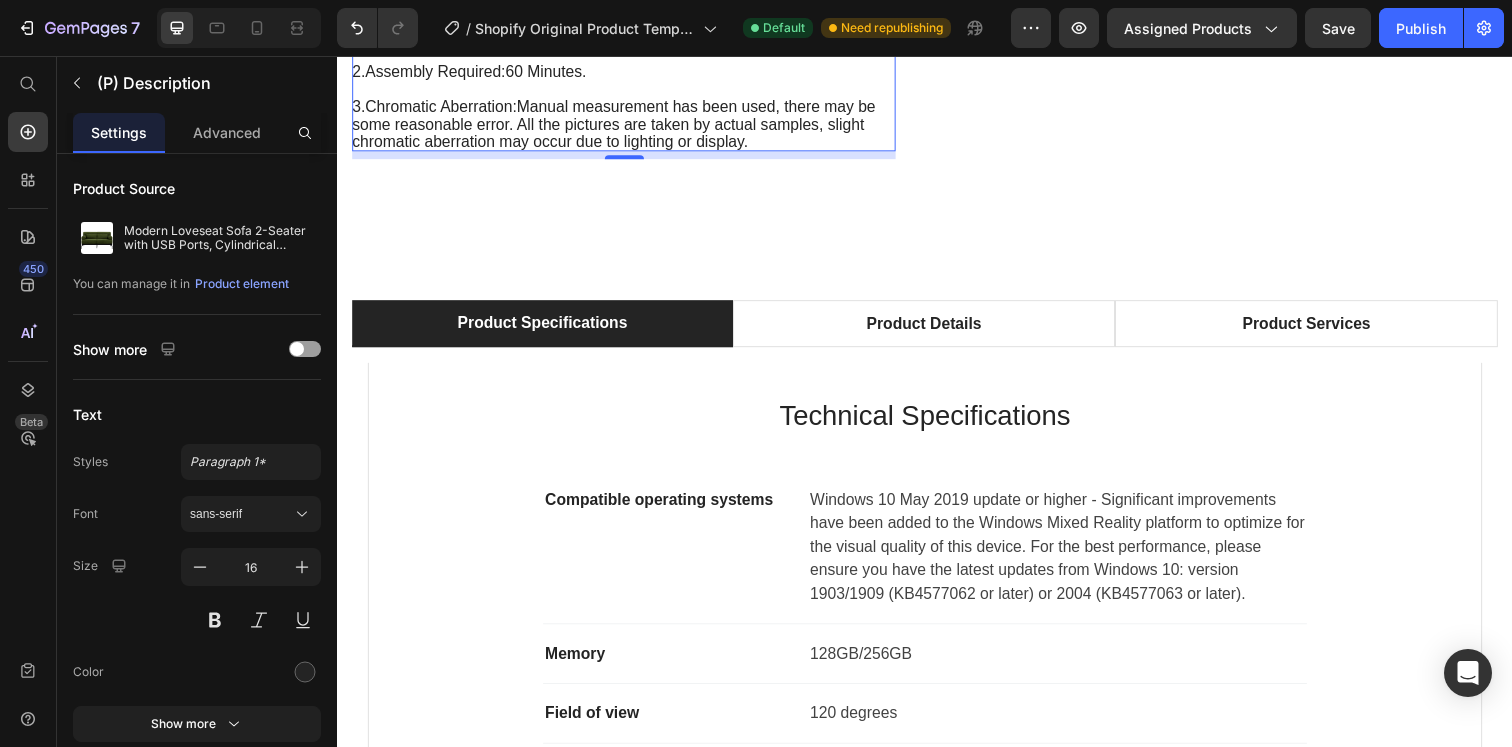 scroll, scrollTop: 4567, scrollLeft: 0, axis: vertical 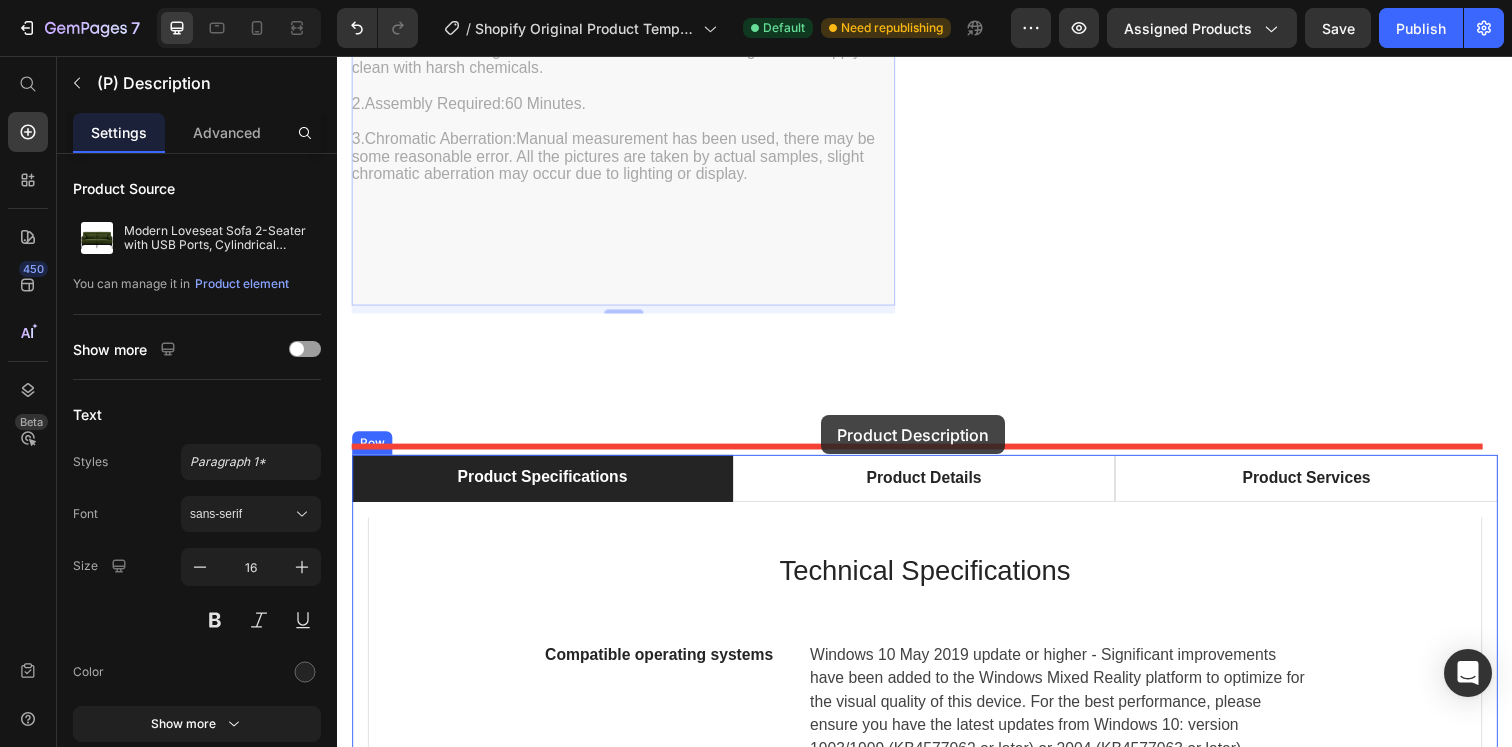 drag, startPoint x: 790, startPoint y: 200, endPoint x: 831, endPoint y: 423, distance: 226.73773 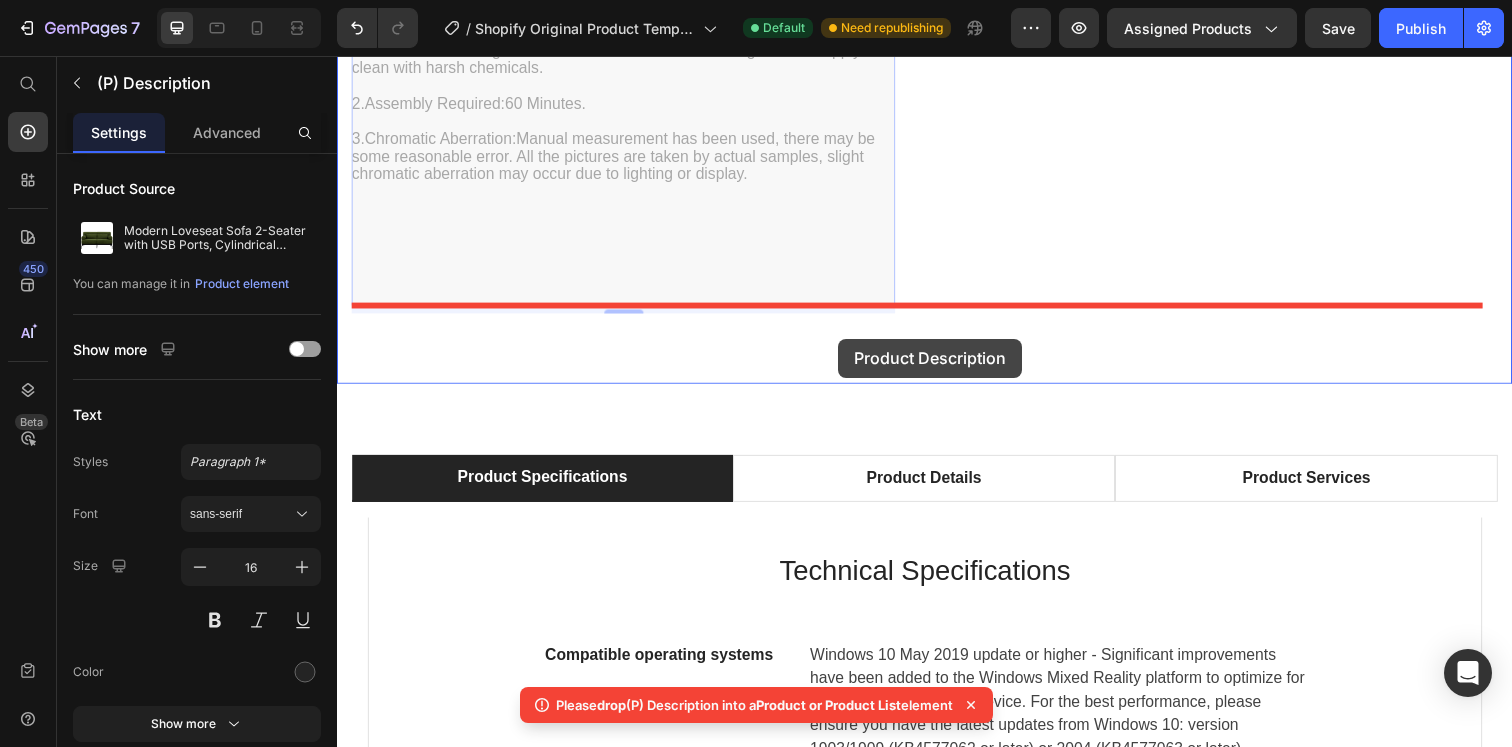 drag, startPoint x: 780, startPoint y: 252, endPoint x: 849, endPoint y: 345, distance: 115.80155 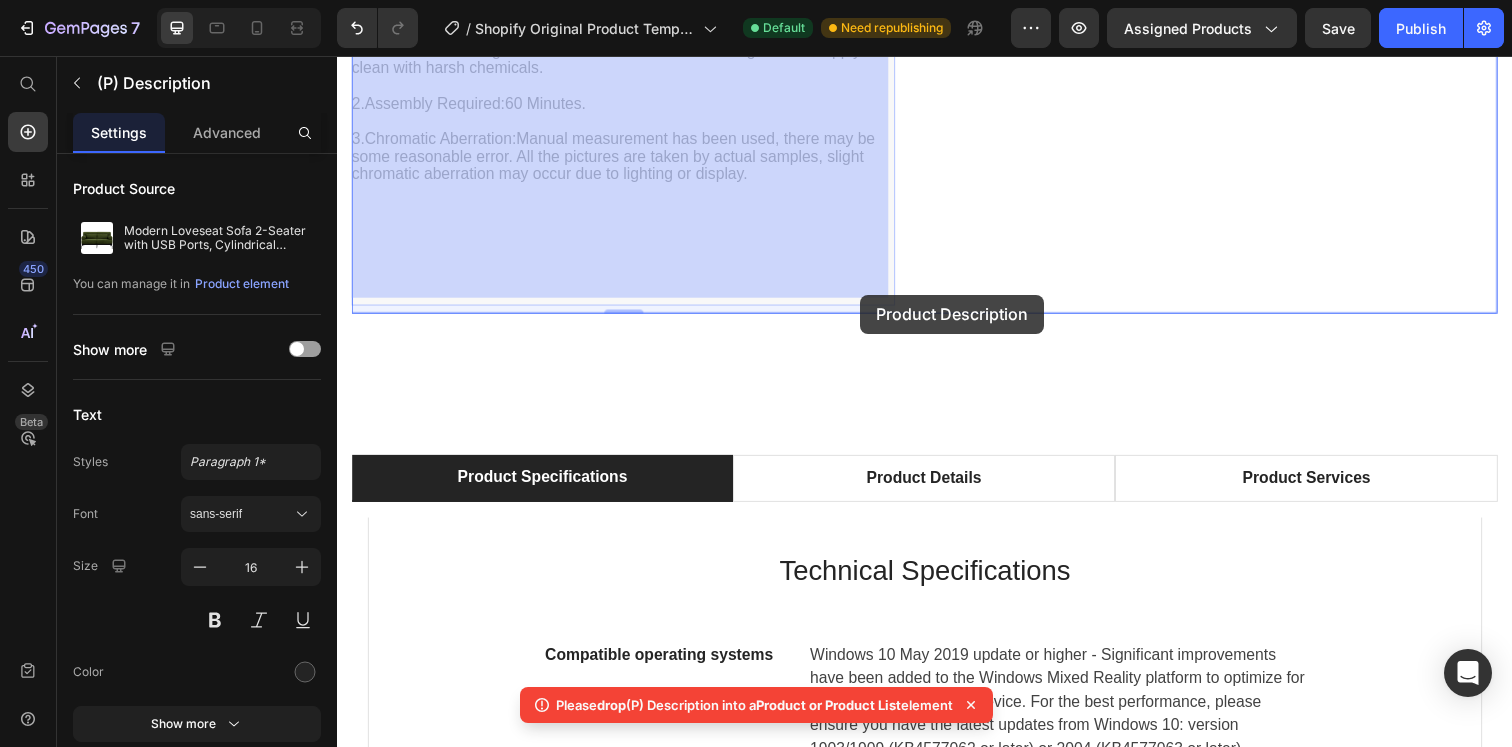 drag, startPoint x: 776, startPoint y: 213, endPoint x: 871, endPoint y: 300, distance: 128.8177 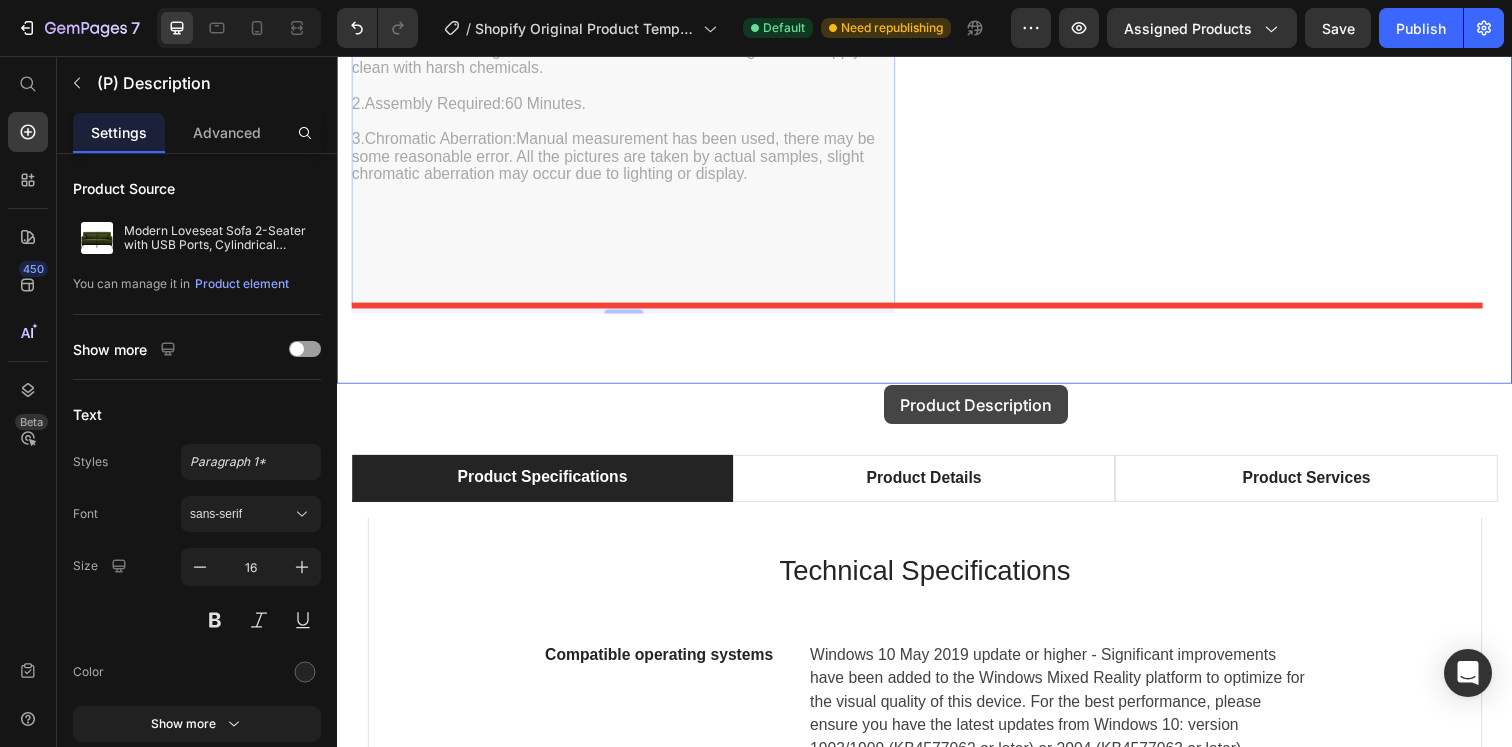 drag, startPoint x: 871, startPoint y: 300, endPoint x: 900, endPoint y: 403, distance: 107.00467 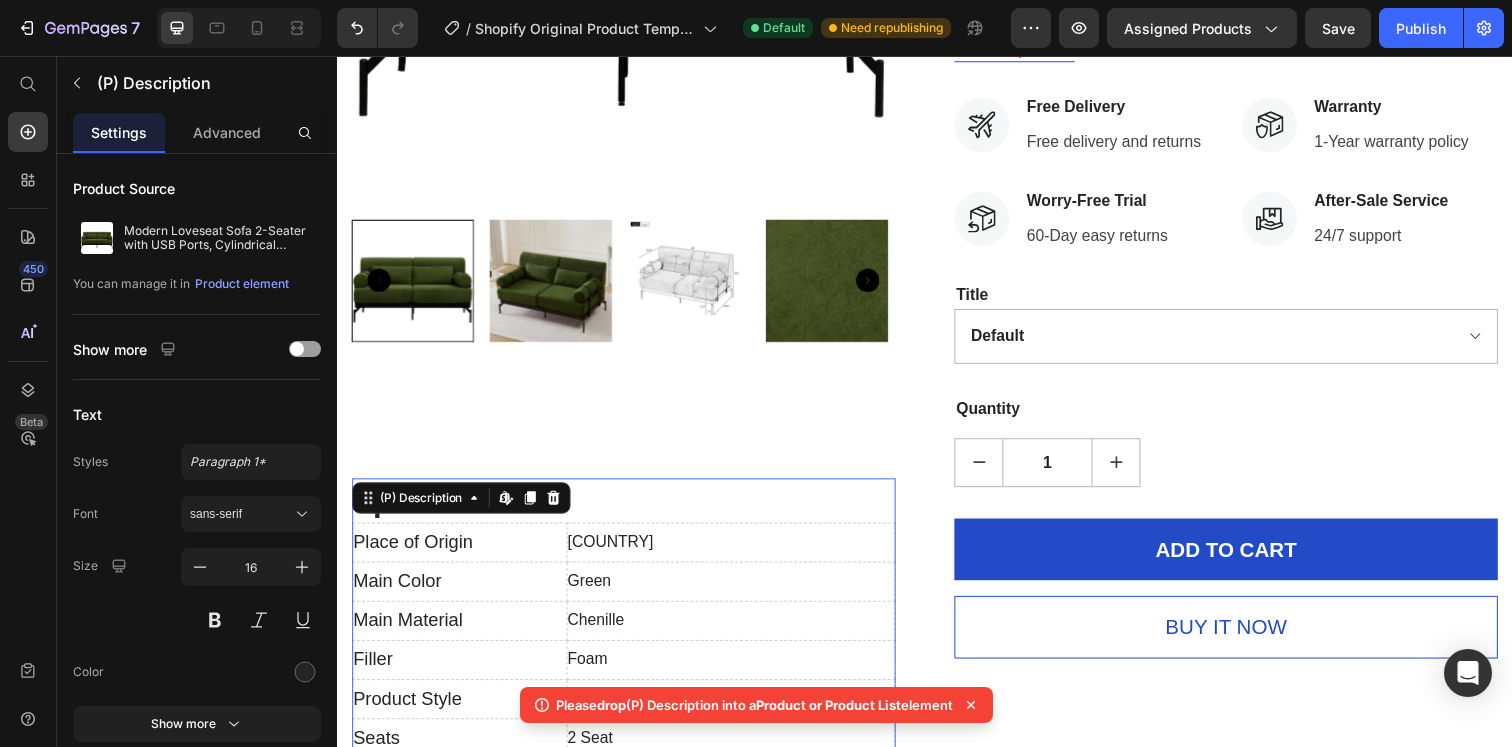 scroll, scrollTop: 515, scrollLeft: 0, axis: vertical 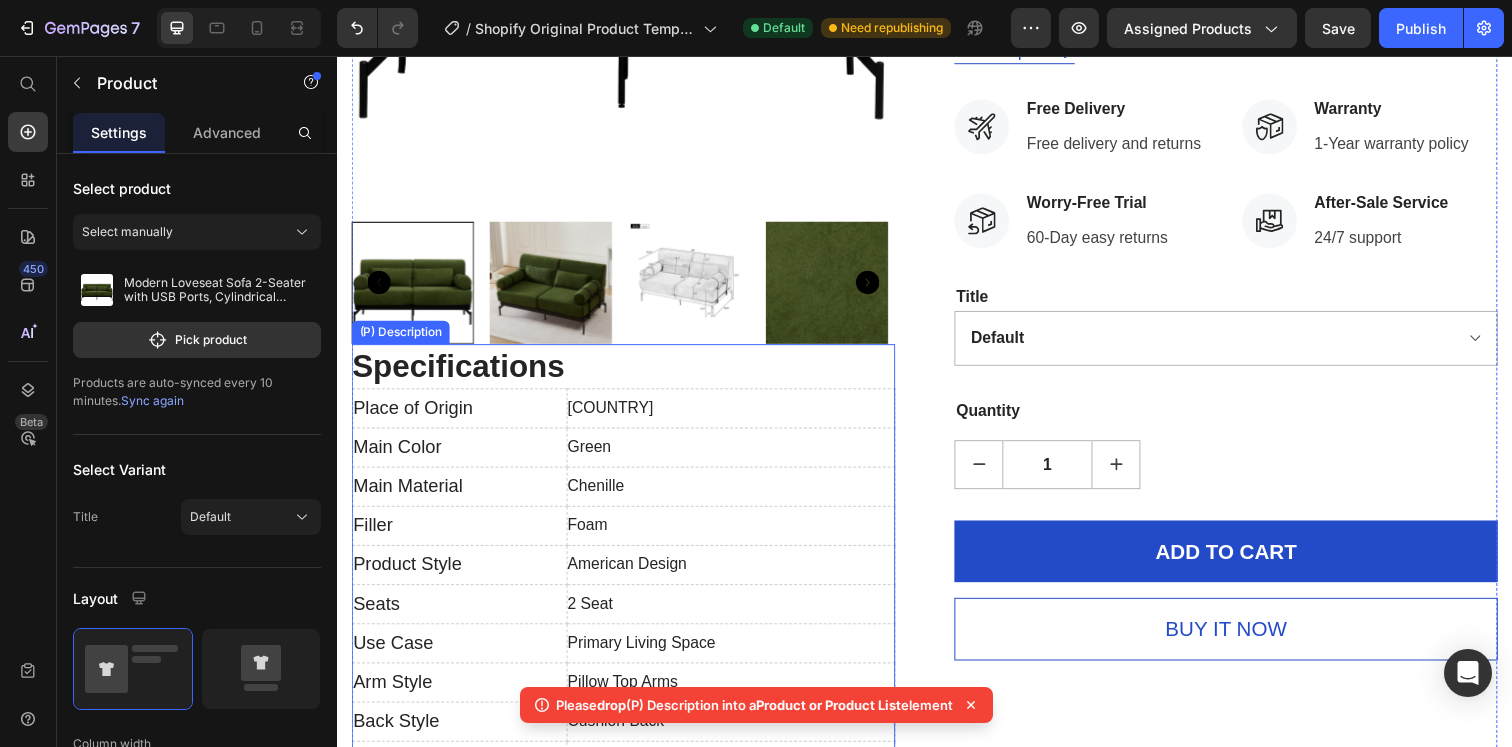 click on "[COUNTRY]" at bounding box center [738, 415] 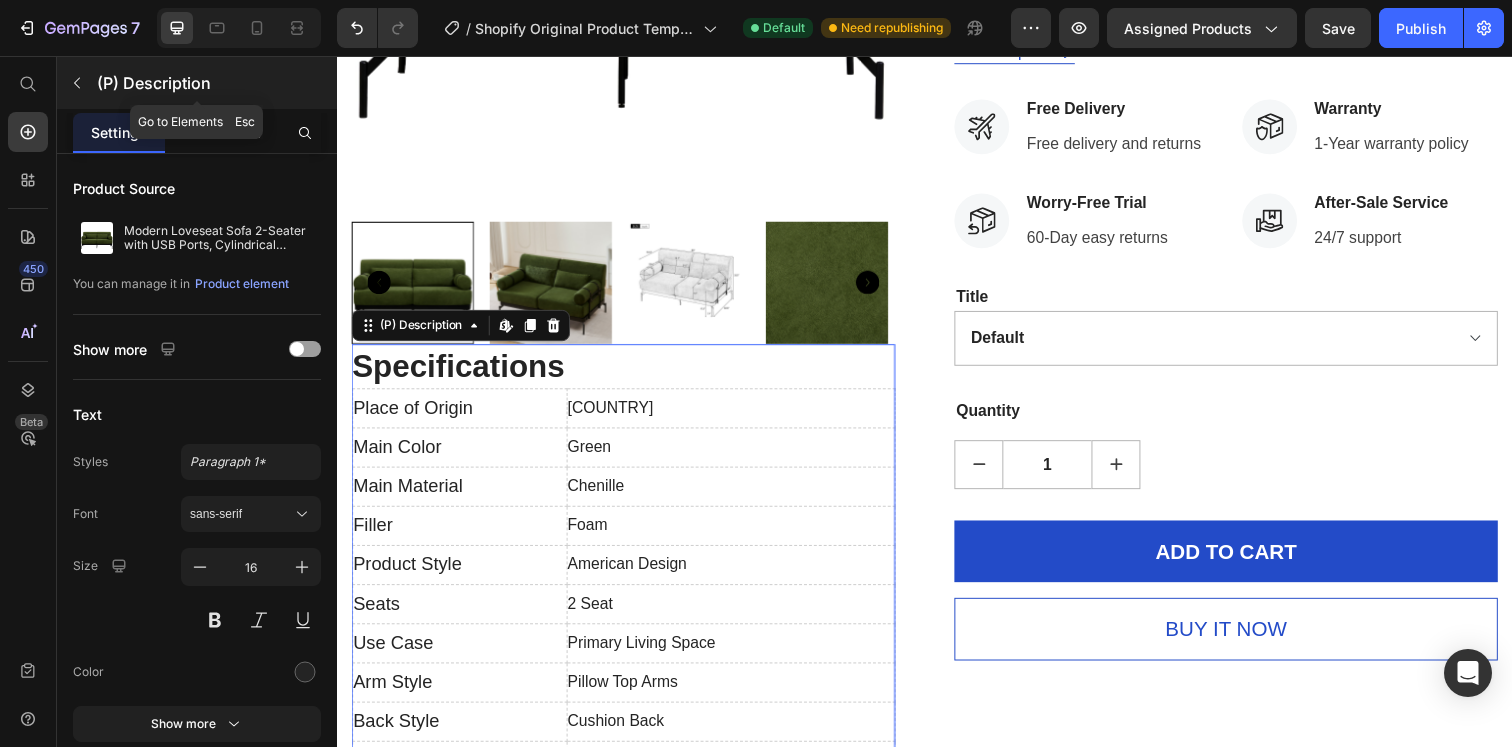 click at bounding box center (77, 83) 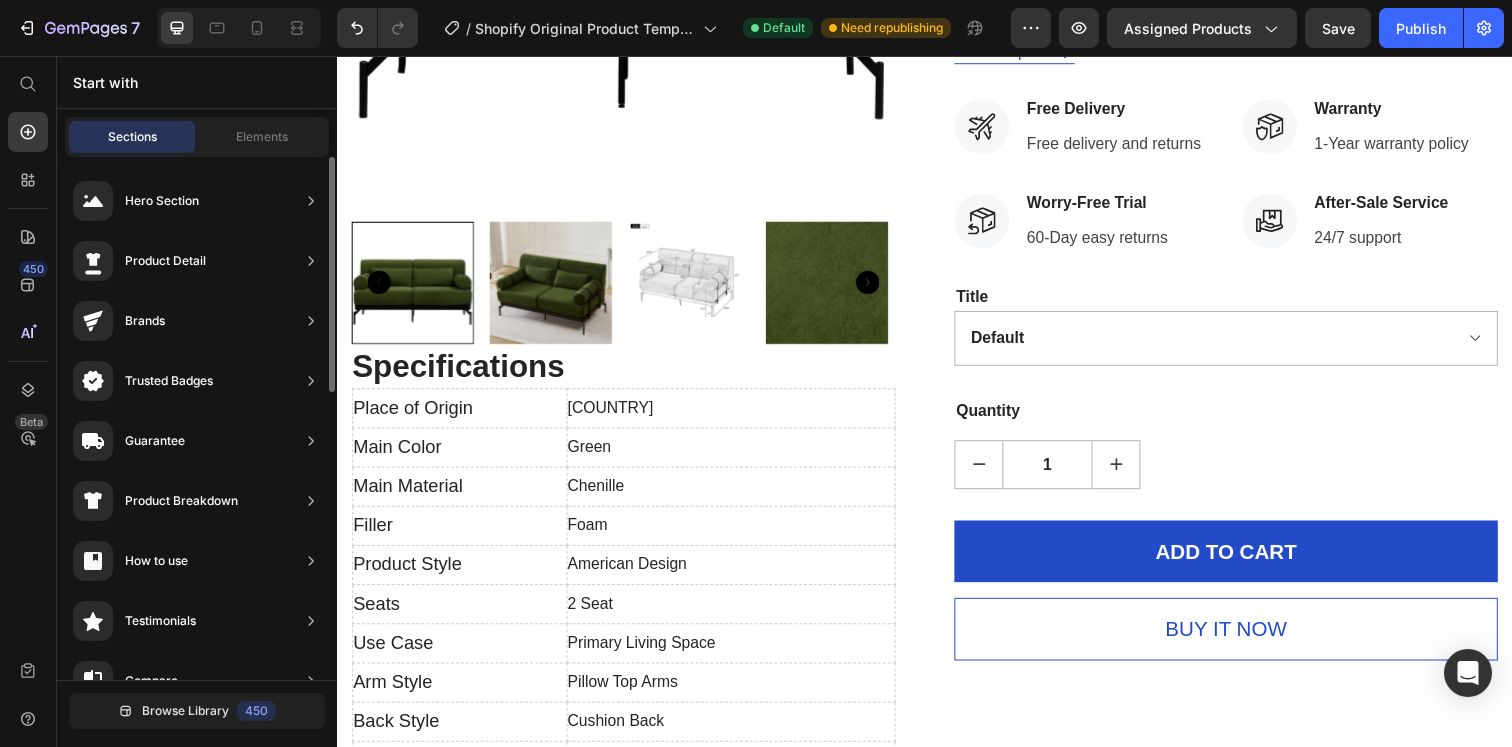 scroll, scrollTop: 156, scrollLeft: 0, axis: vertical 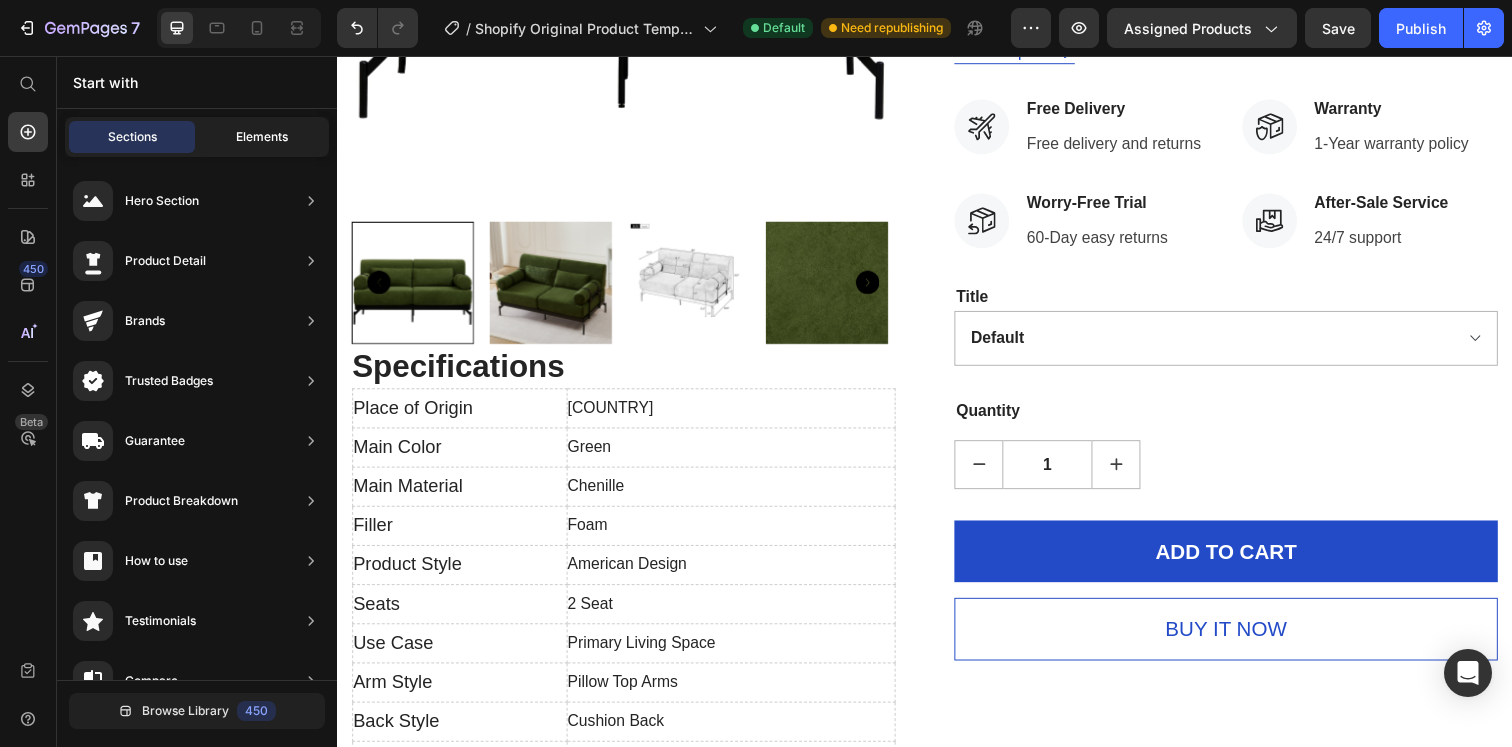 click on "Elements" 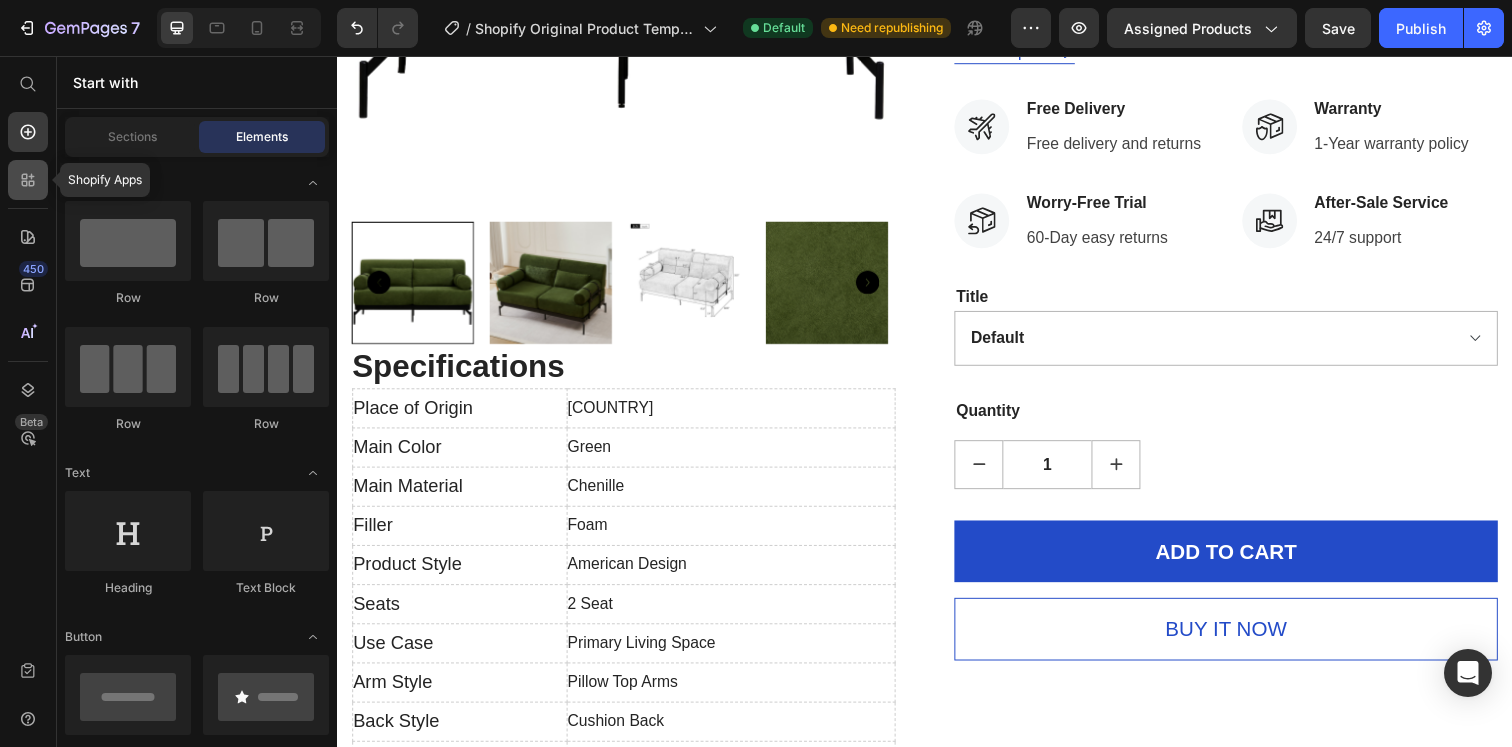 click 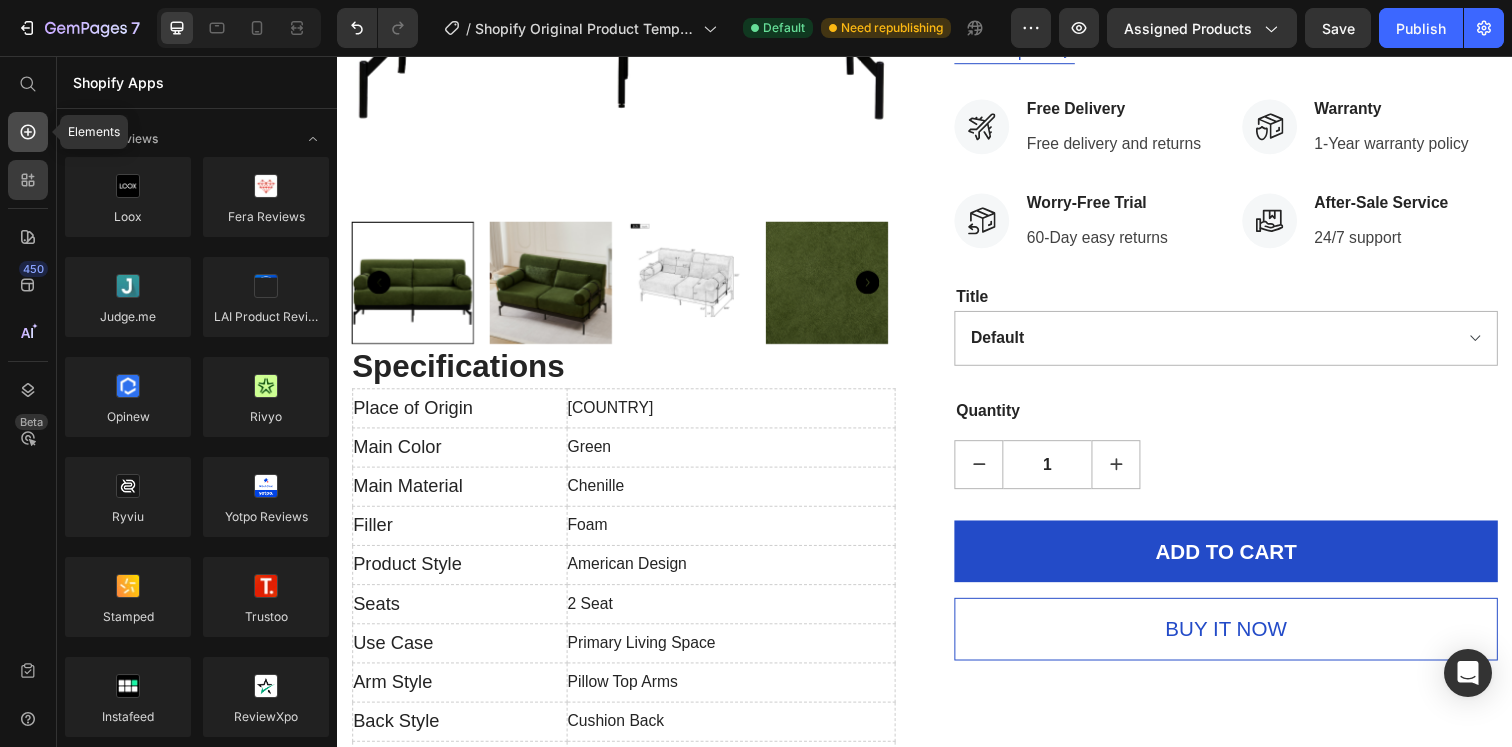 click 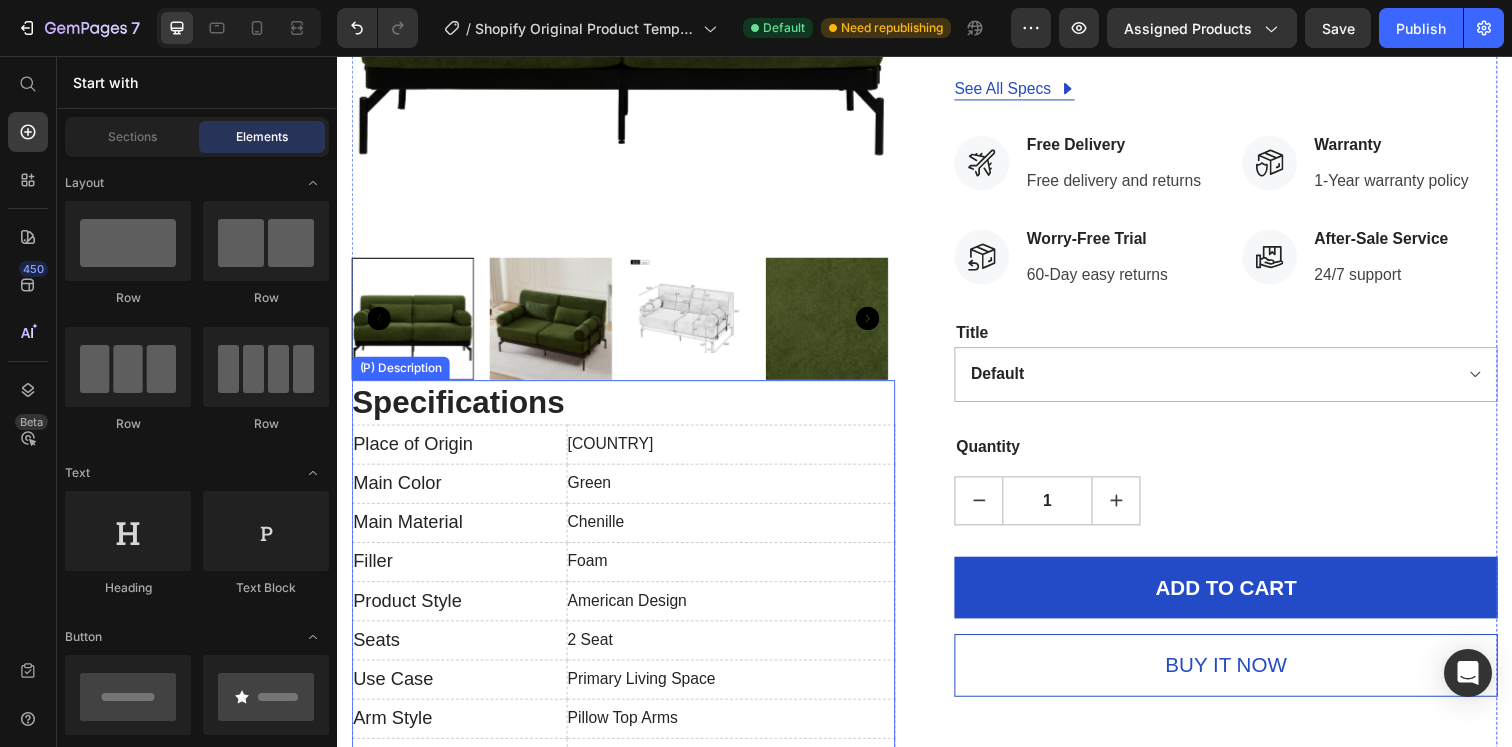 scroll, scrollTop: 468, scrollLeft: 0, axis: vertical 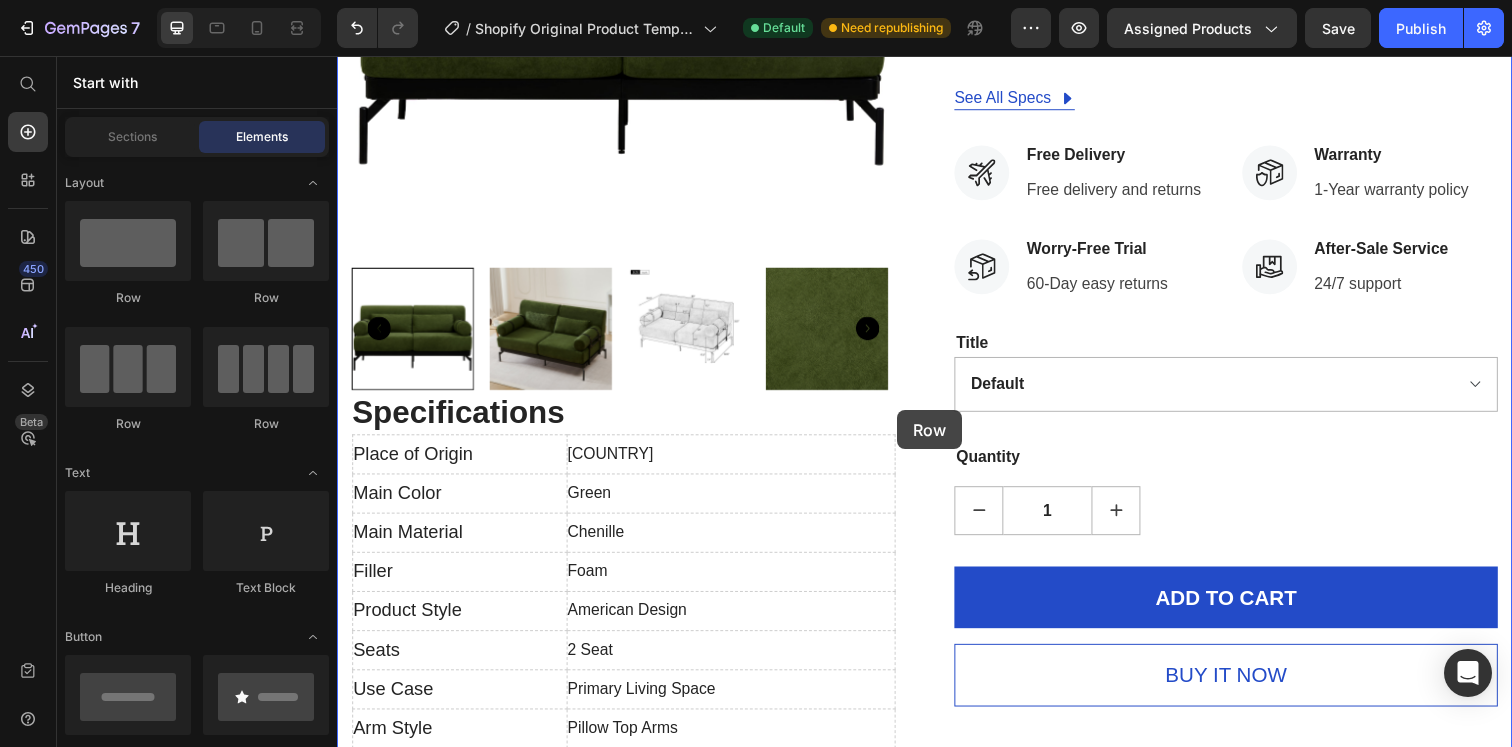 drag, startPoint x: 622, startPoint y: 320, endPoint x: 905, endPoint y: 443, distance: 308.57413 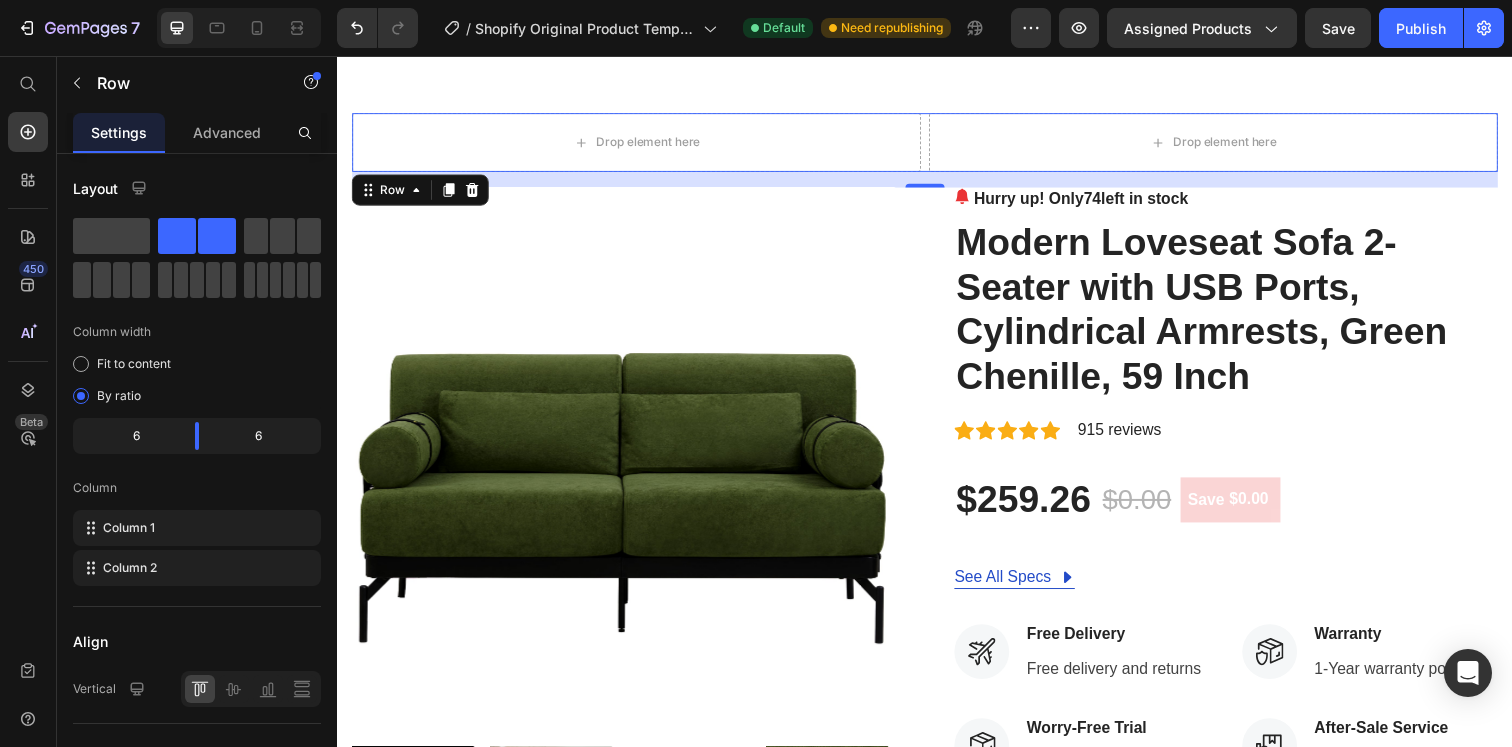 scroll, scrollTop: 0, scrollLeft: 0, axis: both 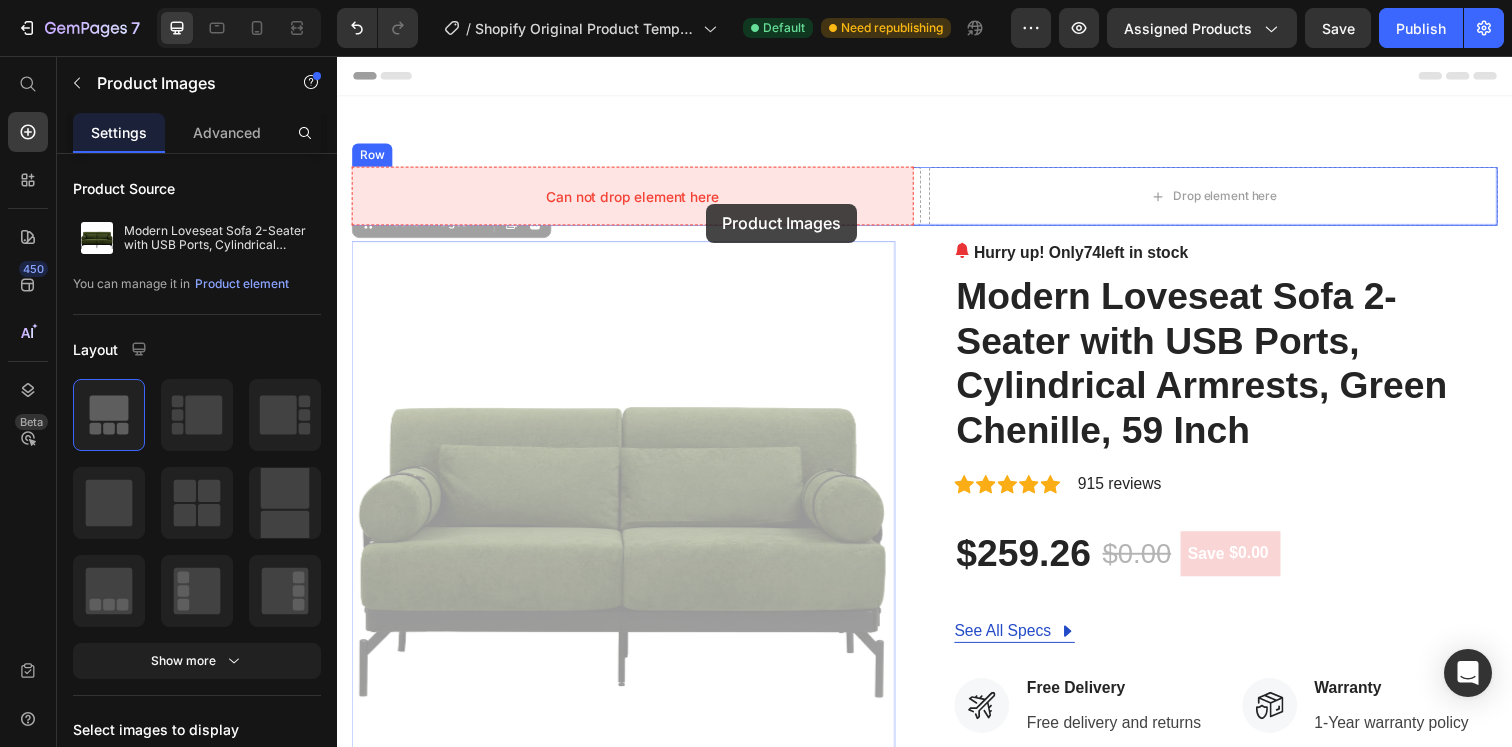 drag, startPoint x: 774, startPoint y: 416, endPoint x: 713, endPoint y: 208, distance: 216.76024 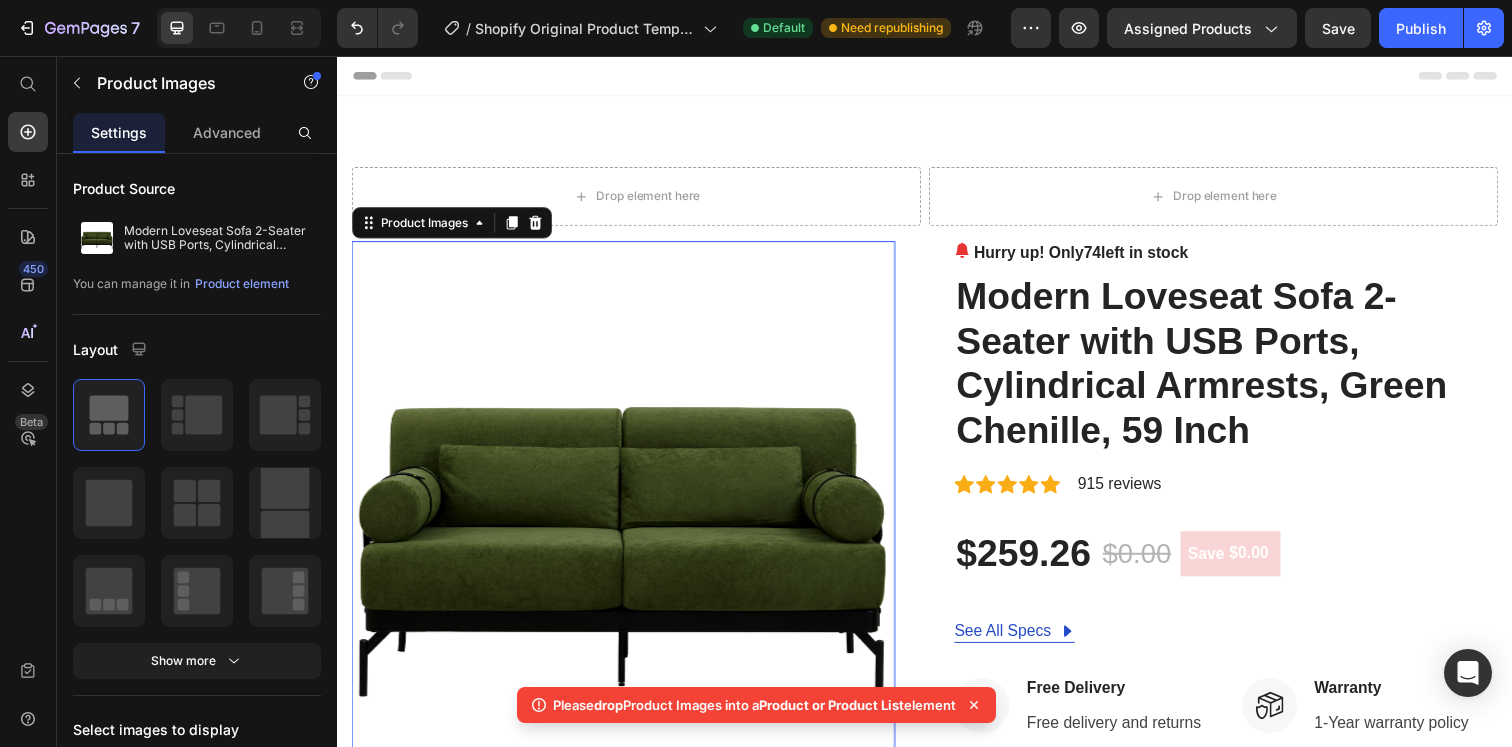 click at bounding box center [629, 522] 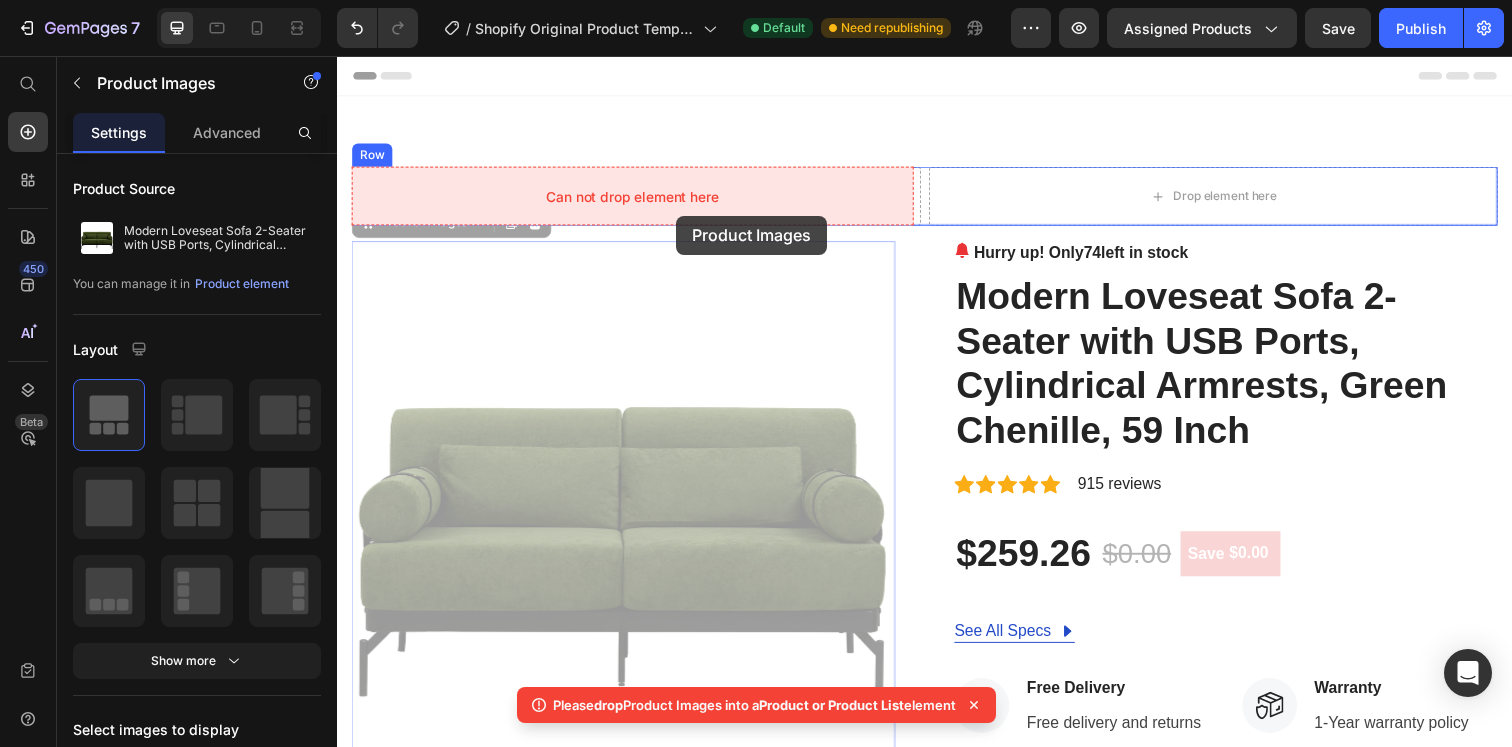 drag, startPoint x: 672, startPoint y: 393, endPoint x: 683, endPoint y: 219, distance: 174.34735 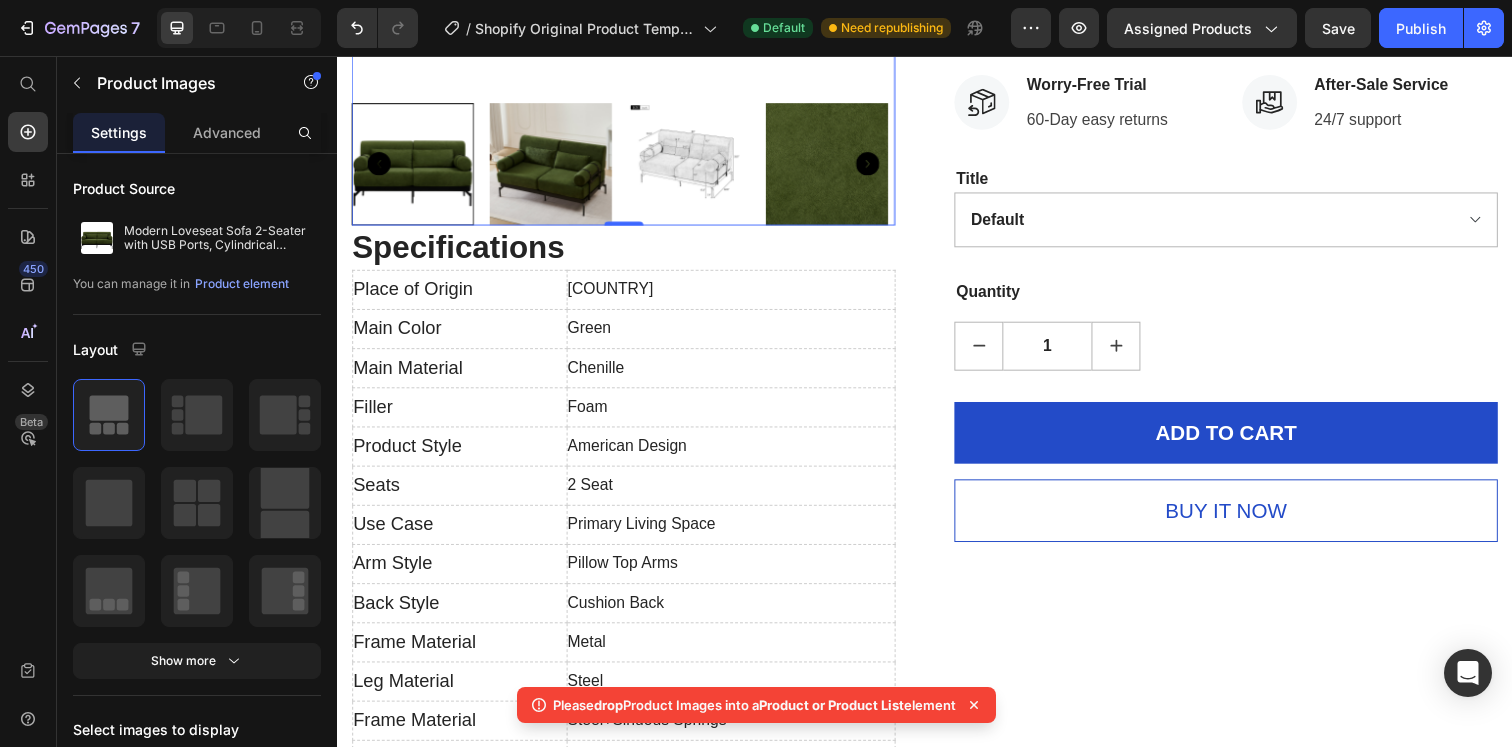 scroll, scrollTop: 726, scrollLeft: 0, axis: vertical 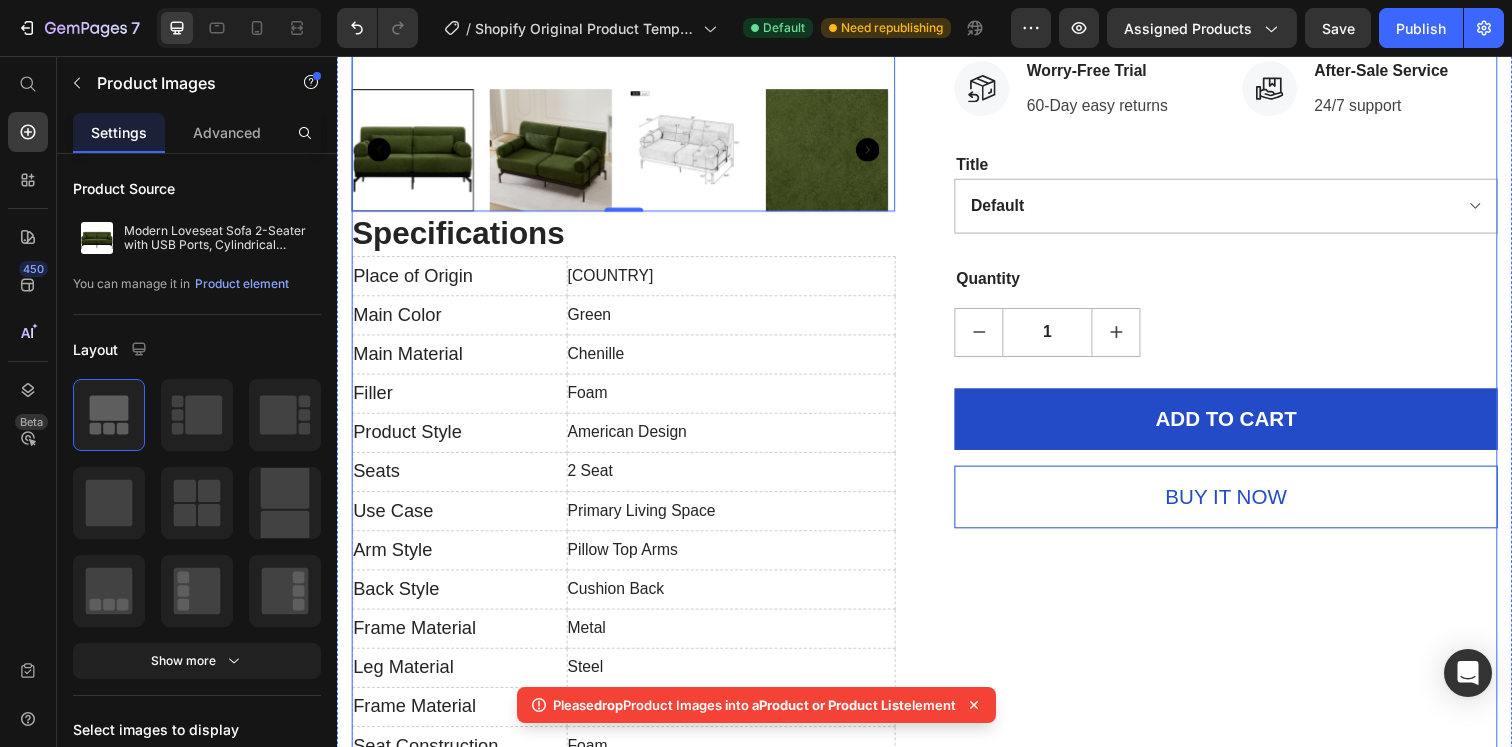 click on "Product Images
Specifications           Place of Origin   [COUNTRY]         Main Color   Green         Main Material   Chenille         Filler   Foam         Product Style   American Design         Seats   2 Seat         Use Case   Primary Living Space         Arm Style   Pillow Top Arms         Back Style   Cushion Back         Frame  Material   Metal
Leg Material
Steel
Frame Material   Steel+Sinuous Springs
Seat Construction   Foam
Dangerous Goods   #dangerFlag#           Dimensions & Weights          Assembled Length (in.)   59.00        Assembled Width (in.)   33.40        Assembled Height (in.)   31.50        Weight (lbs)   67.90           Product Features
Easy to Assemble - This sofa is easy to assemble, all necessary accessories and detailed instructions are included. It comes with 1 box. Overall dimension: 59'W*33.4'D*31.5'H.
Description
Summary" at bounding box center (937, 1745) 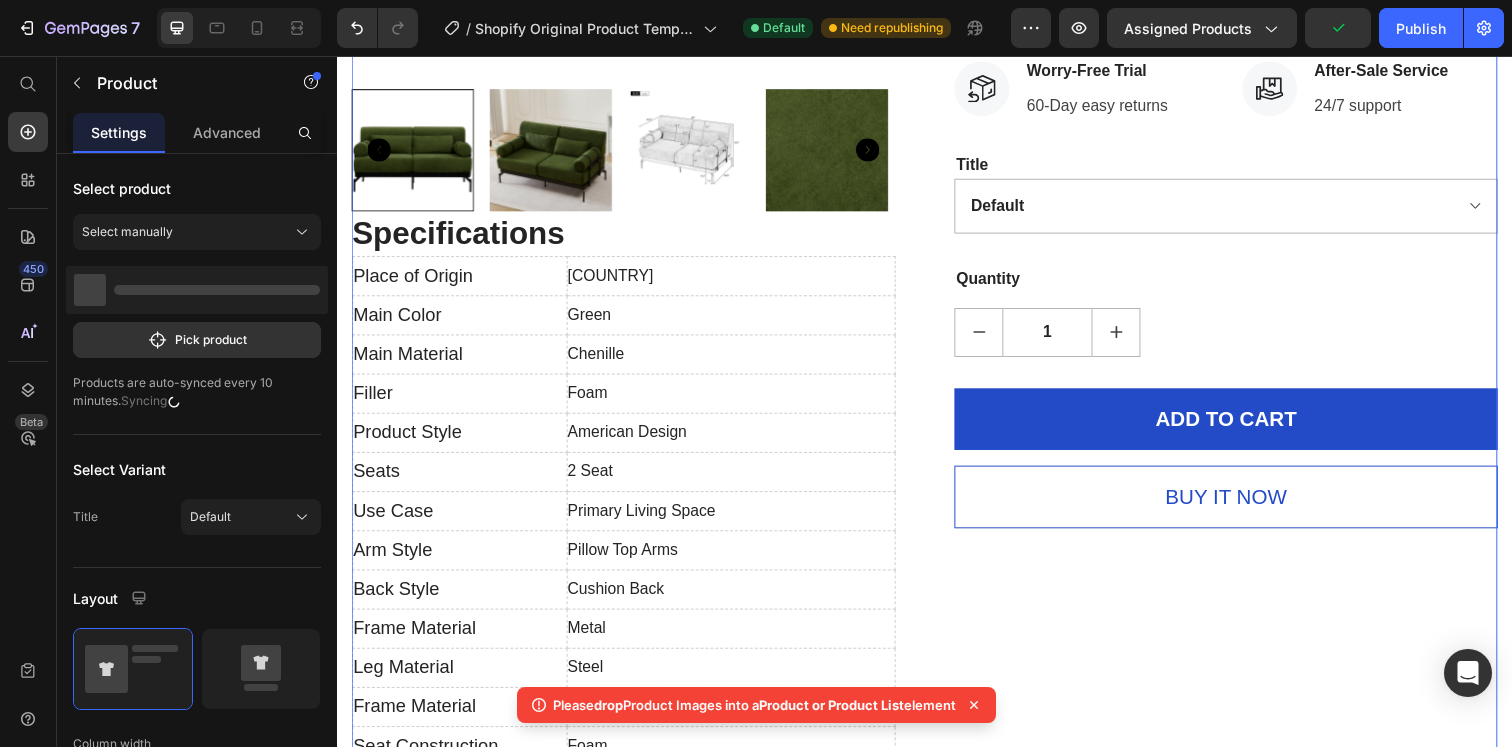 click on "Hurry up! Only  74  left in stock (P) Stock Counter Modern Loveseat Sofa 2-Seater with USB Ports, Cylindrical Armrests, Green Chenille, 59 Inch (P) Title
Icon
Icon
Icon
Icon
Icon Icon List Hoz 915 reviews Text block Row $259.26 (P) Price $0.00 (P) Price Save $0.00 (P) Tag Row
See All Specs Button Row
Icon Free Delivery Text block Free delivery and returns Text block Icon List
Icon Worry-Free Trial Text block 60-Day easy returns Text block Icon List
Icon Warranty Text block 1-Year warranty policy Text block Icon List
Icon After-Sale Service Text block 24/7 support Text block Icon List Row Title Default (P) Variants & Swatches Quantity Text block 1 (P) Quantity ADD TO CART (P) Cart Button Buy it now (P) Dynamic Checkout" at bounding box center [1244, 1745] 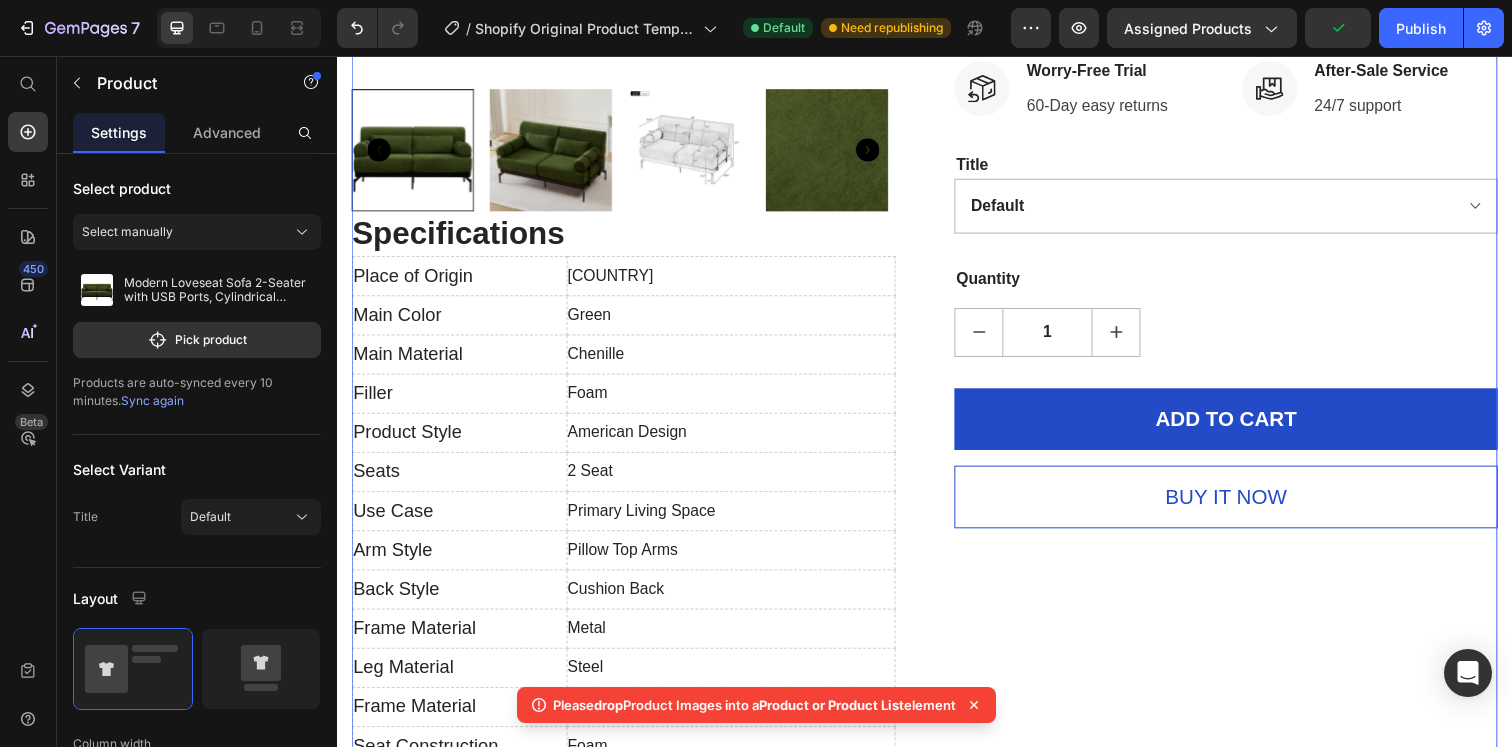 click on "Hurry up! Only  74  left in stock (P) Stock Counter Modern Loveseat Sofa 2-Seater with USB Ports, Cylindrical Armrests, Green Chenille, 59 Inch (P) Title
Icon
Icon
Icon
Icon
Icon Icon List Hoz 915 reviews Text block Row $259.26 (P) Price $0.00 (P) Price Save $0.00 (P) Tag Row
See All Specs Button Row
Icon Free Delivery Text block Free delivery and returns Text block Icon List
Icon Worry-Free Trial Text block 60-Day easy returns Text block Icon List
Icon Warranty Text block 1-Year warranty policy Text block Icon List
Icon After-Sale Service Text block 24/7 support Text block Icon List Row Title Default (P) Variants & Swatches Quantity Text block 1 (P) Quantity ADD TO CART (P) Cart Button Buy it now (P) Dynamic Checkout" at bounding box center (1244, 1745) 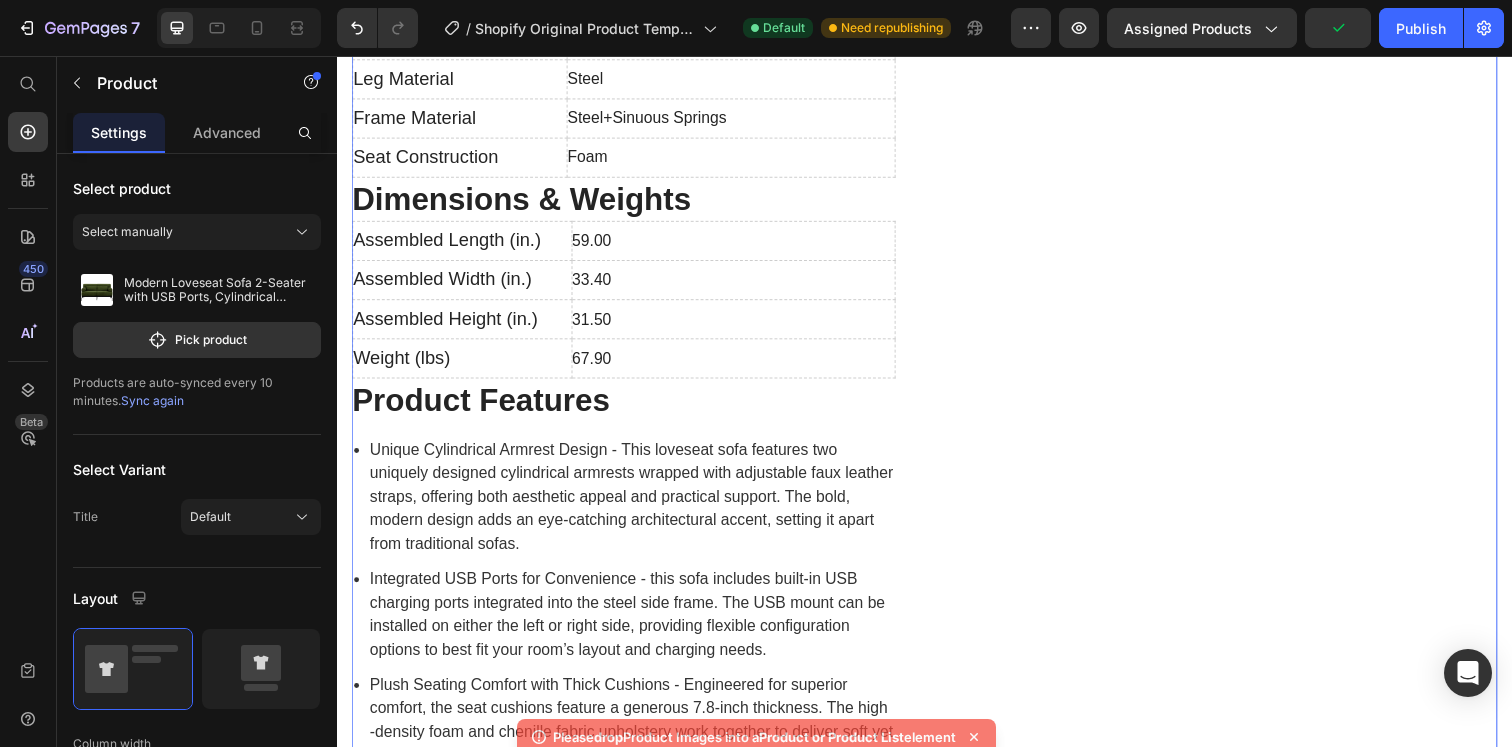 click on "Hurry up! Only  74  left in stock (P) Stock Counter Modern Loveseat Sofa 2-Seater with USB Ports, Cylindrical Armrests, Green Chenille, 59 Inch (P) Title
Icon
Icon
Icon
Icon
Icon Icon List Hoz 915 reviews Text block Row $259.26 (P) Price $0.00 (P) Price Save $0.00 (P) Tag Row
See All Specs Button Row
Icon Free Delivery Text block Free delivery and returns Text block Icon List
Icon Worry-Free Trial Text block 60-Day easy returns Text block Icon List
Icon Warranty Text block 1-Year warranty policy Text block Icon List
Icon After-Sale Service Text block 24/7 support Text block Icon List Row Title Default (P) Variants & Swatches Quantity Text block 1 (P) Quantity ADD TO CART (P) Cart Button Buy it now (P) Dynamic Checkout" at bounding box center (1244, 1144) 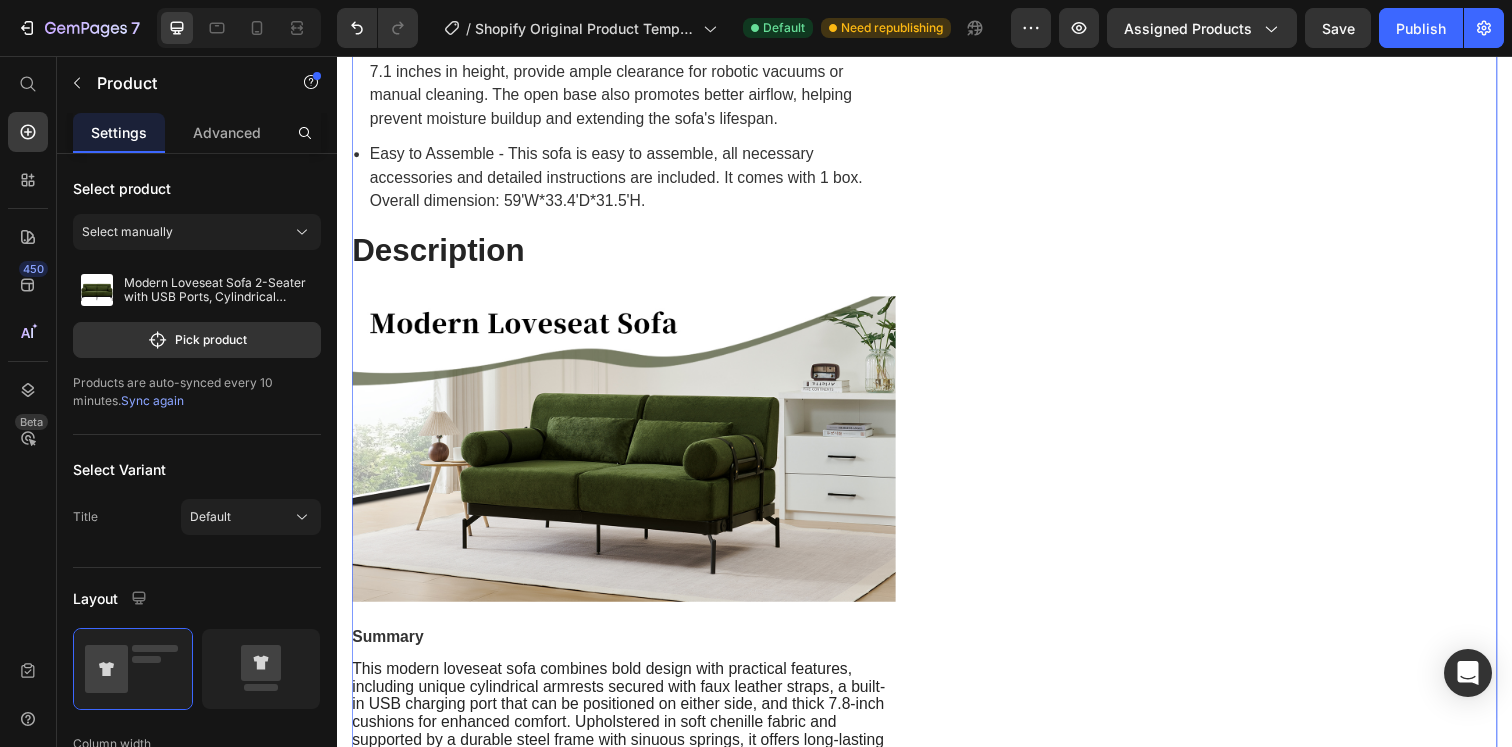click on "Hurry up! Only  74  left in stock (P) Stock Counter Modern Loveseat Sofa 2-Seater with USB Ports, Cylindrical Armrests, Green Chenille, 59 Inch (P) Title
Icon
Icon
Icon
Icon
Icon Icon List Hoz 915 reviews Text block Row $259.26 (P) Price $0.00 (P) Price Save $0.00 (P) Tag Row
See All Specs Button Row
Icon Free Delivery Text block Free delivery and returns Text block Icon List
Icon Worry-Free Trial Text block 60-Day easy returns Text block Icon List
Icon Warranty Text block 1-Year warranty policy Text block Icon List
Icon After-Sale Service Text block 24/7 support Text block Icon List Row Title Default (P) Variants & Swatches Quantity Text block 1 (P) Quantity ADD TO CART (P) Cart Button Buy it now (P) Dynamic Checkout" at bounding box center (1244, 278) 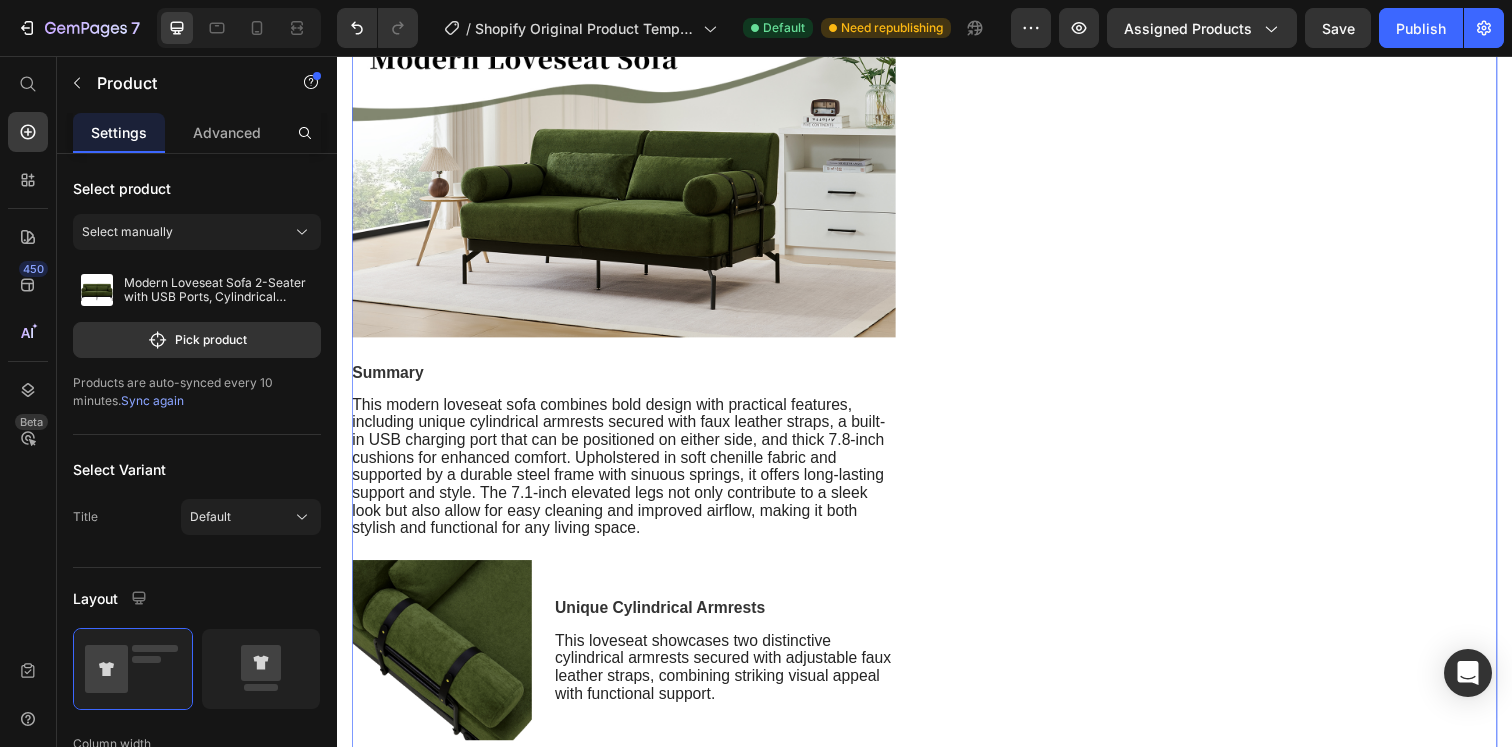 scroll, scrollTop: 2524, scrollLeft: 0, axis: vertical 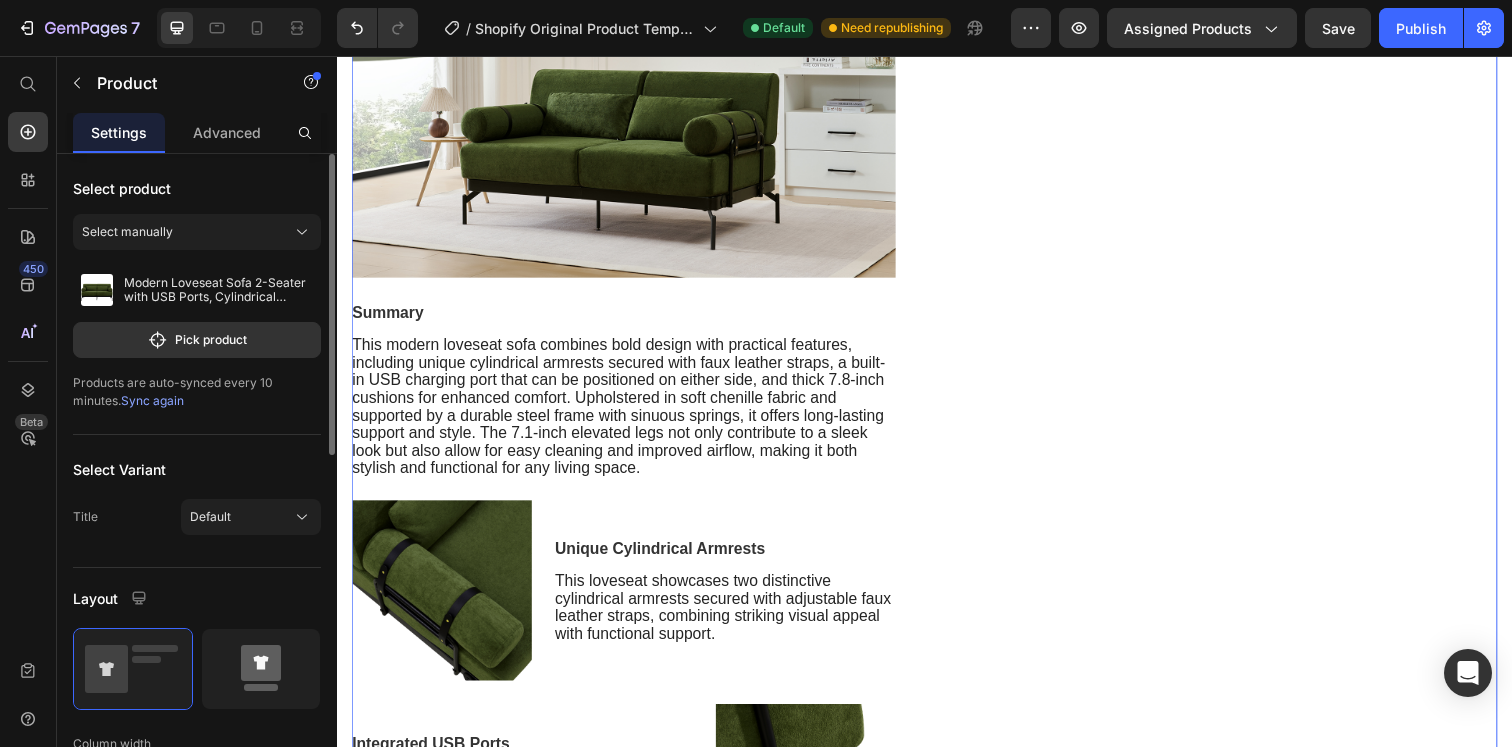 click 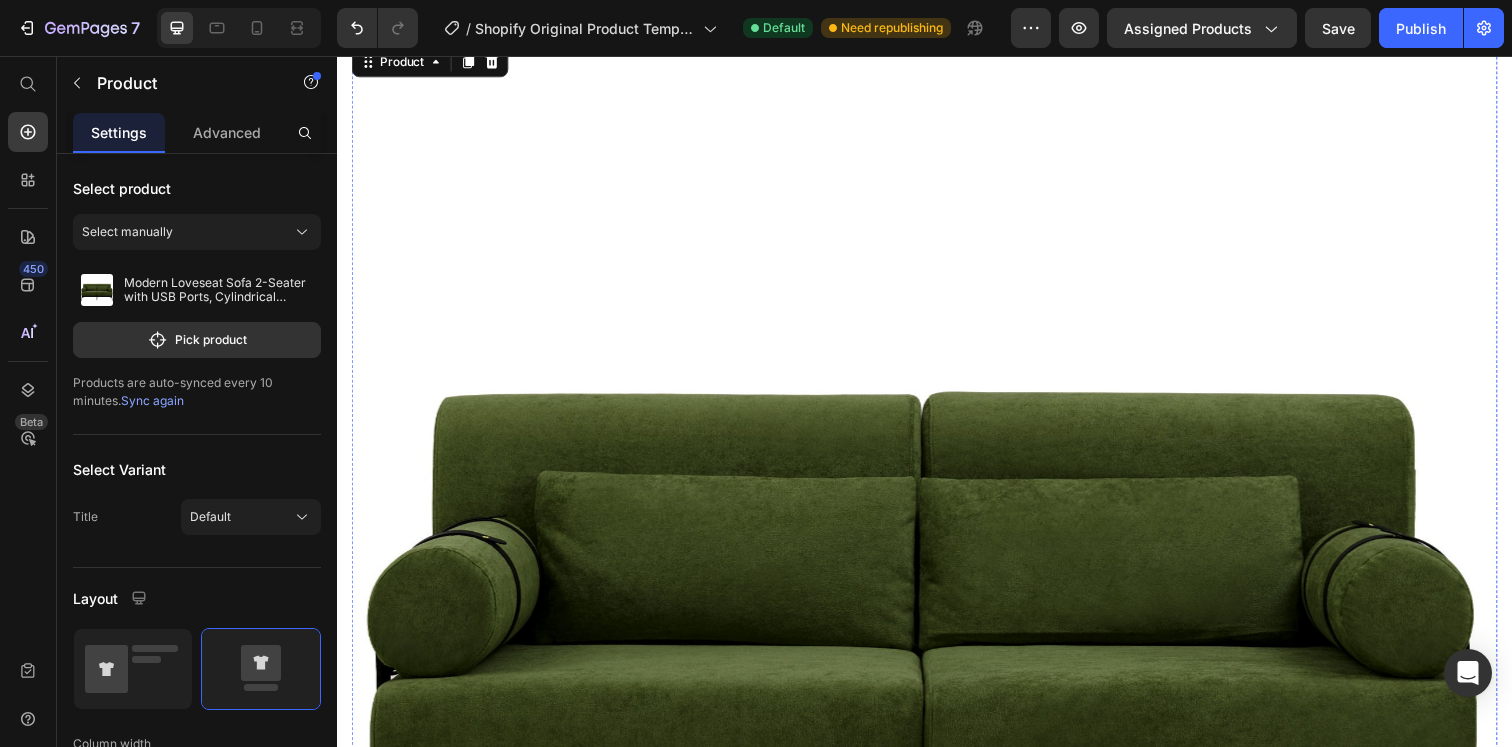scroll, scrollTop: 195, scrollLeft: 0, axis: vertical 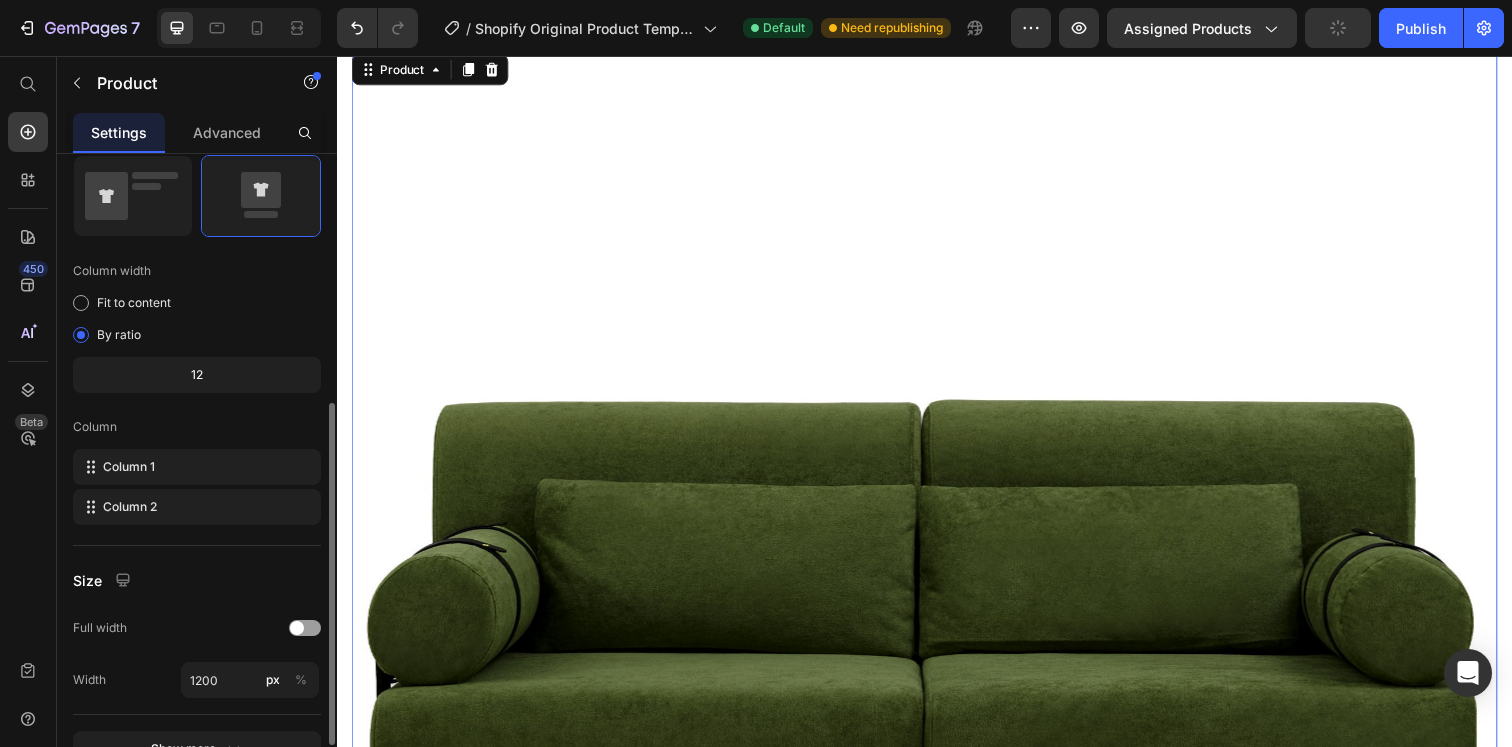 click on "Column" at bounding box center (197, 427) 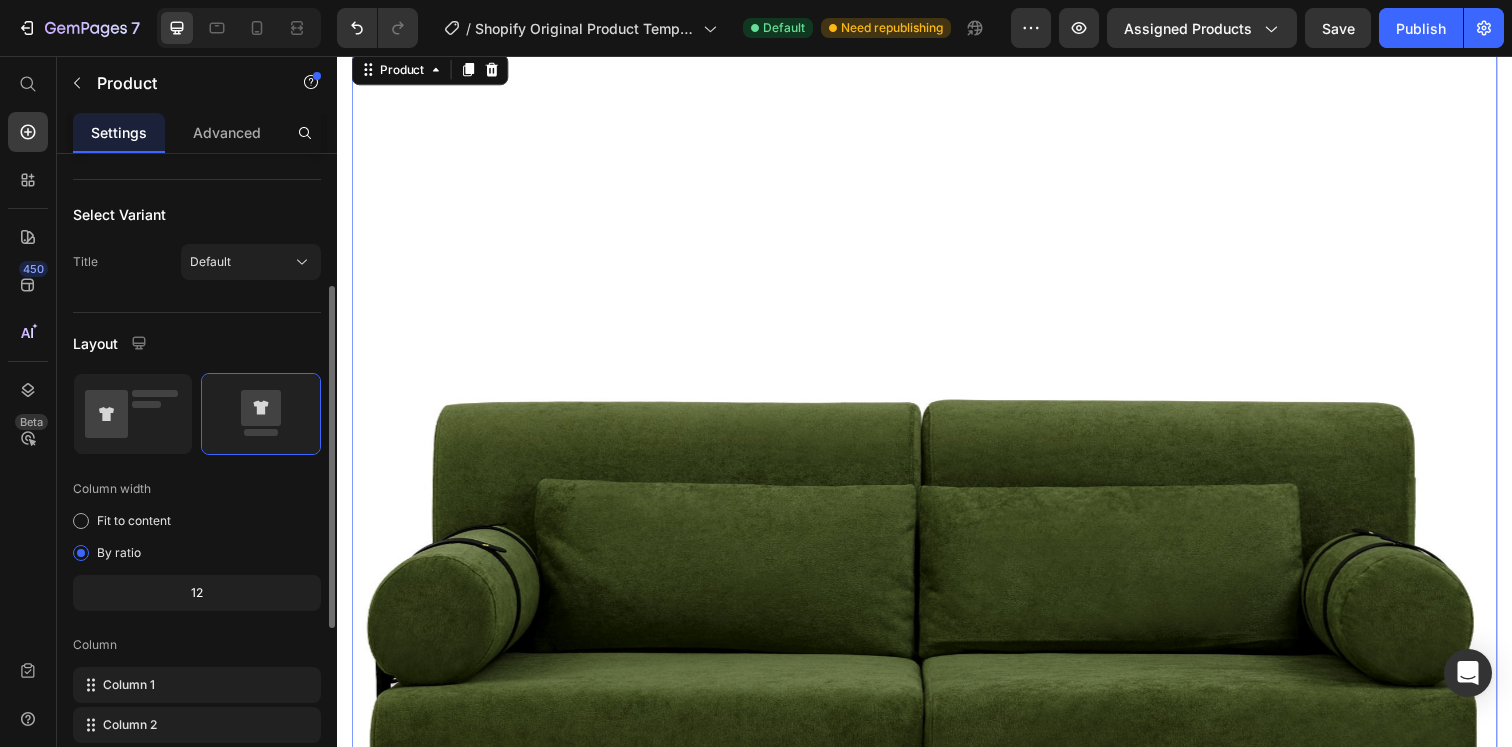 scroll, scrollTop: 238, scrollLeft: 0, axis: vertical 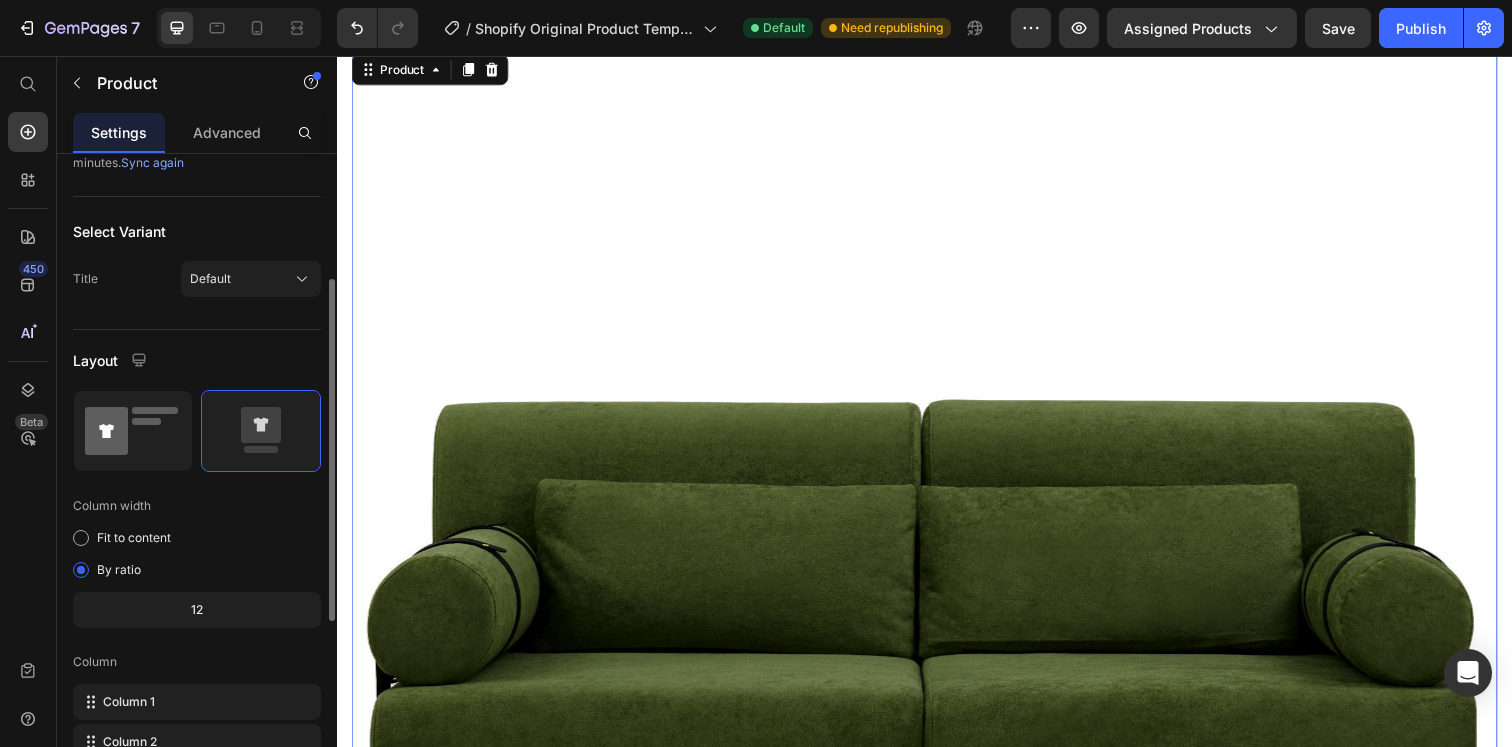 click 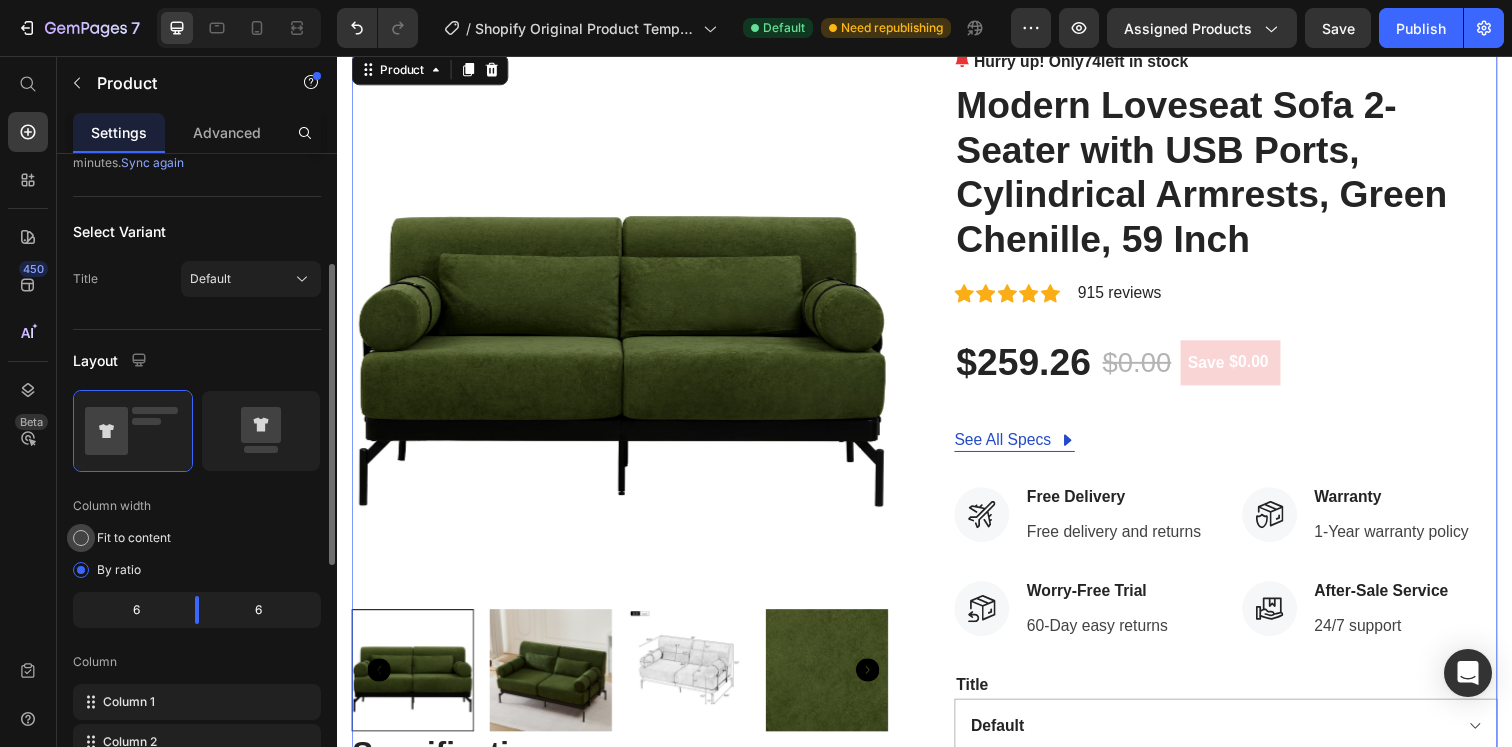 click on "Fit to content" at bounding box center (134, 538) 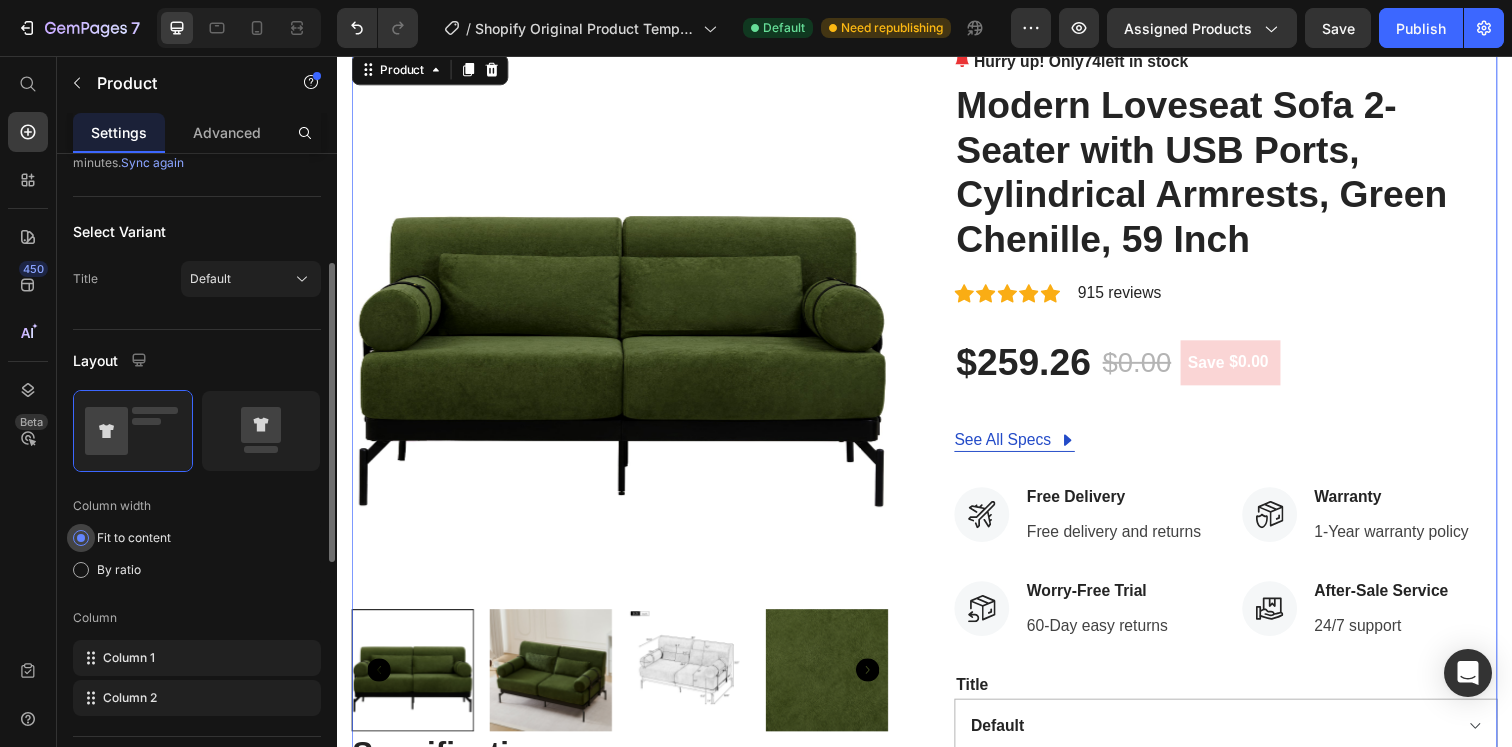 click on "Fit to content" at bounding box center [134, 538] 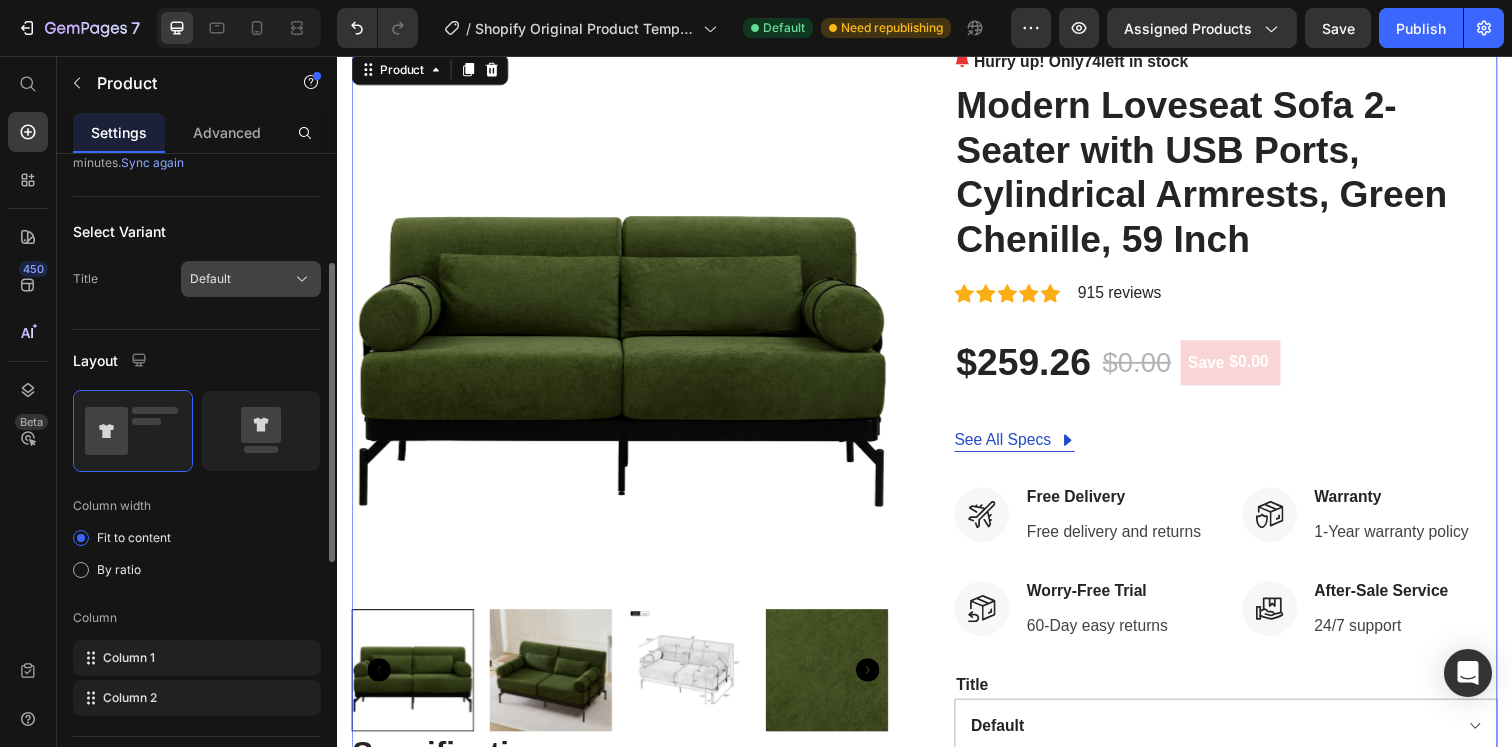 click on "Default" at bounding box center [210, 279] 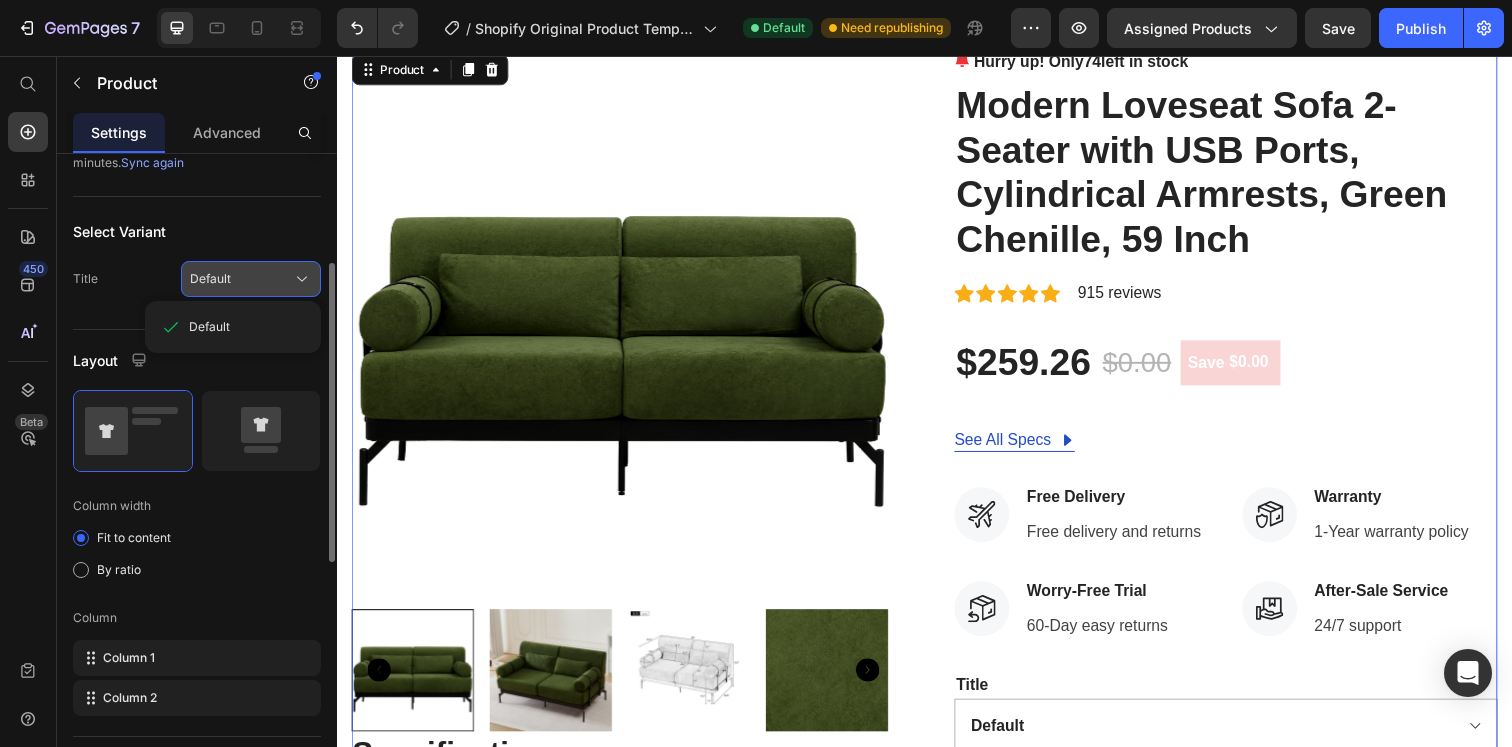 click on "Default" at bounding box center (210, 279) 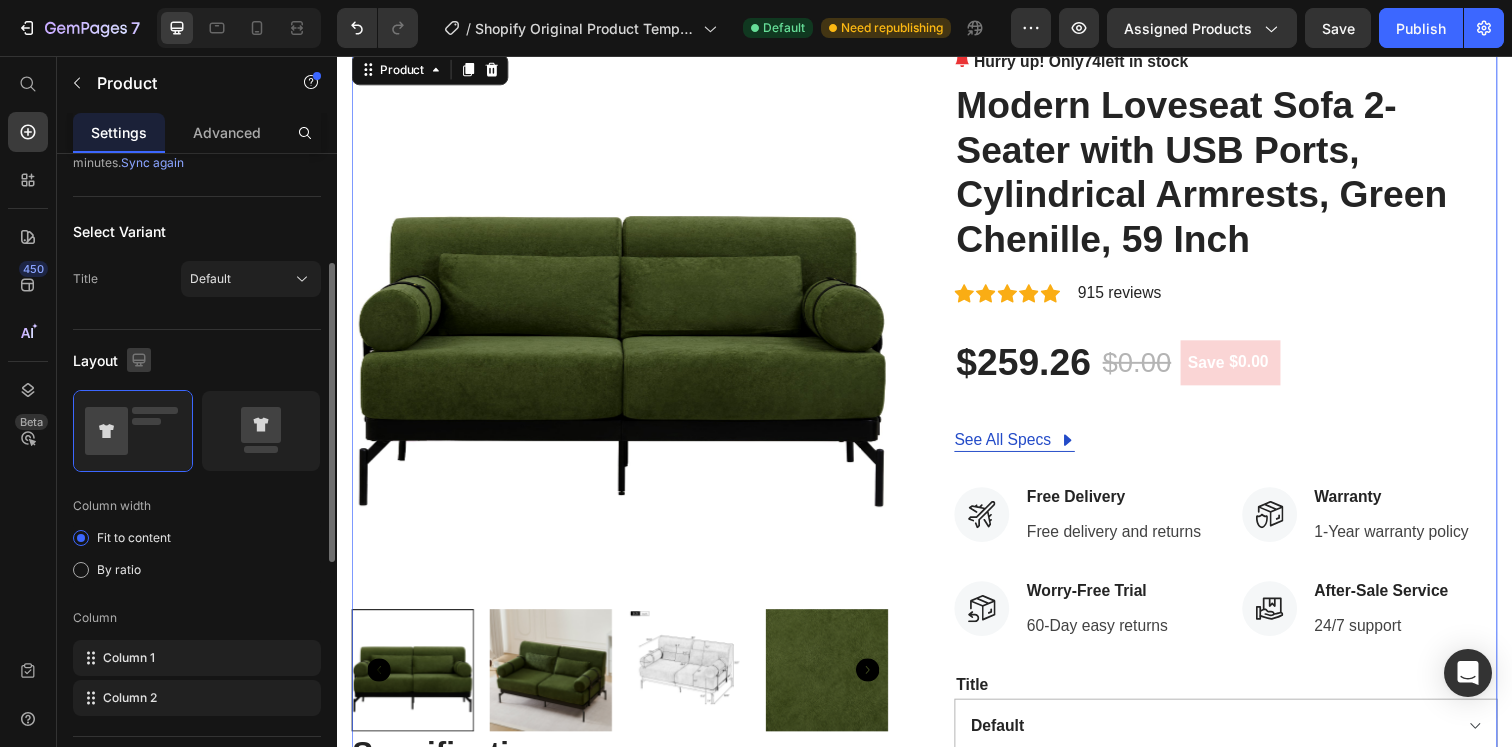 click 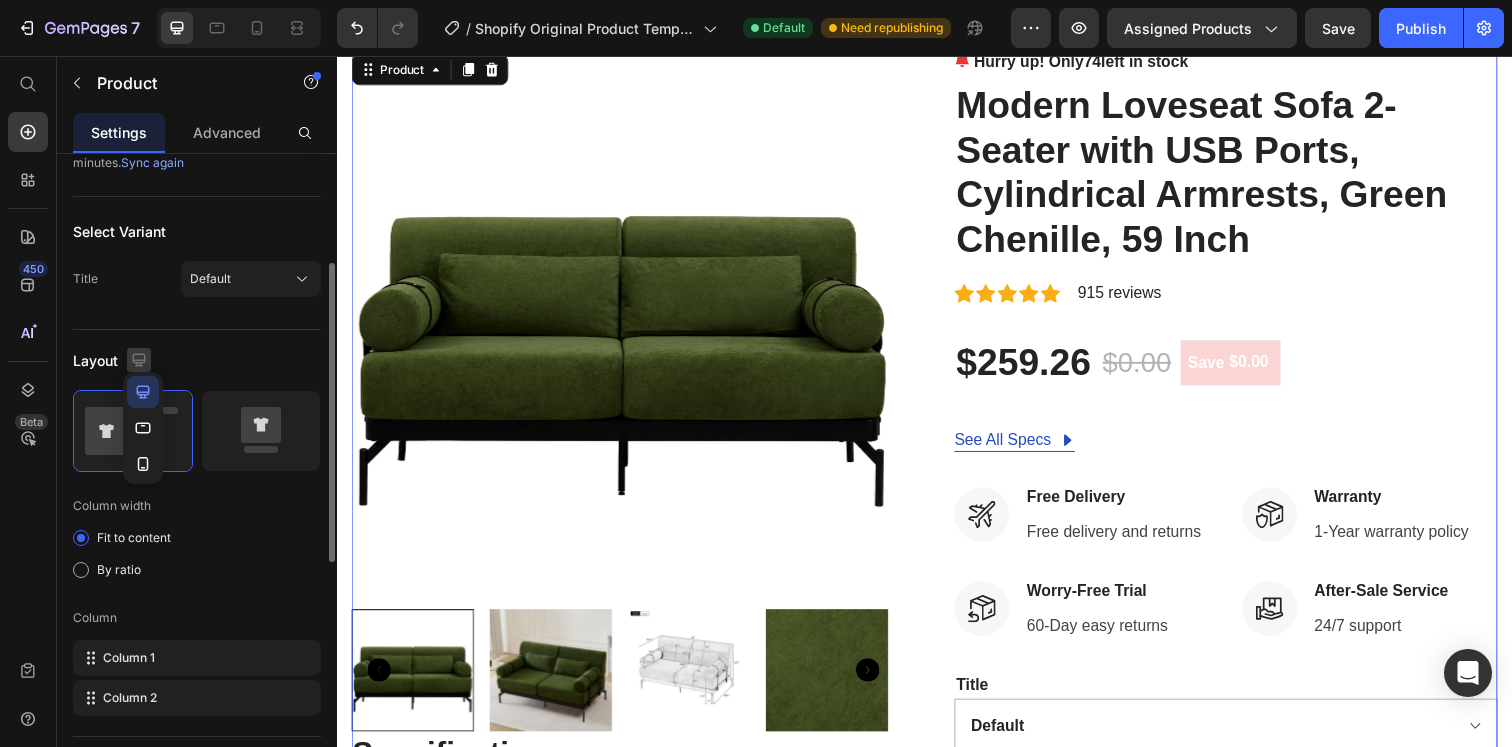 click 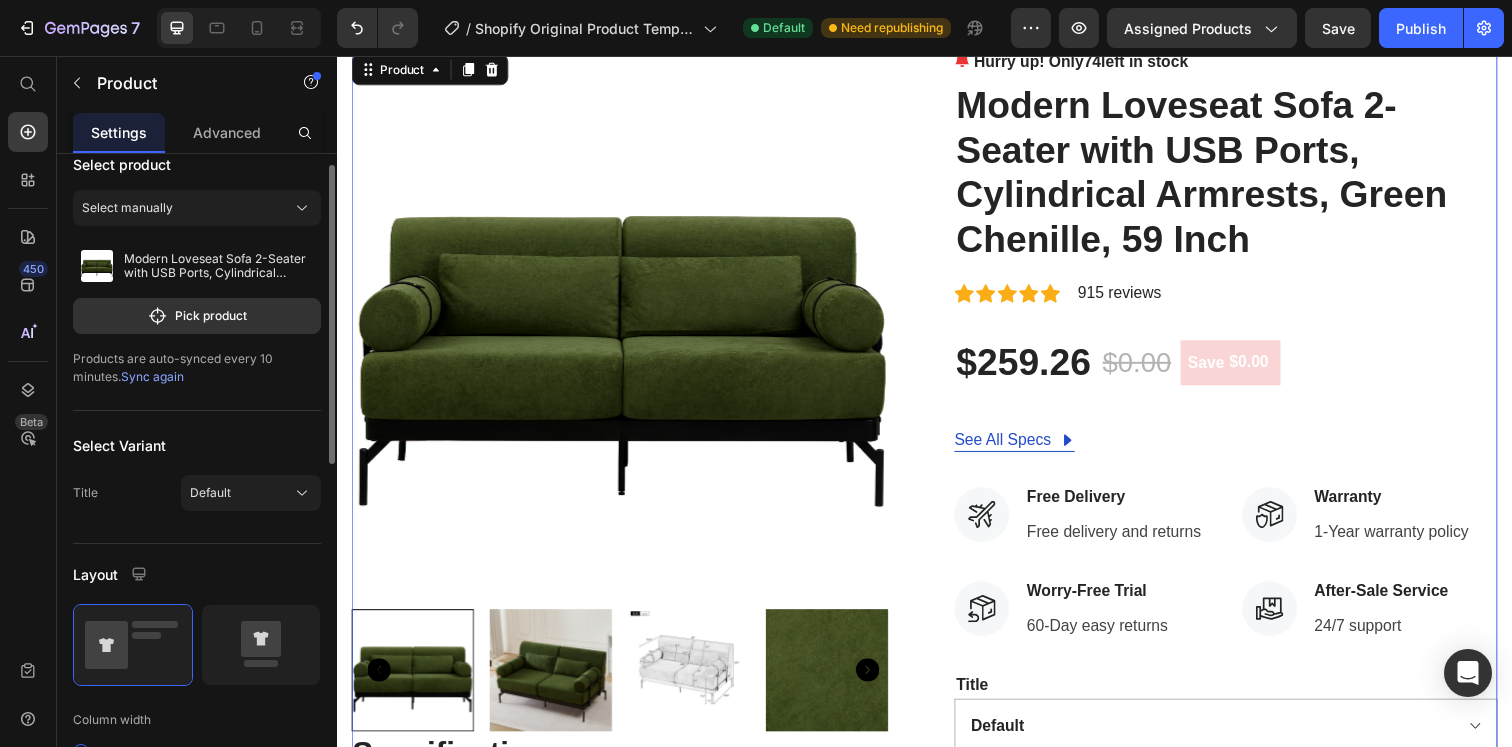scroll, scrollTop: 0, scrollLeft: 0, axis: both 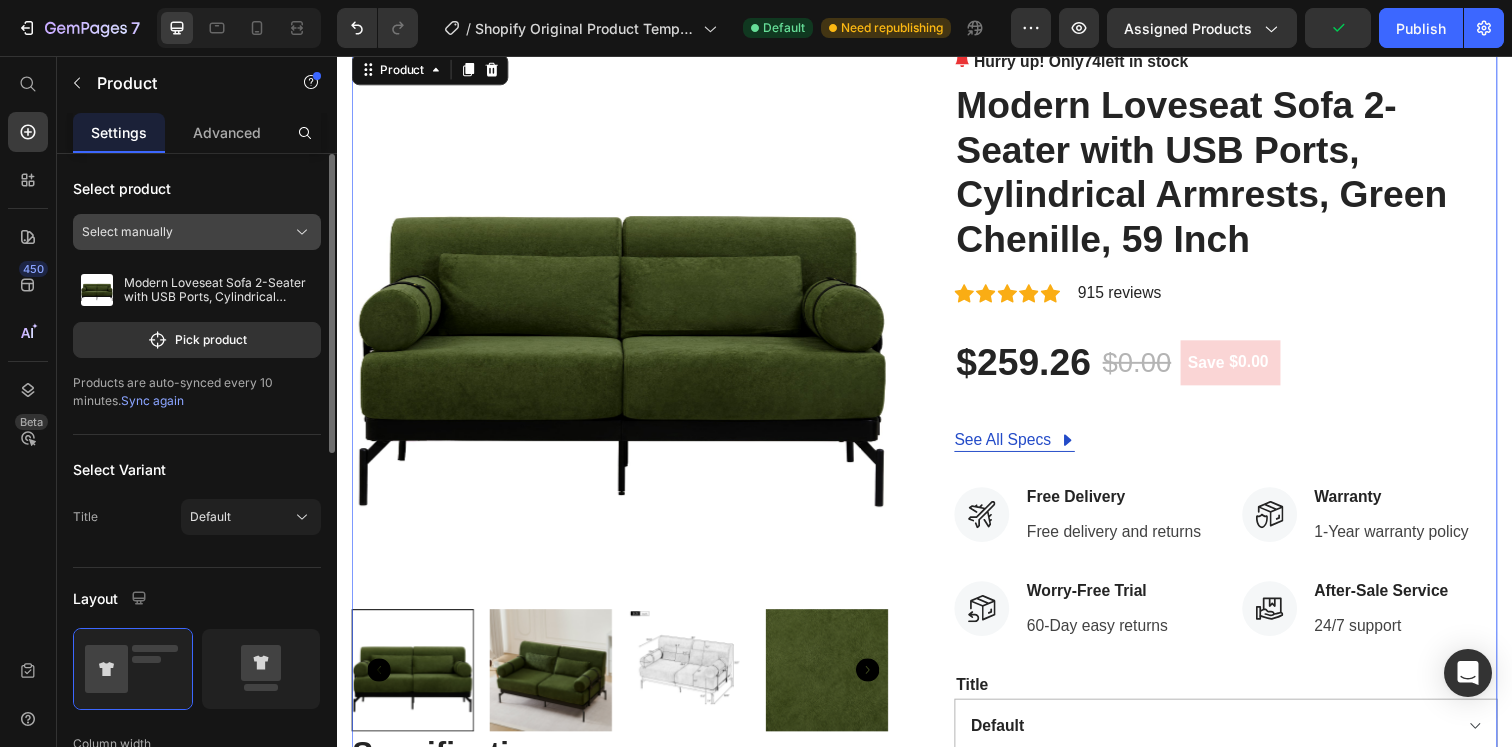 click on "Select manually" at bounding box center (197, 232) 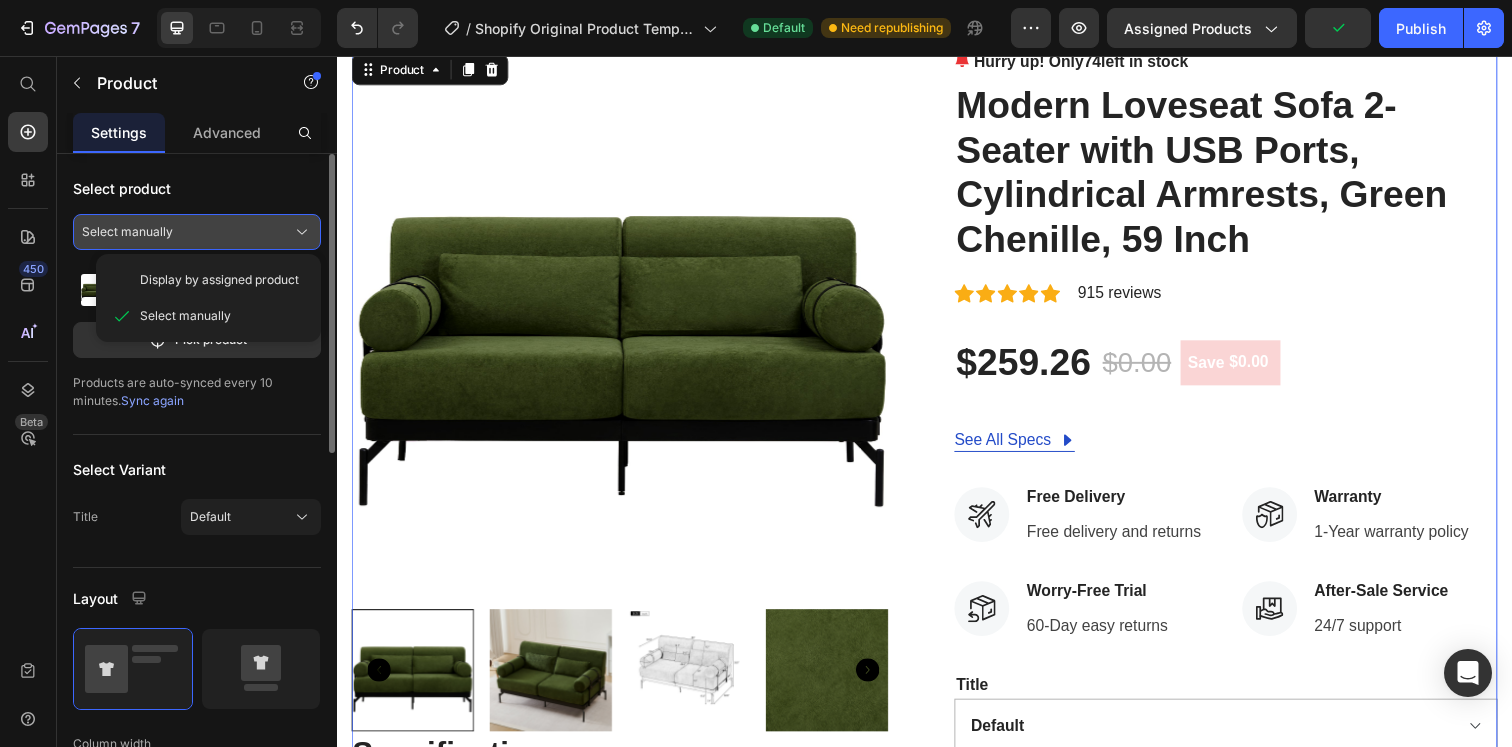 click on "Select manually" at bounding box center [197, 232] 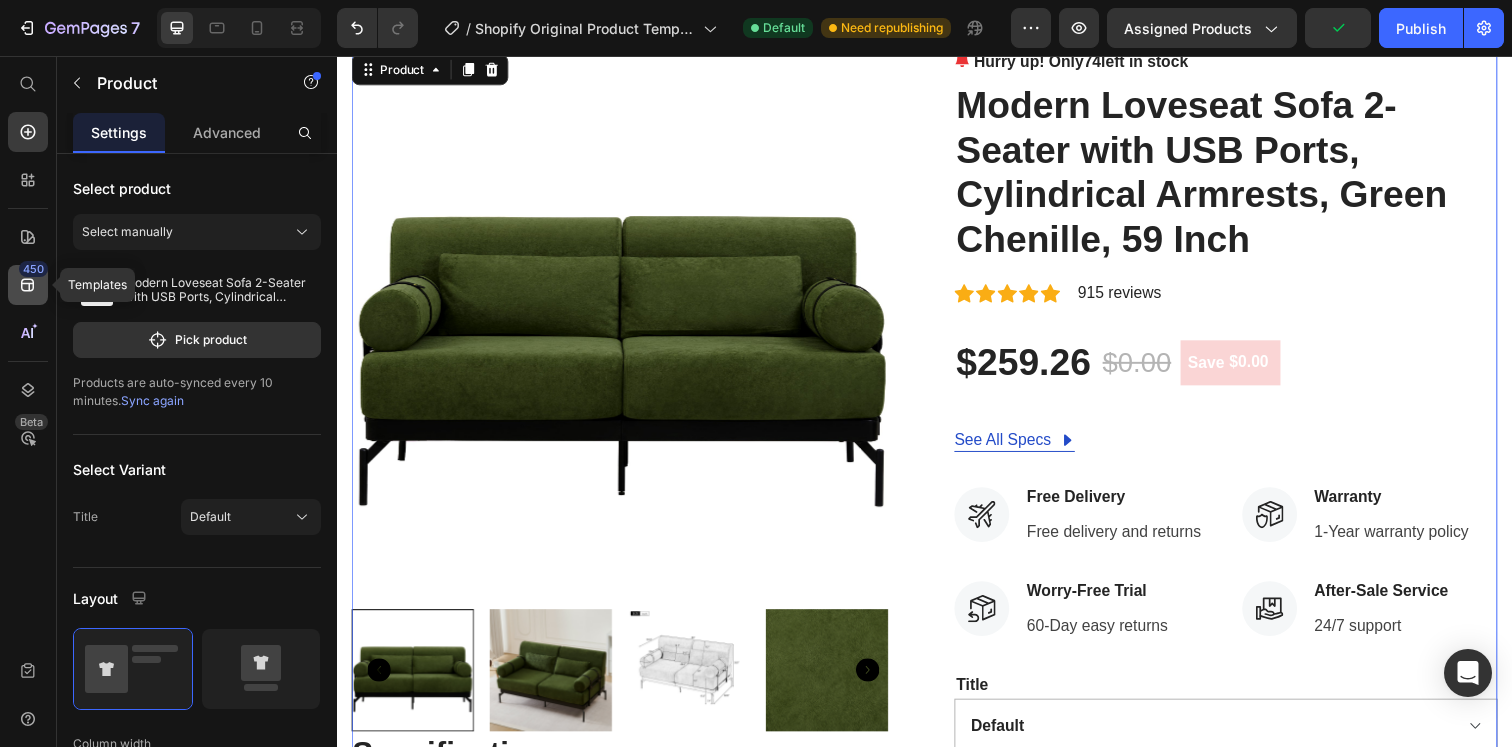 click on "450" at bounding box center (33, 269) 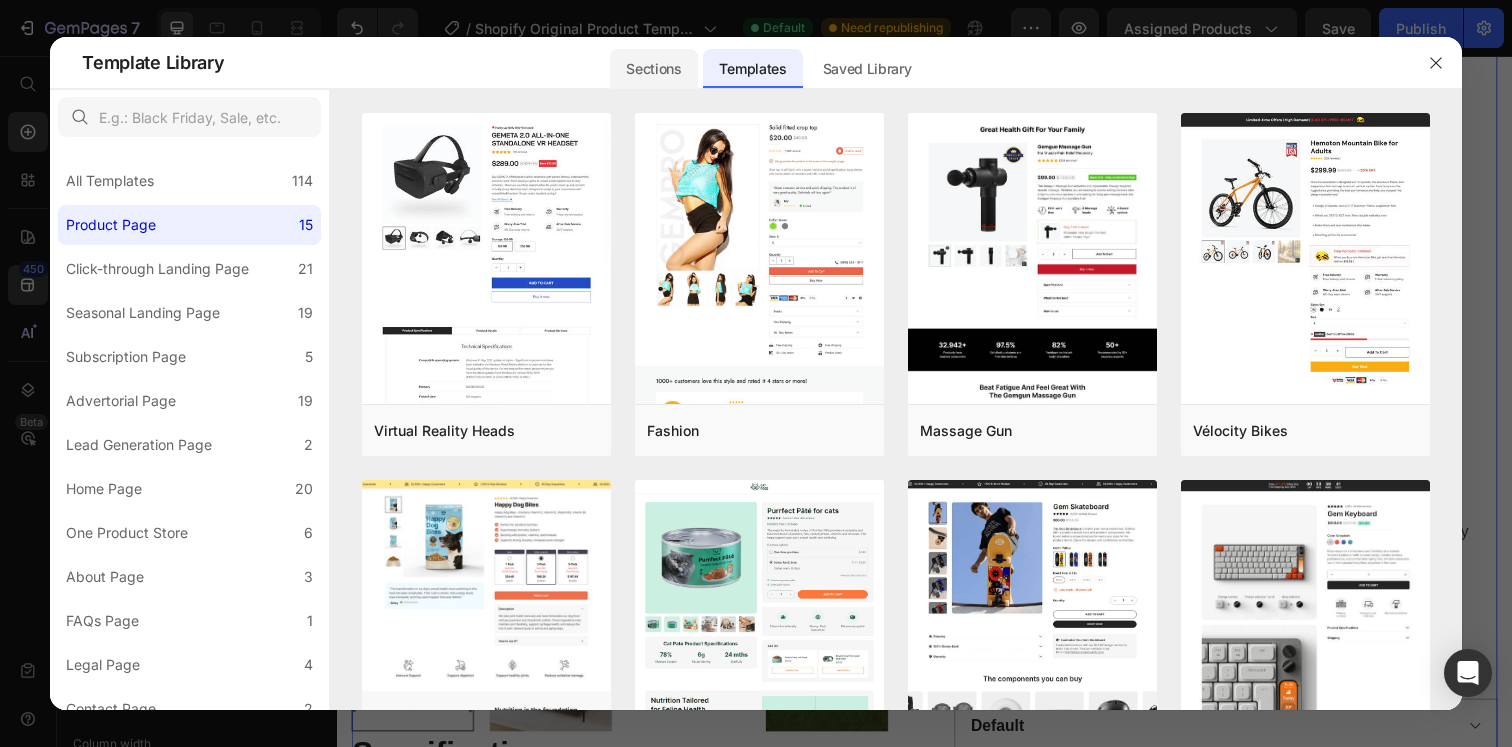 click on "Sections" 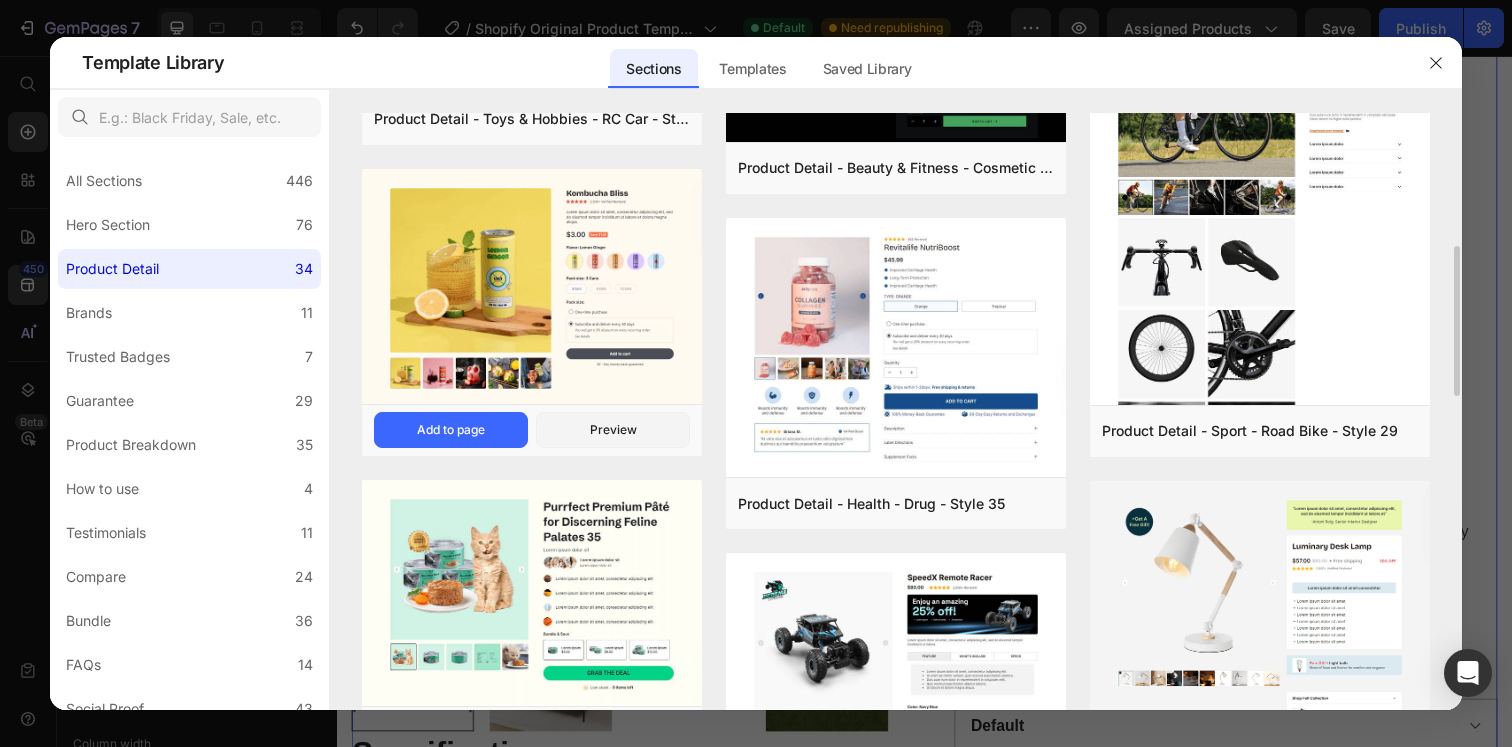 scroll, scrollTop: 574, scrollLeft: 0, axis: vertical 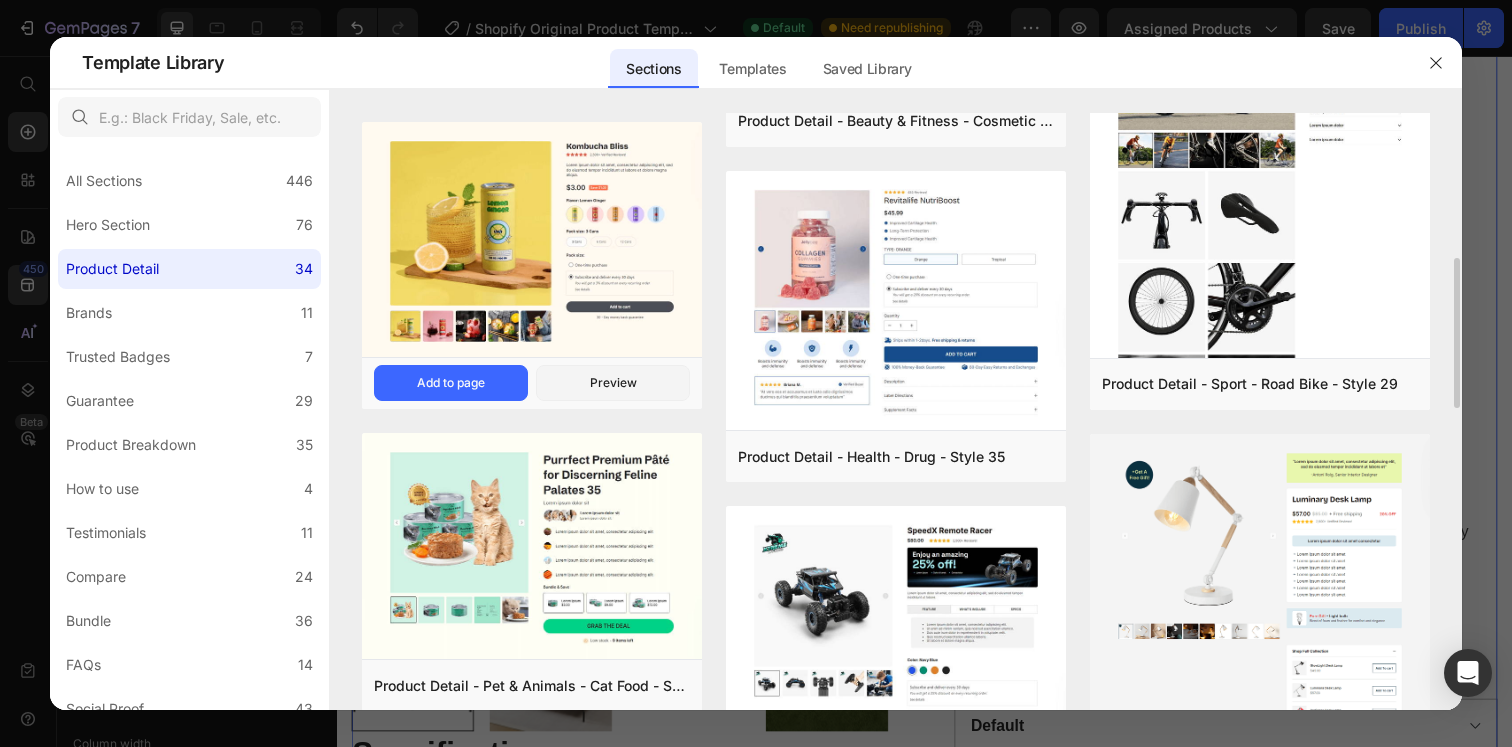 click at bounding box center [532, 241] 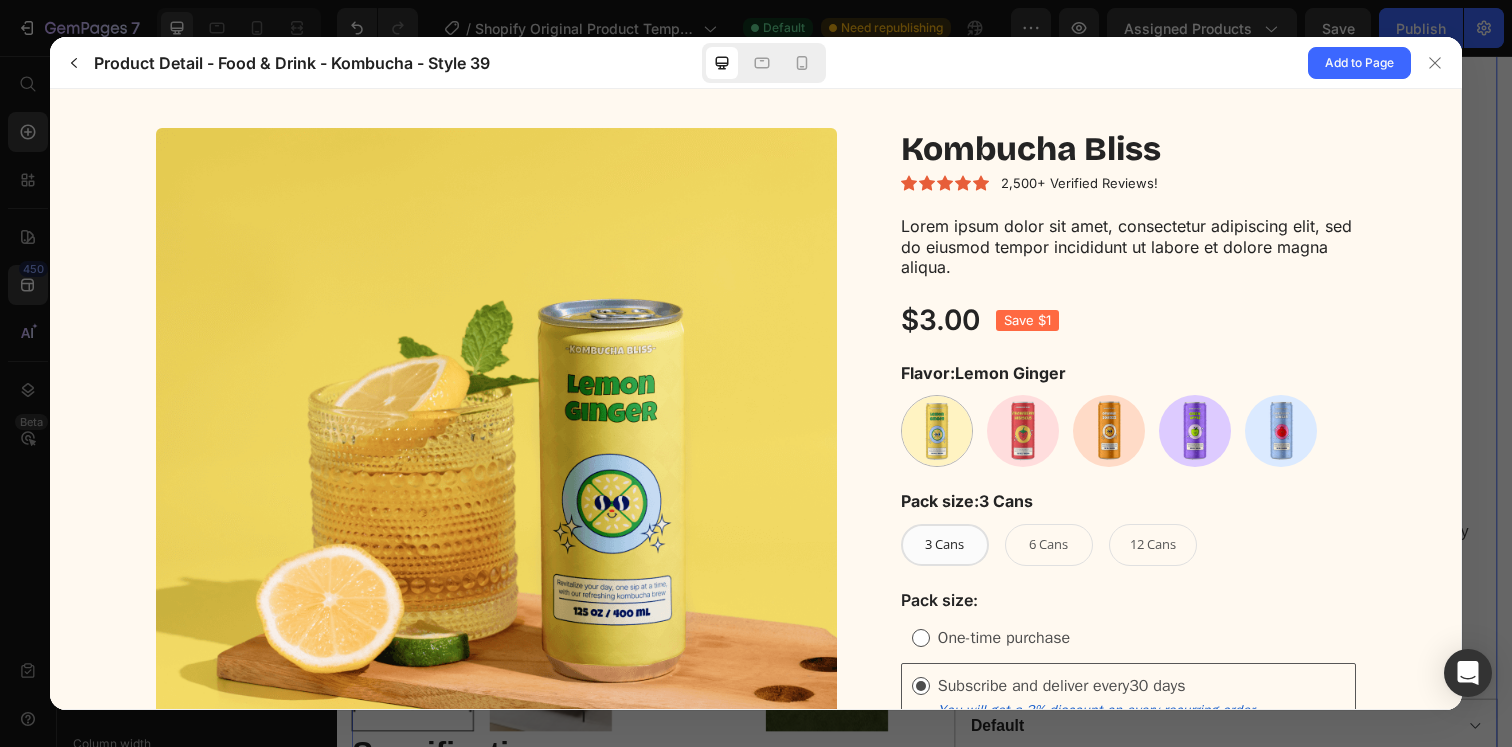 scroll, scrollTop: 0, scrollLeft: 0, axis: both 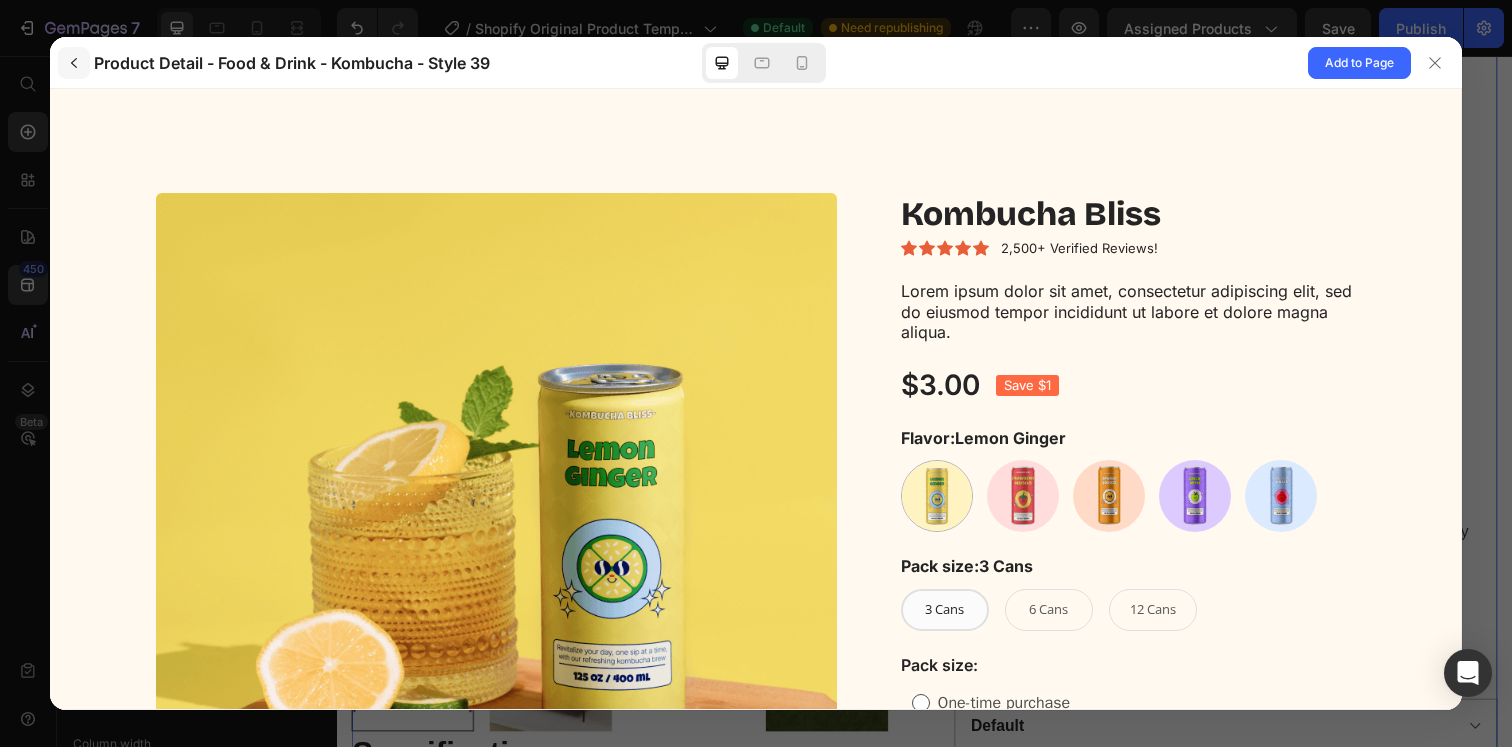 click at bounding box center [74, 63] 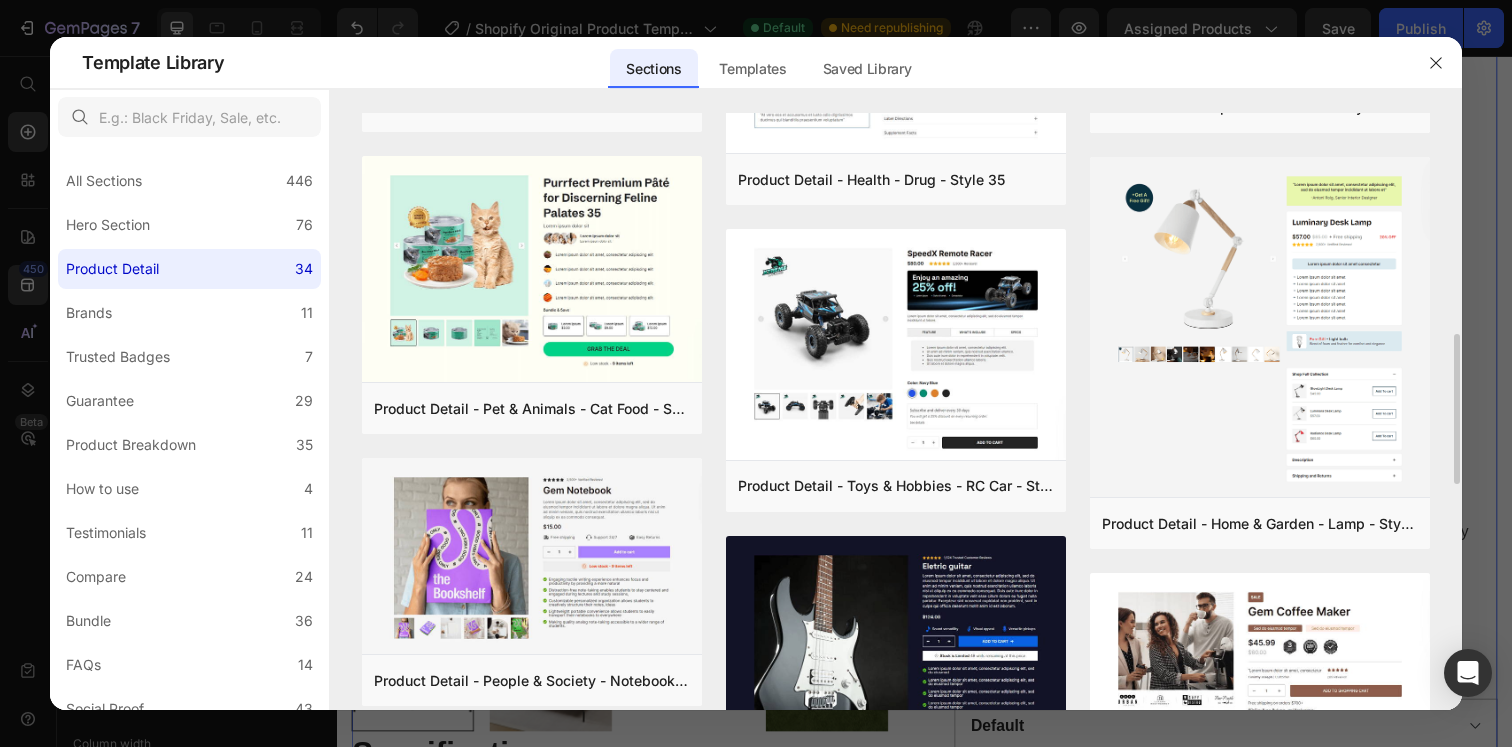 scroll, scrollTop: 856, scrollLeft: 0, axis: vertical 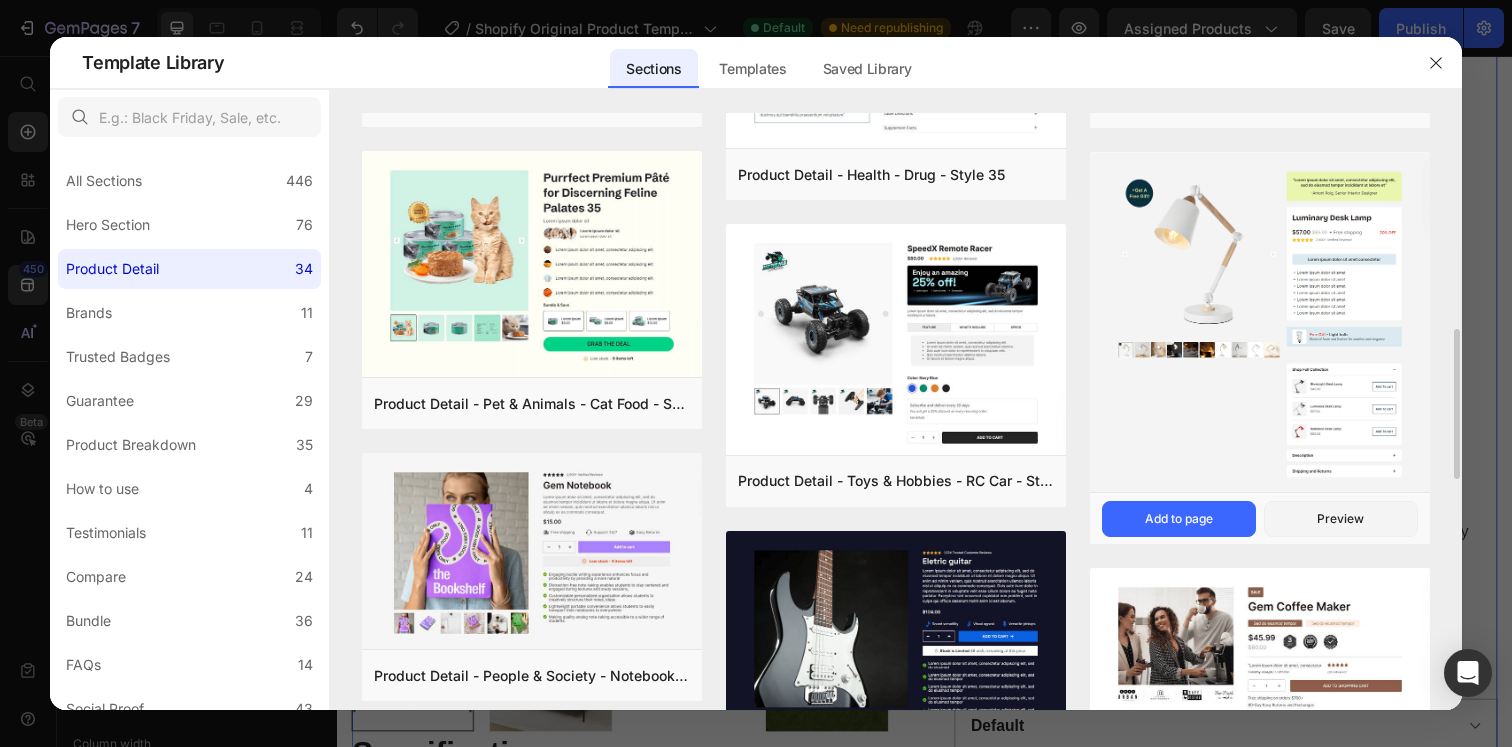 click at bounding box center [1260, 324] 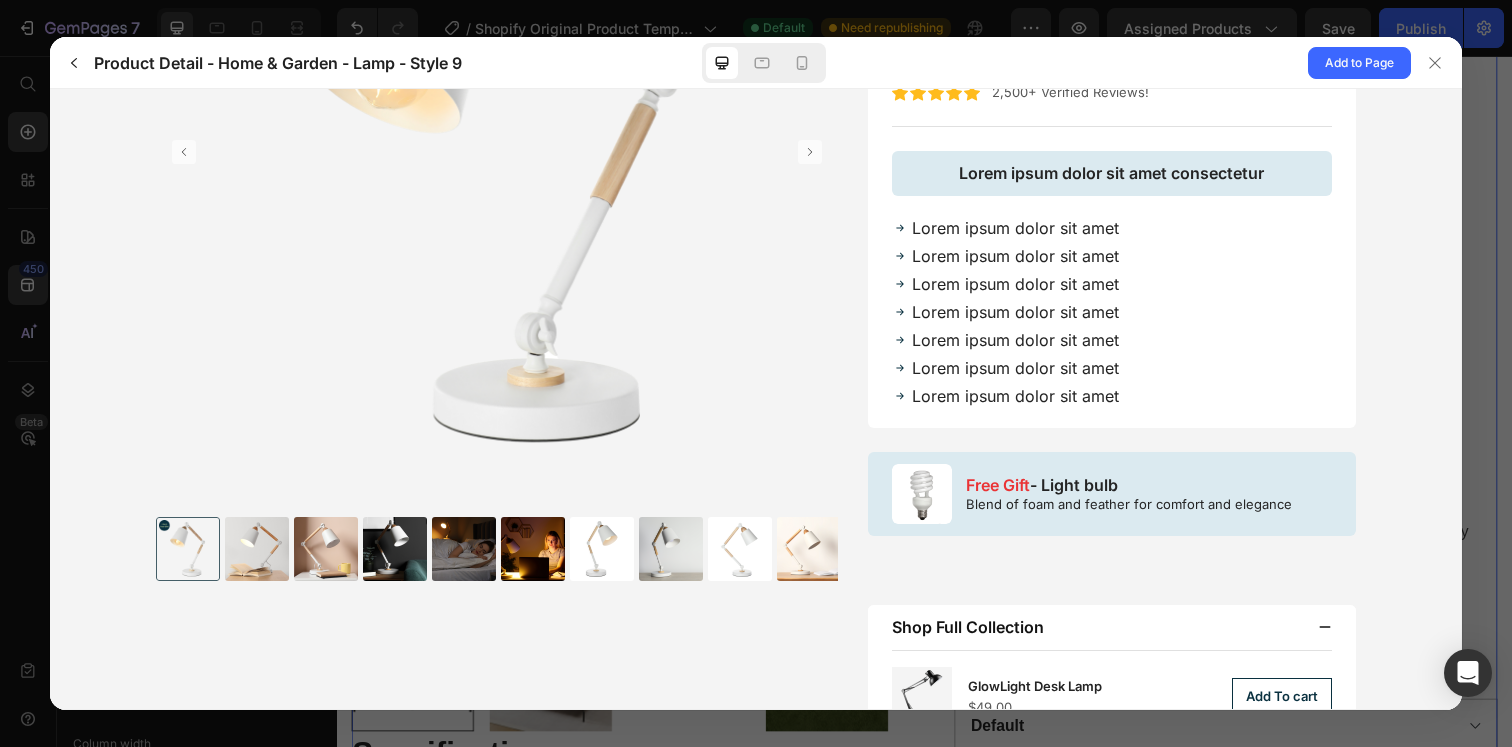 scroll, scrollTop: 382, scrollLeft: 0, axis: vertical 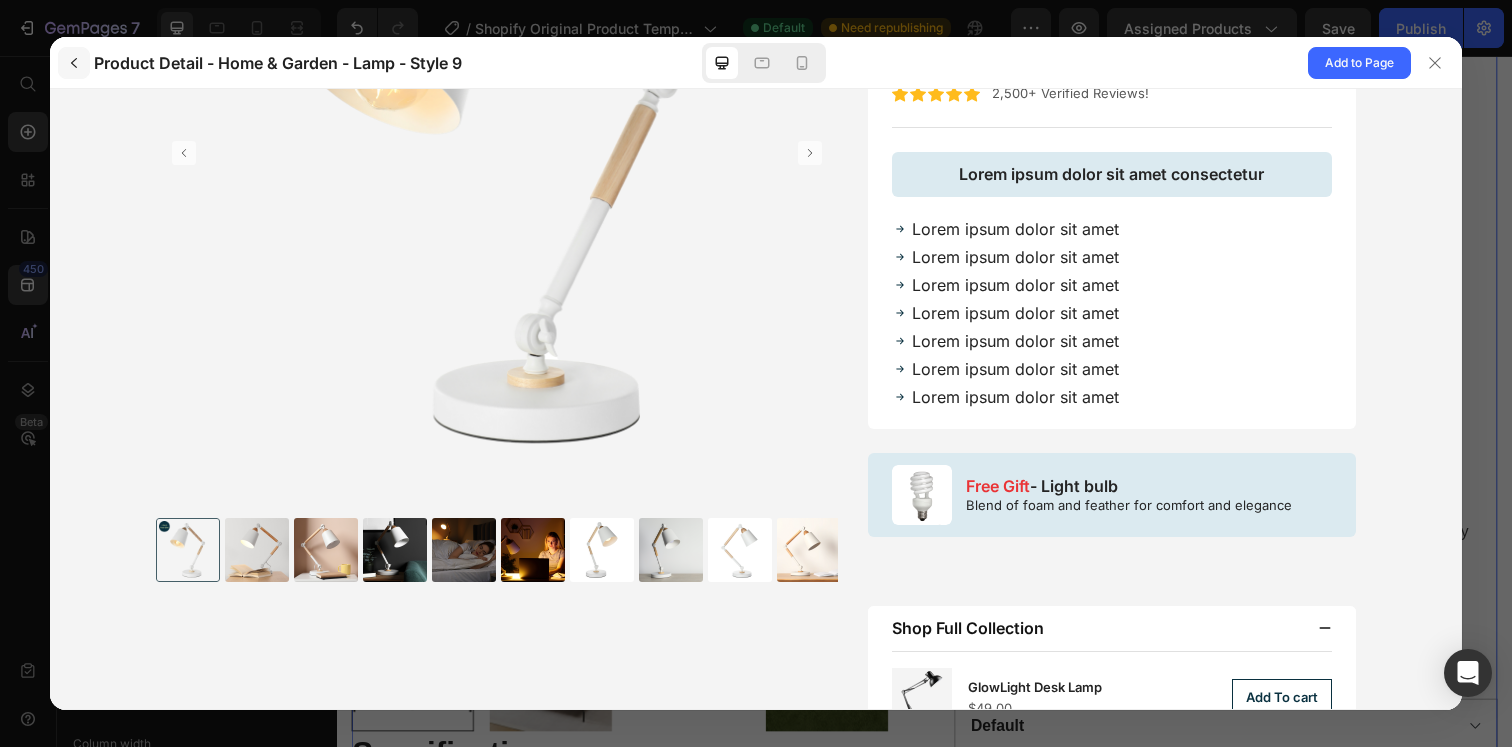 click 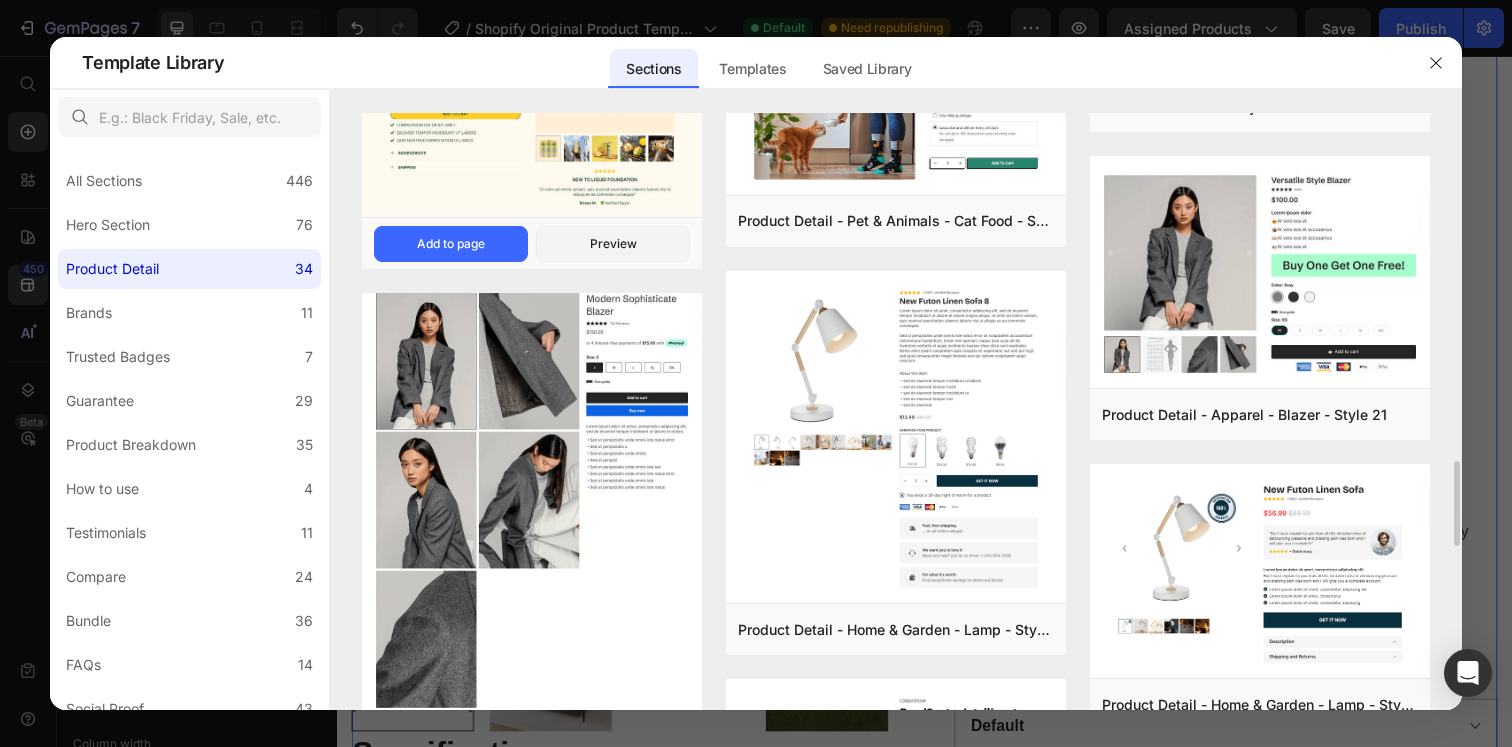 scroll, scrollTop: 2503, scrollLeft: 0, axis: vertical 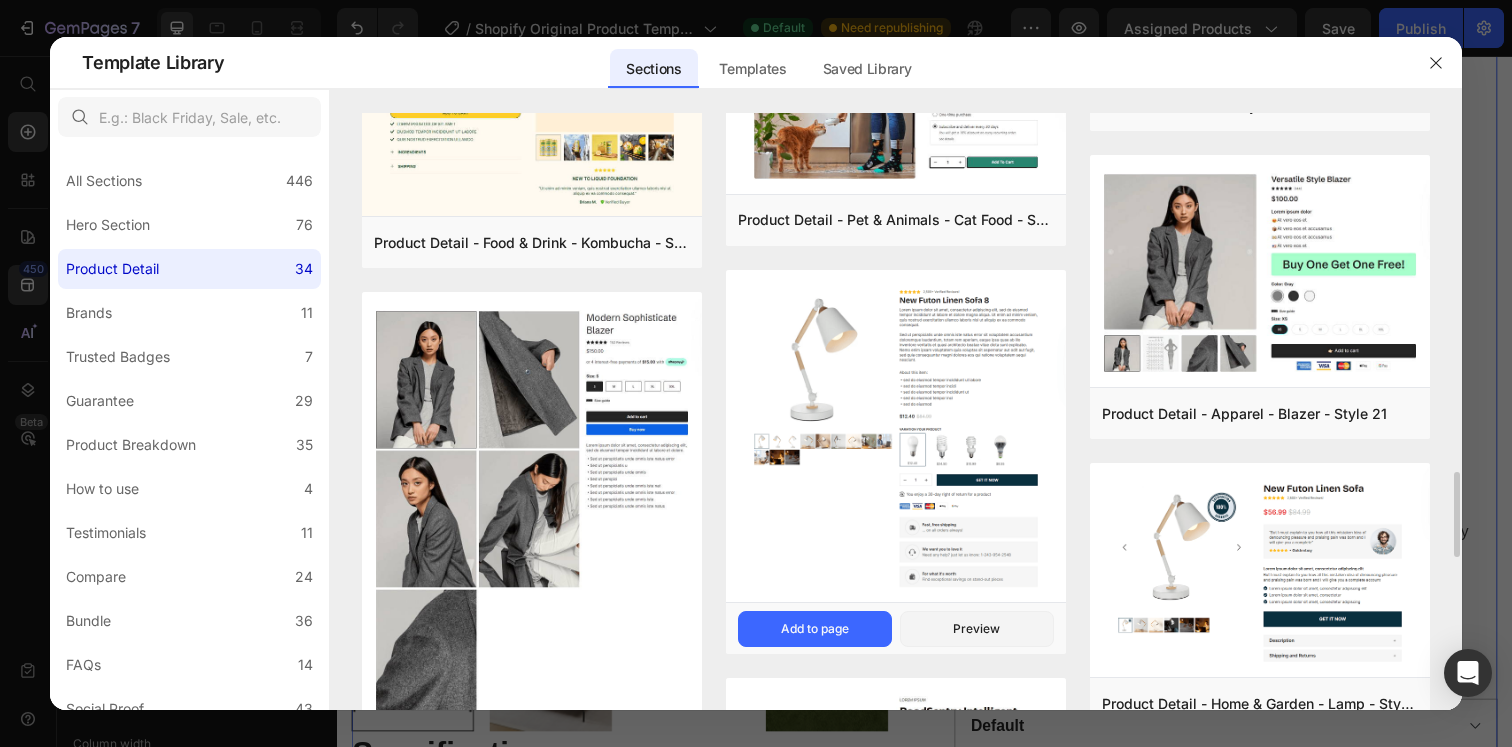 click at bounding box center [896, 438] 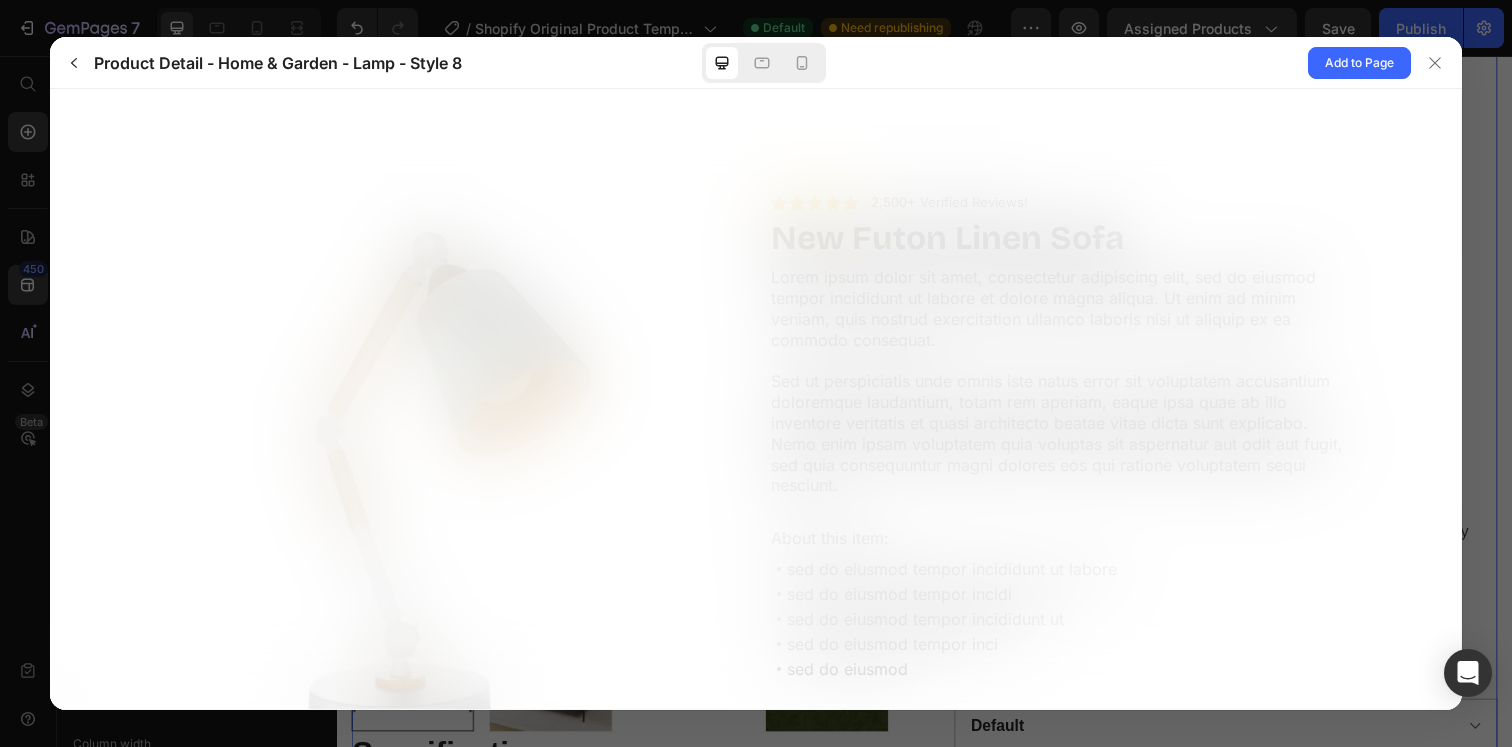 scroll, scrollTop: 0, scrollLeft: 0, axis: both 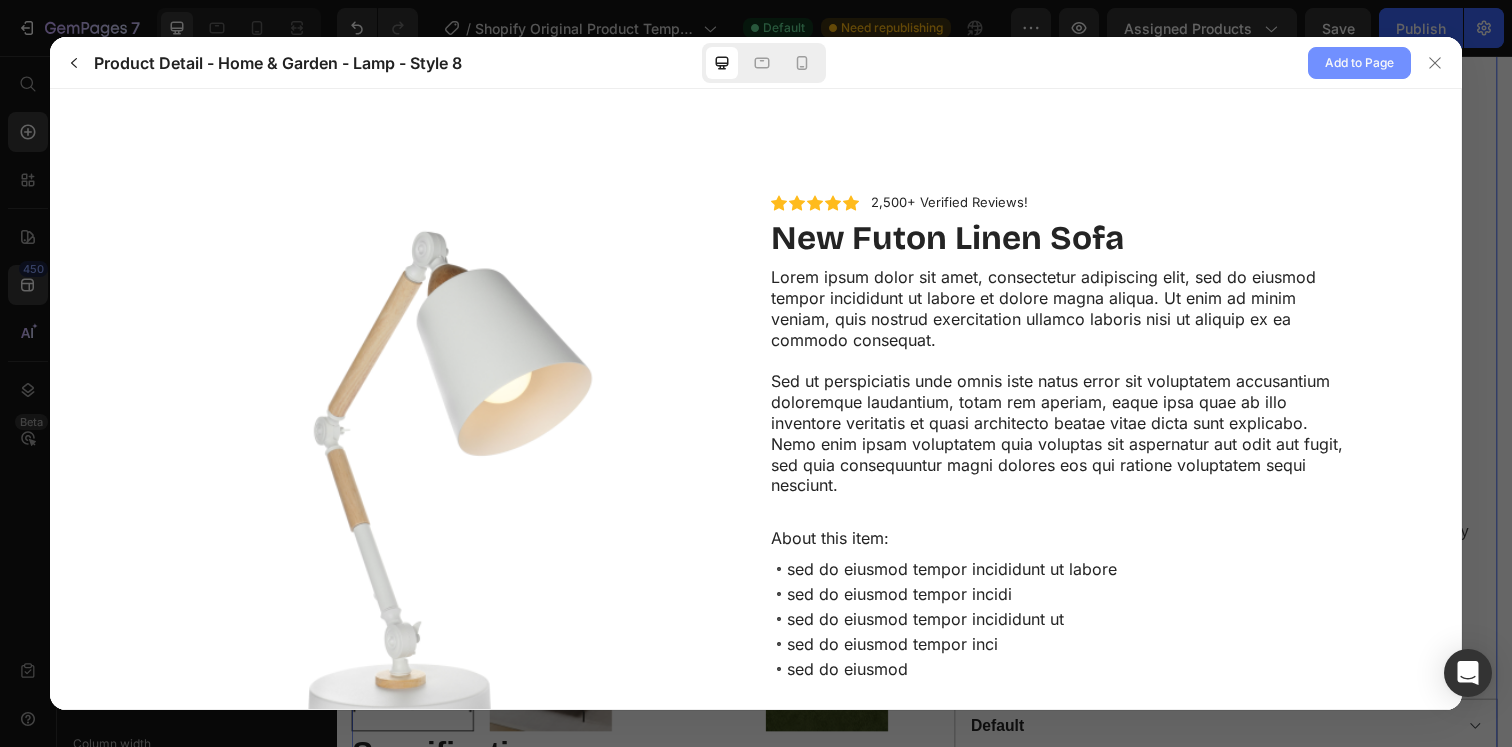 click on "Add to Page" 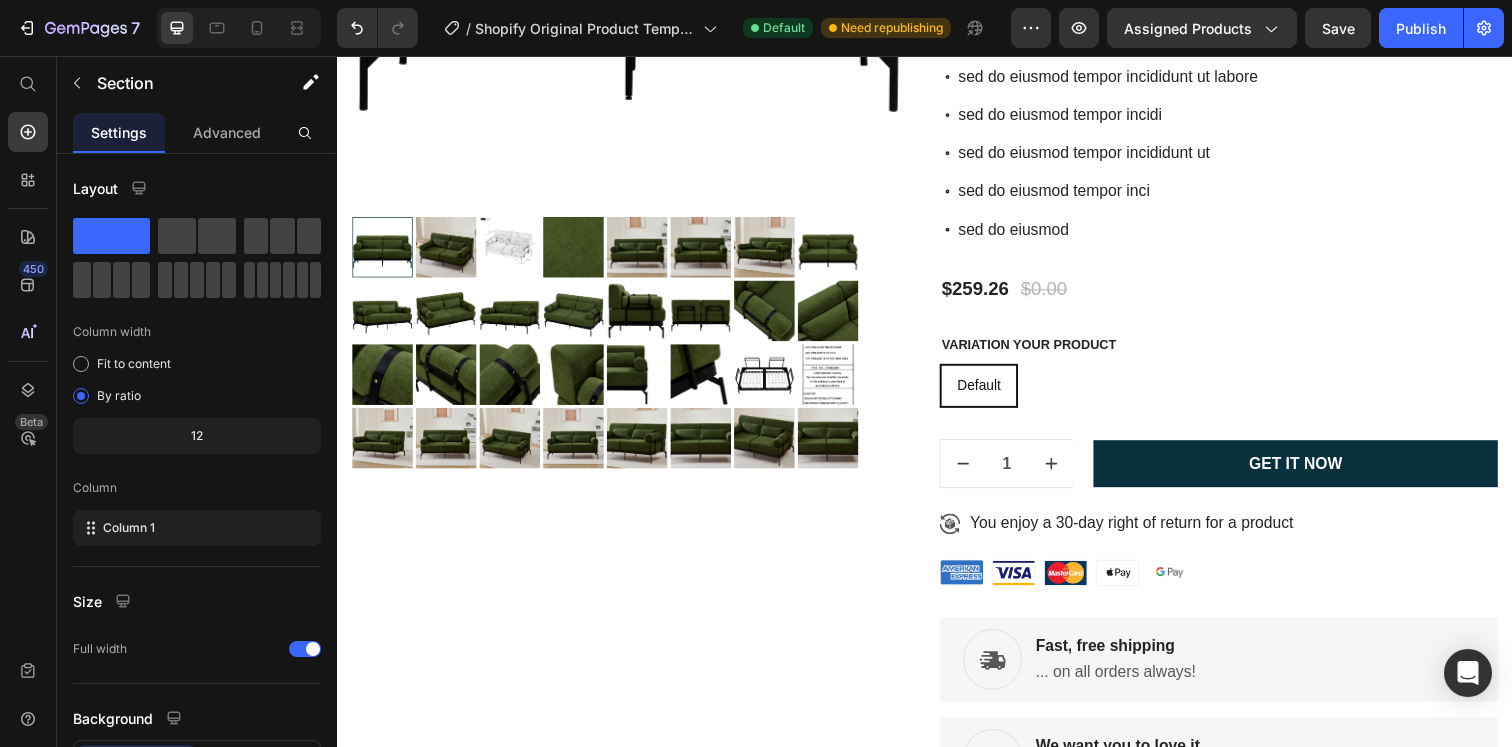 scroll, scrollTop: 12786, scrollLeft: 0, axis: vertical 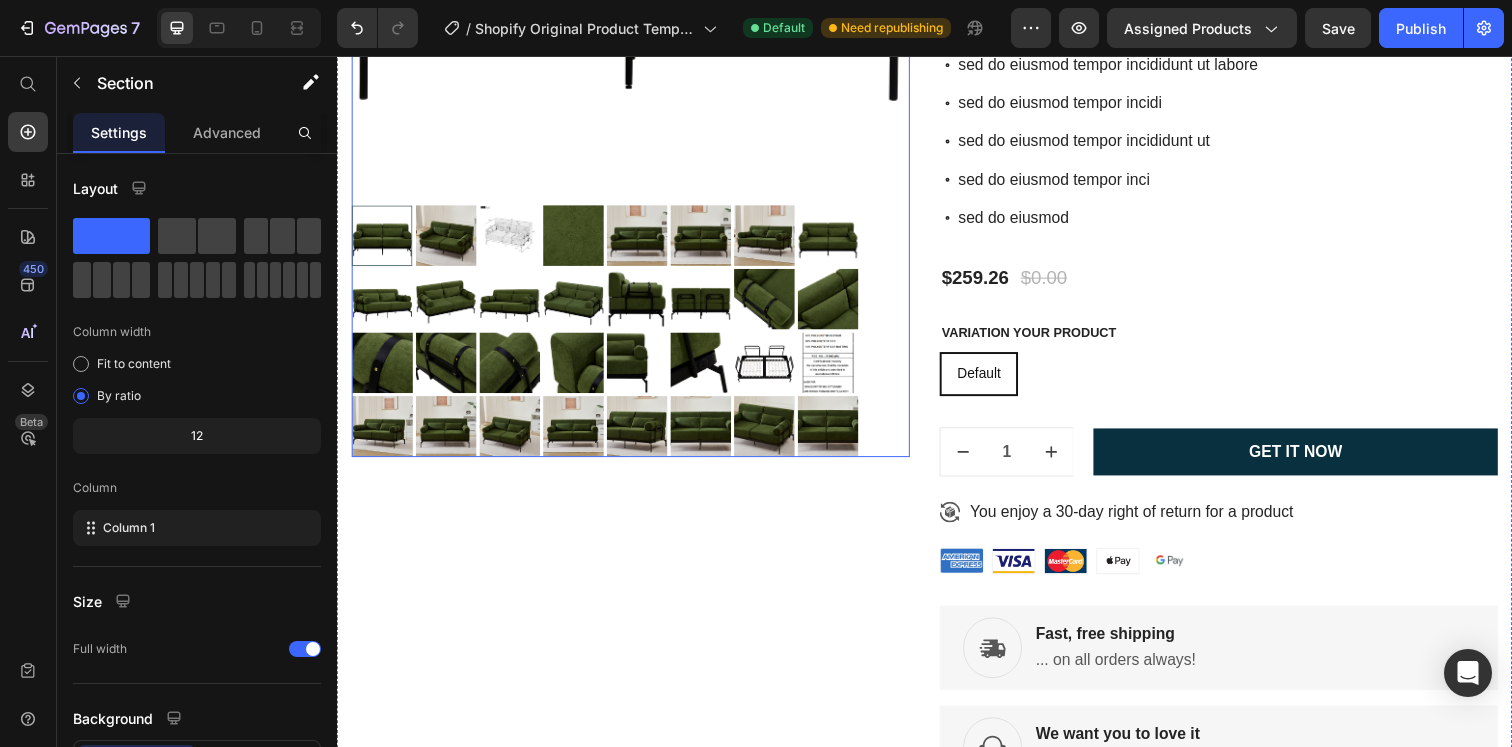 click at bounding box center (773, 239) 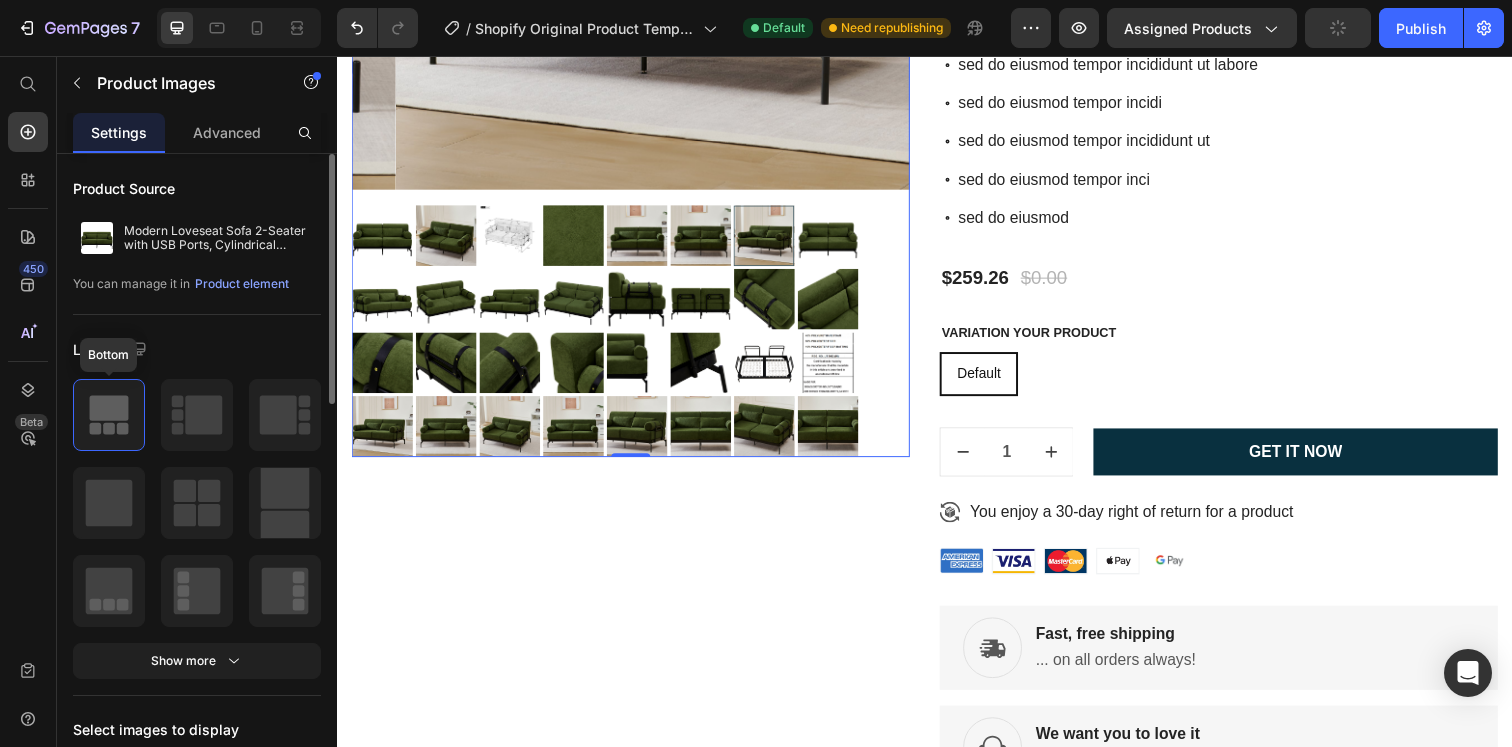 click 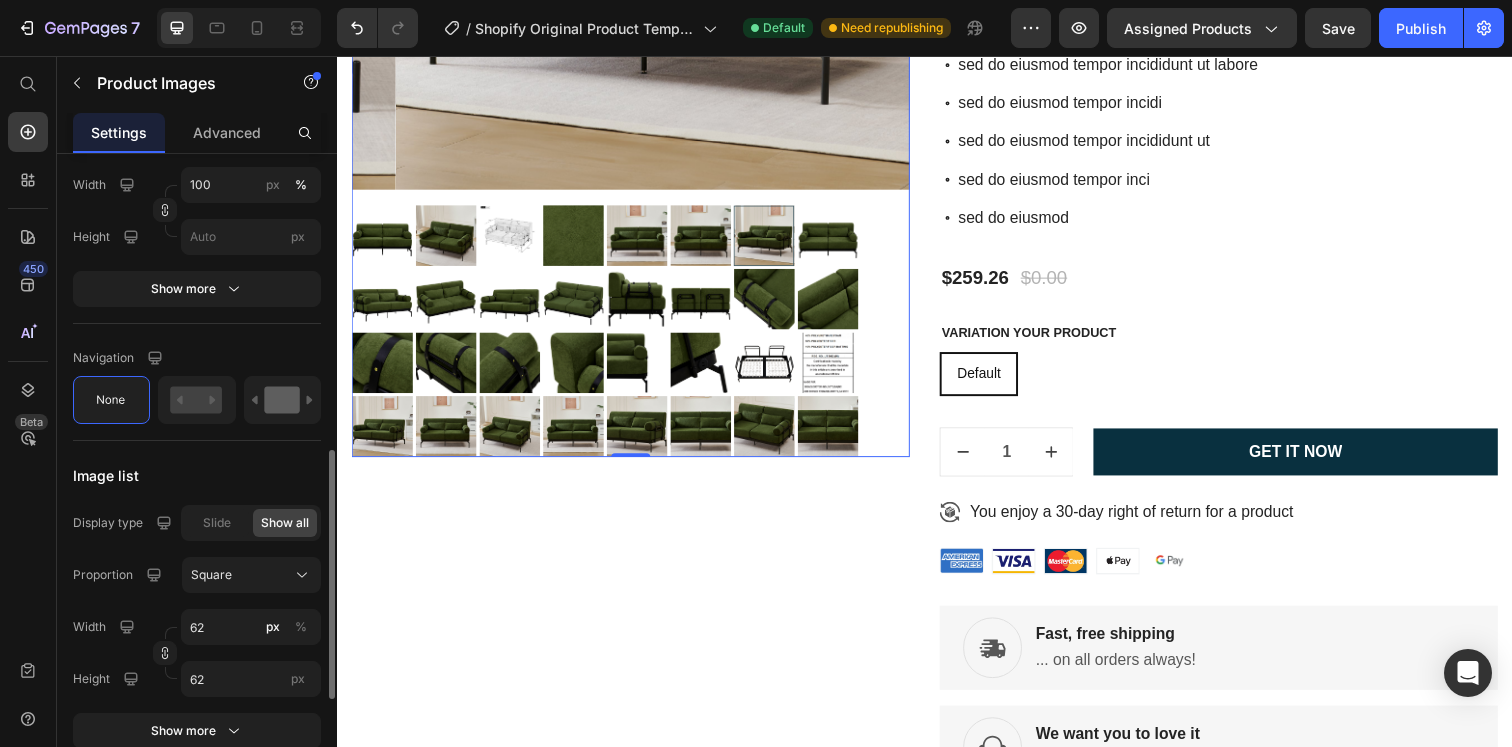 scroll, scrollTop: 820, scrollLeft: 0, axis: vertical 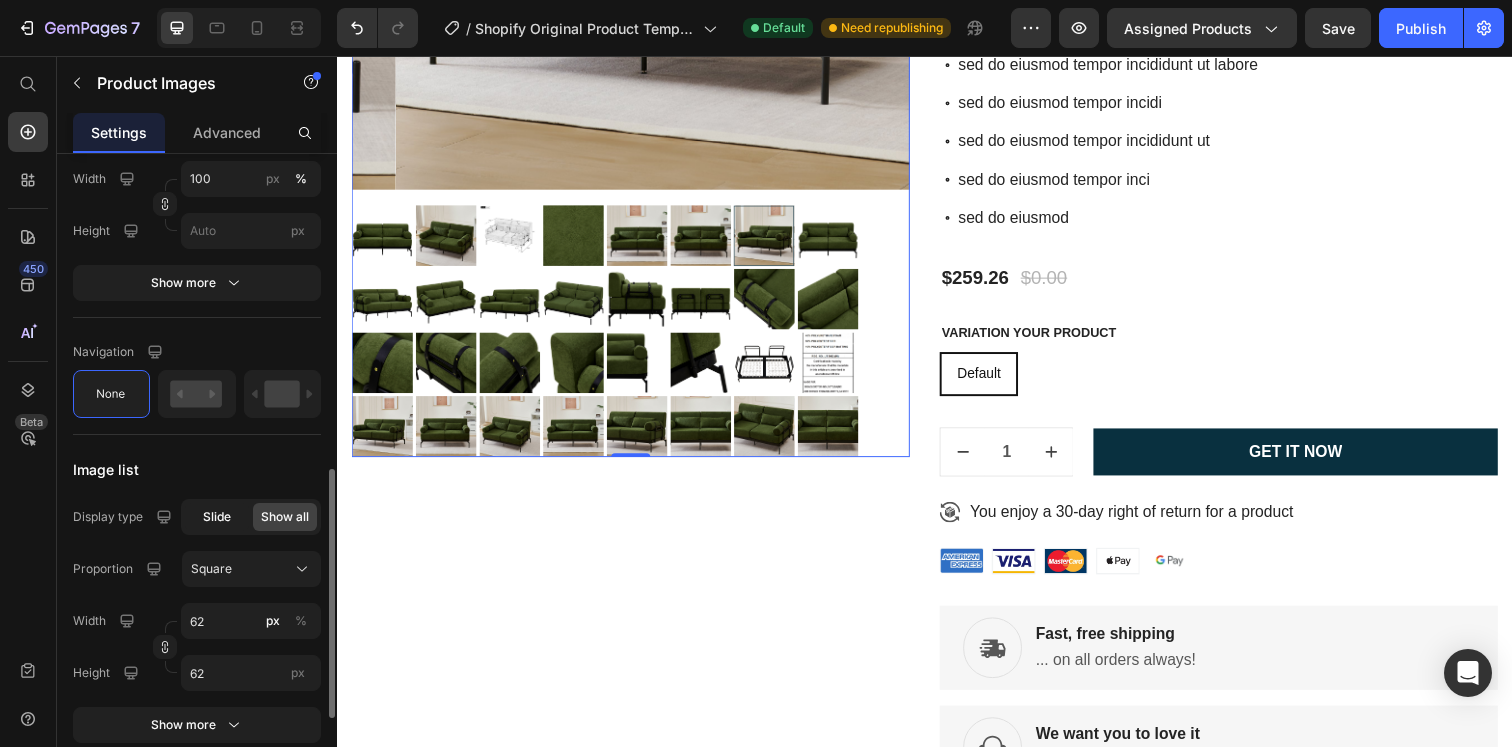 click on "Slide" 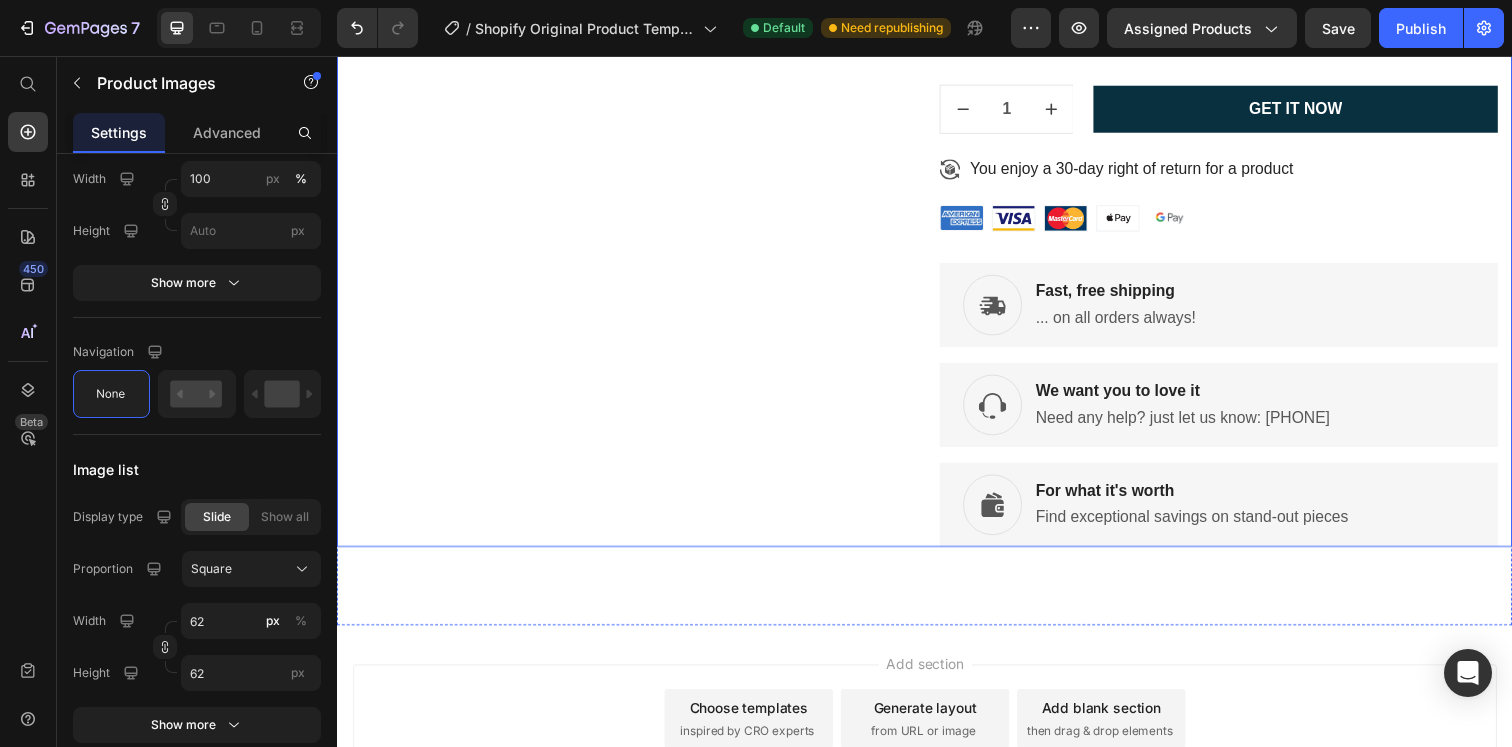 scroll, scrollTop: 13293, scrollLeft: 0, axis: vertical 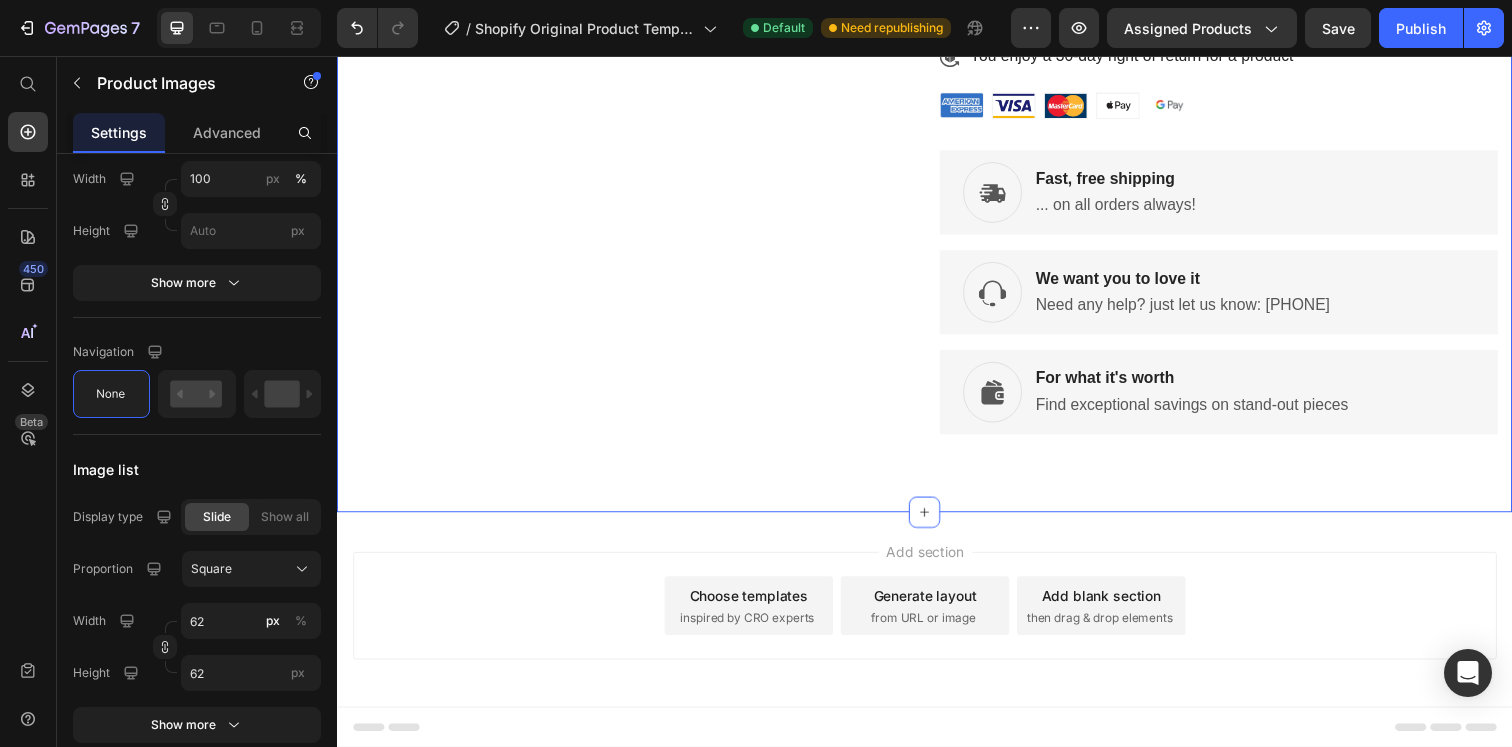click on "Product Images 0 Icon Icon Icon Icon Icon Icon List 2,500+ Verified Reviews! Text Block Row Modern Loveseat Sofa 2-Seater with USB Ports, Cylindrical Armrests, Green Chenille, 59 Inch Product Title Lorem ipsum dolor sit amet, consectetur adipiscing elit, sed do eiusmod tempor incididunt ut labore et dolore magna aliqua. Ut enim ad minim veniam, quis nostrud exercitation ullamco laboris nisi ut aliquip ex ea commodo consequat. Sed ut perspiciatis unde omnis iste natus error sit voluptatem accusantium doloremque laudantium, totam rem aperiam, eaque ipsa quae ab illo inventore veritatis et quasi architecto beatae vitae dicta sunt explicabo. Nemo enim ipsam voluptatem quia voluptas sit aspernatur aut odit aut fugit, sed quia consequuntur magni dolores eos qui ratione voluptatem sequi nesciunt. Text Block About this item: Text Block
sed do eiusmod tempor incididunt ut labore
sed do eiusmod tempor incidi
sed do eiusmod tempor incididunt ut" at bounding box center [937, -201] 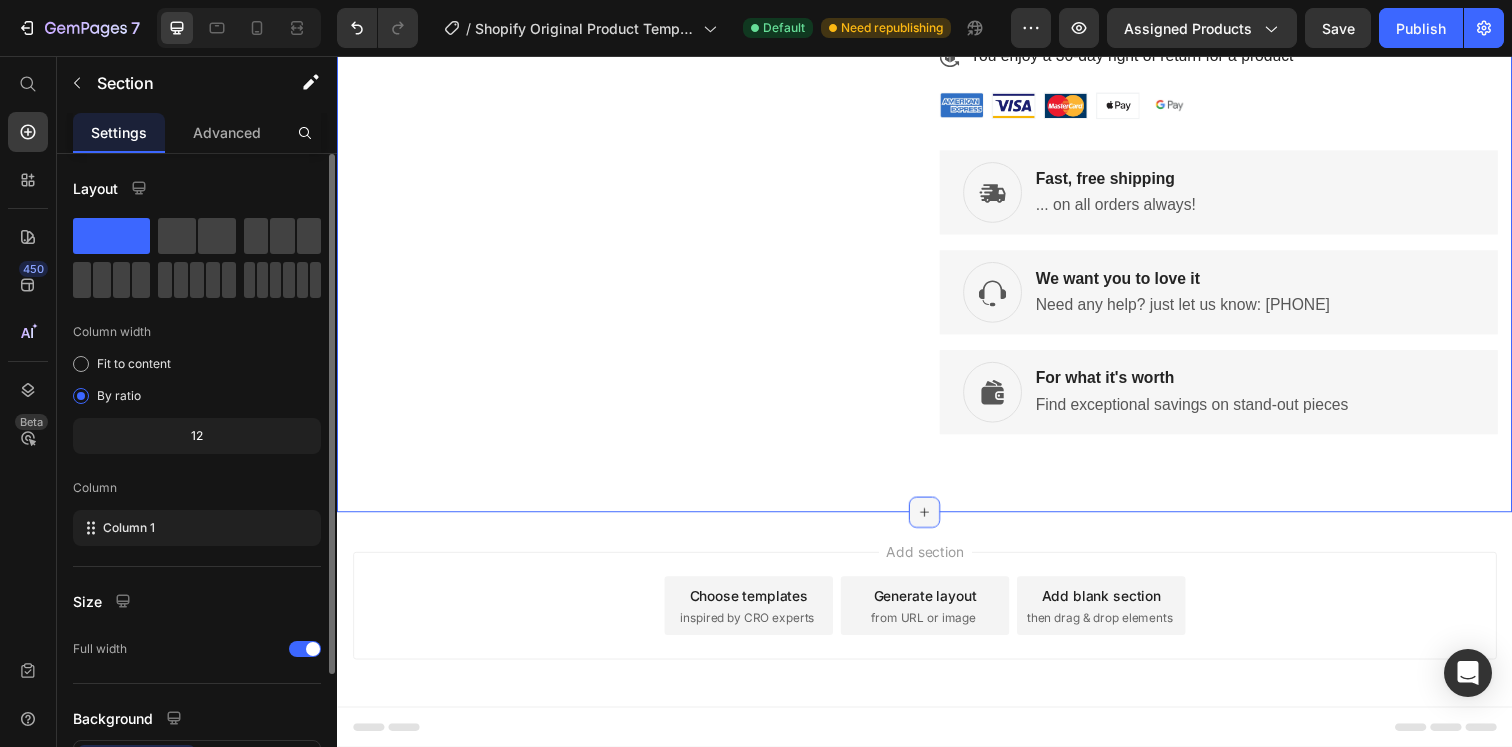 click 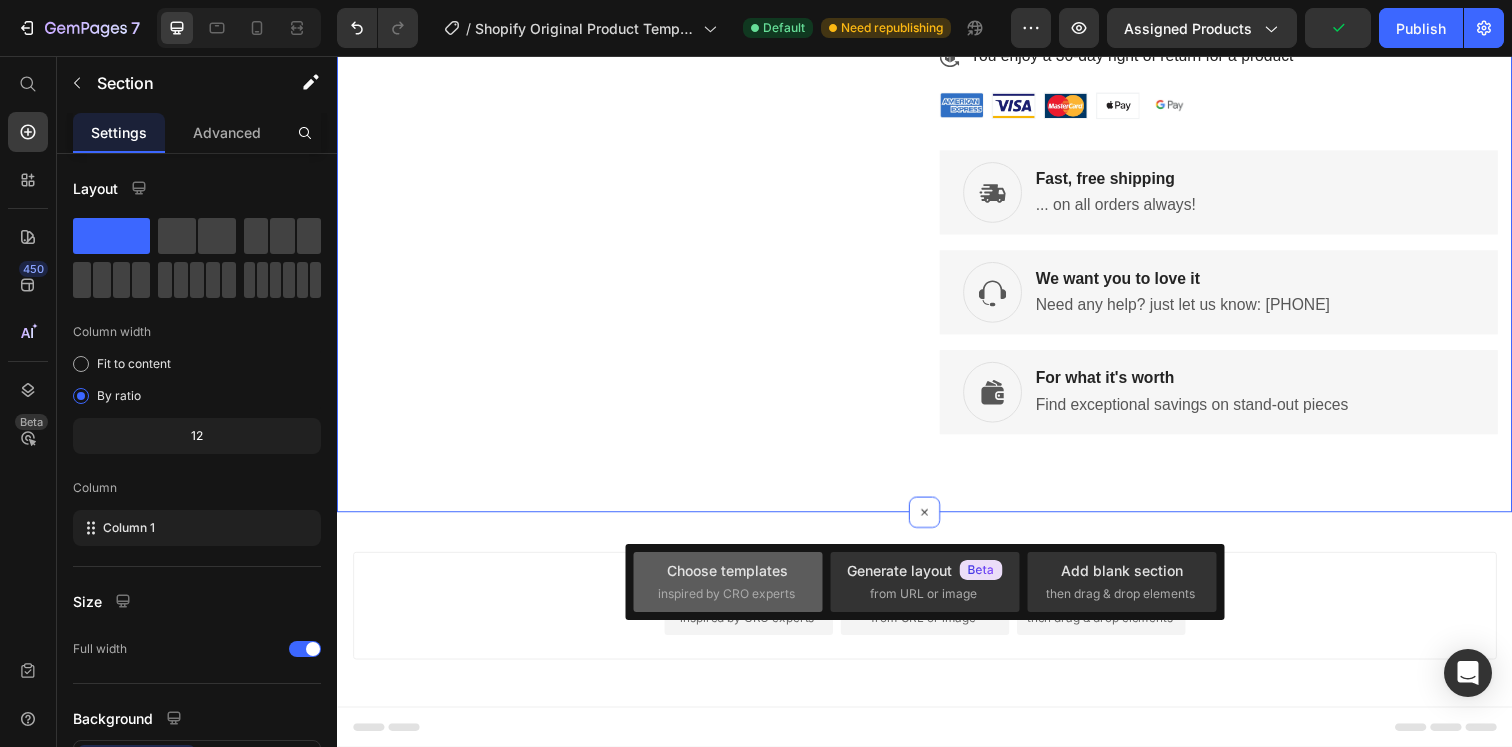 click on "Choose templates" at bounding box center [727, 570] 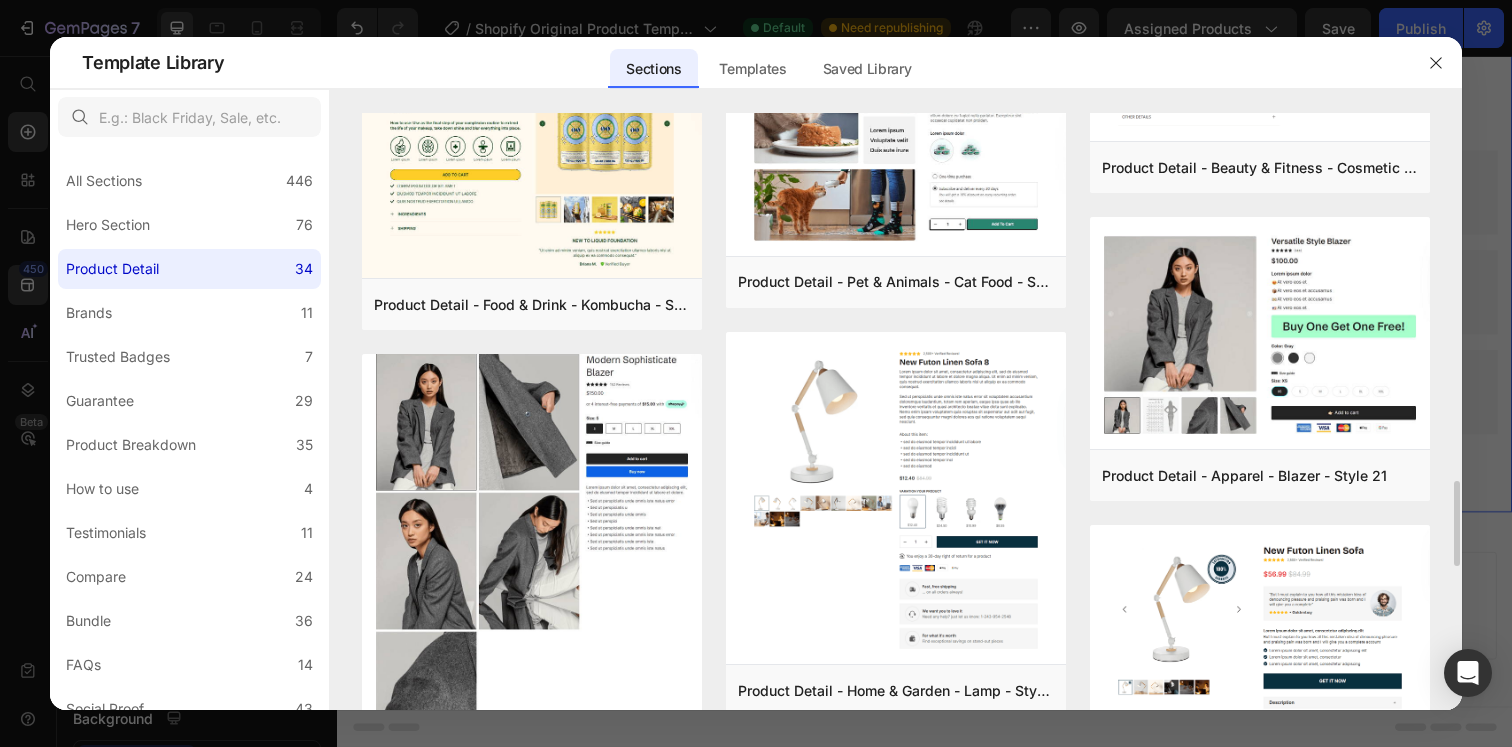 scroll, scrollTop: 2457, scrollLeft: 0, axis: vertical 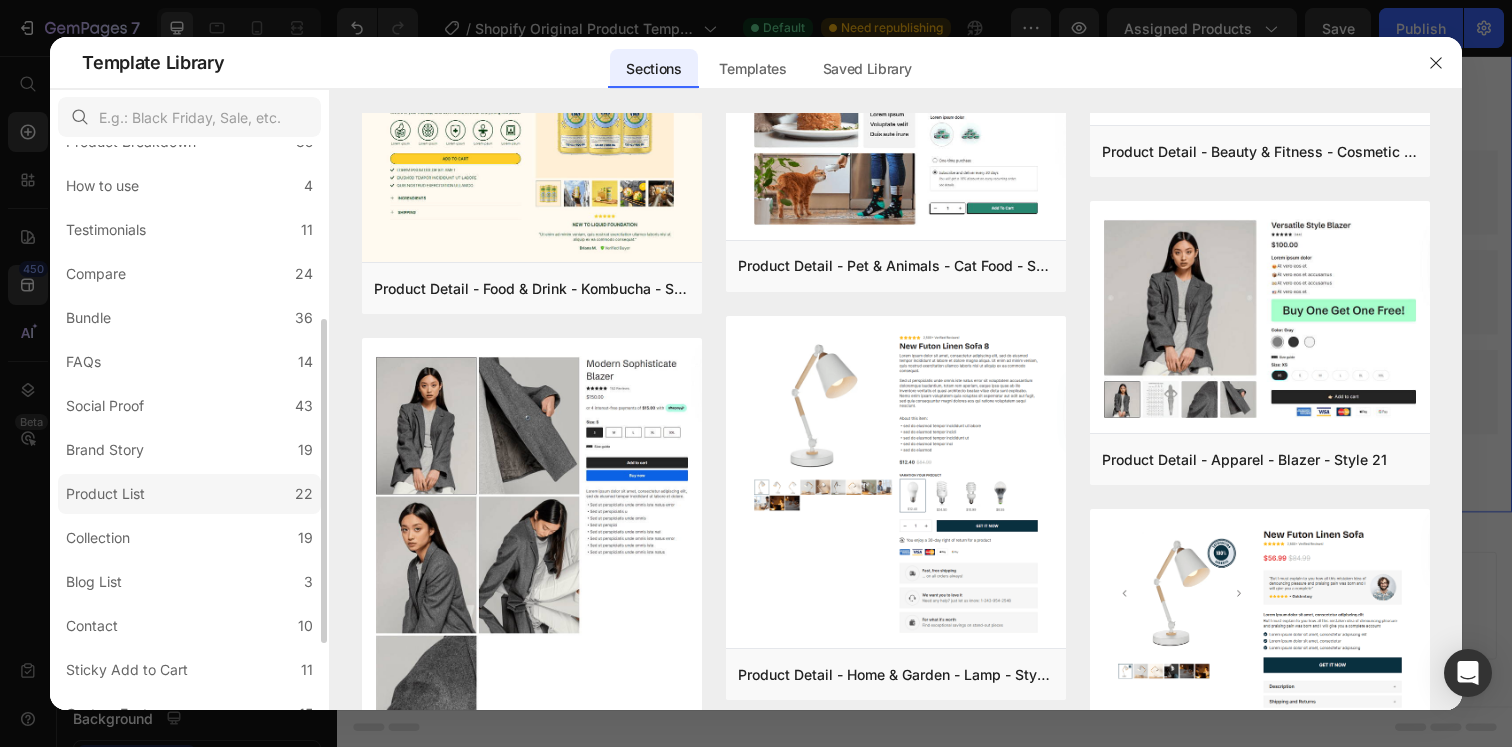 click on "Product List 22" 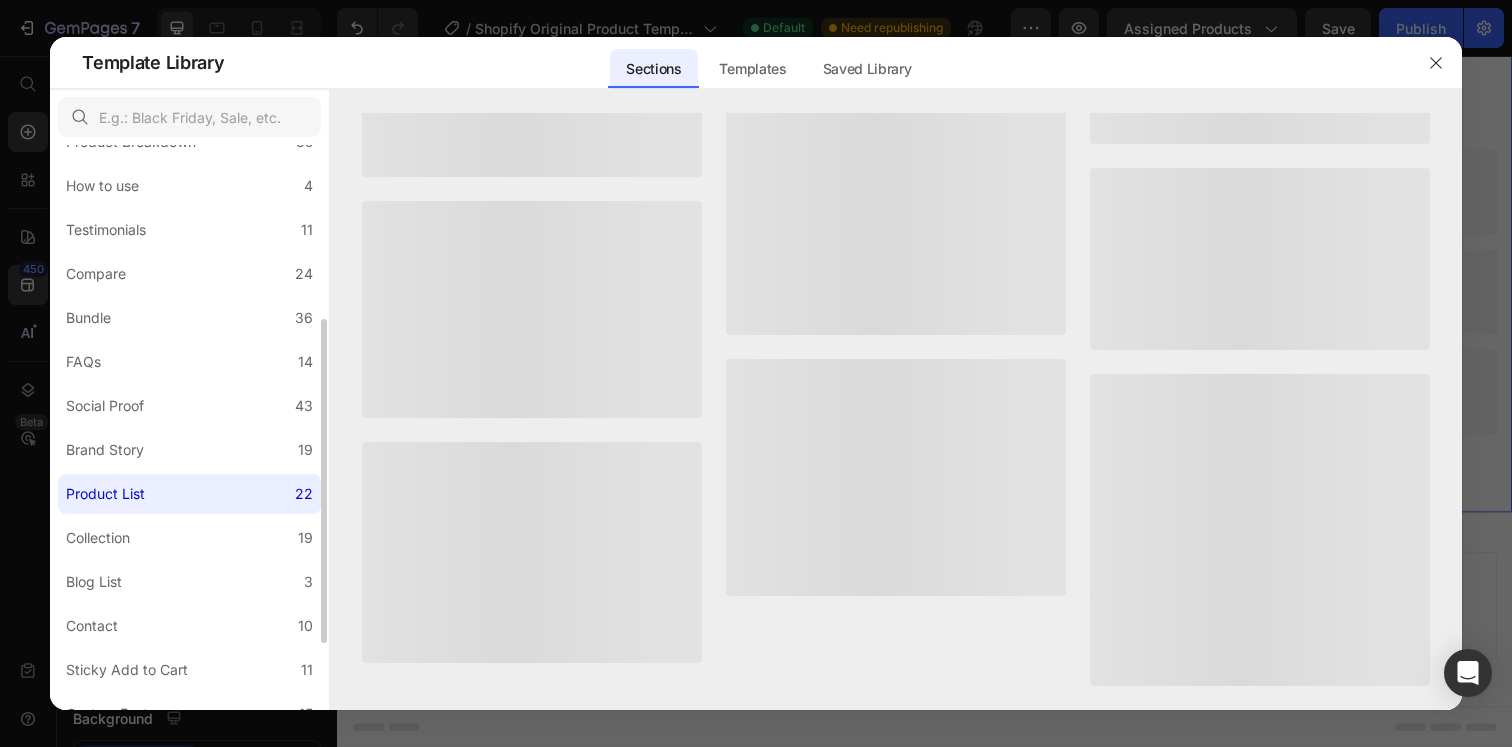 scroll, scrollTop: 0, scrollLeft: 0, axis: both 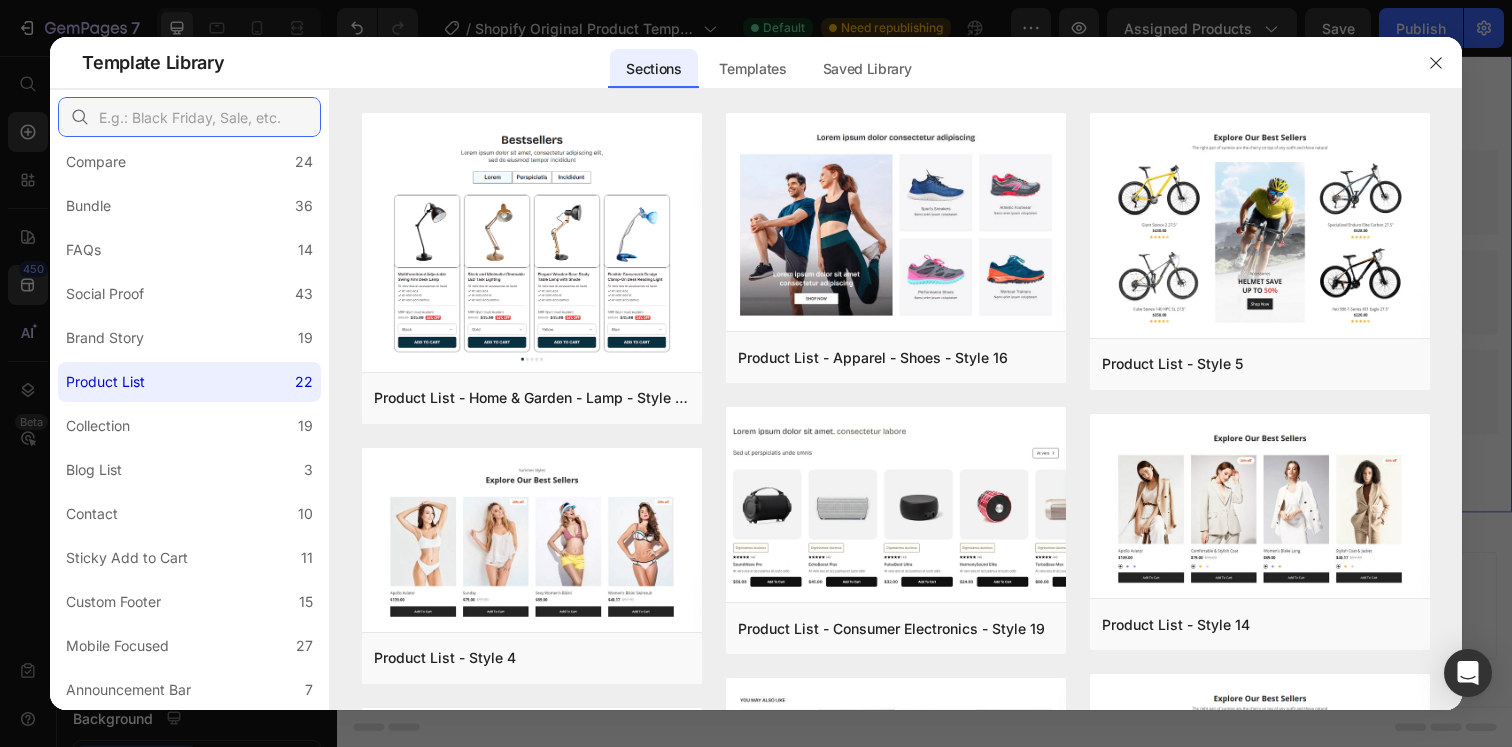 click at bounding box center (189, 117) 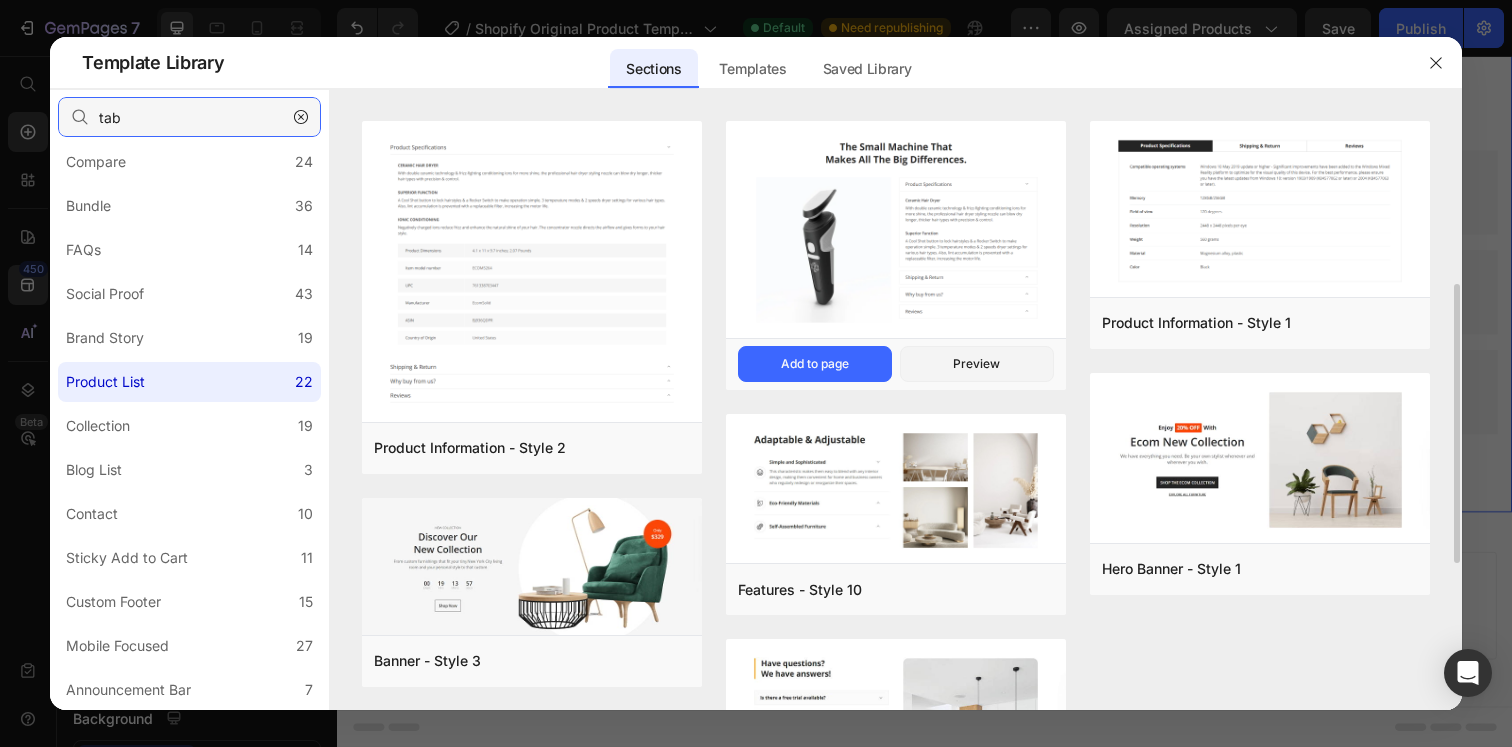 scroll, scrollTop: 379, scrollLeft: 0, axis: vertical 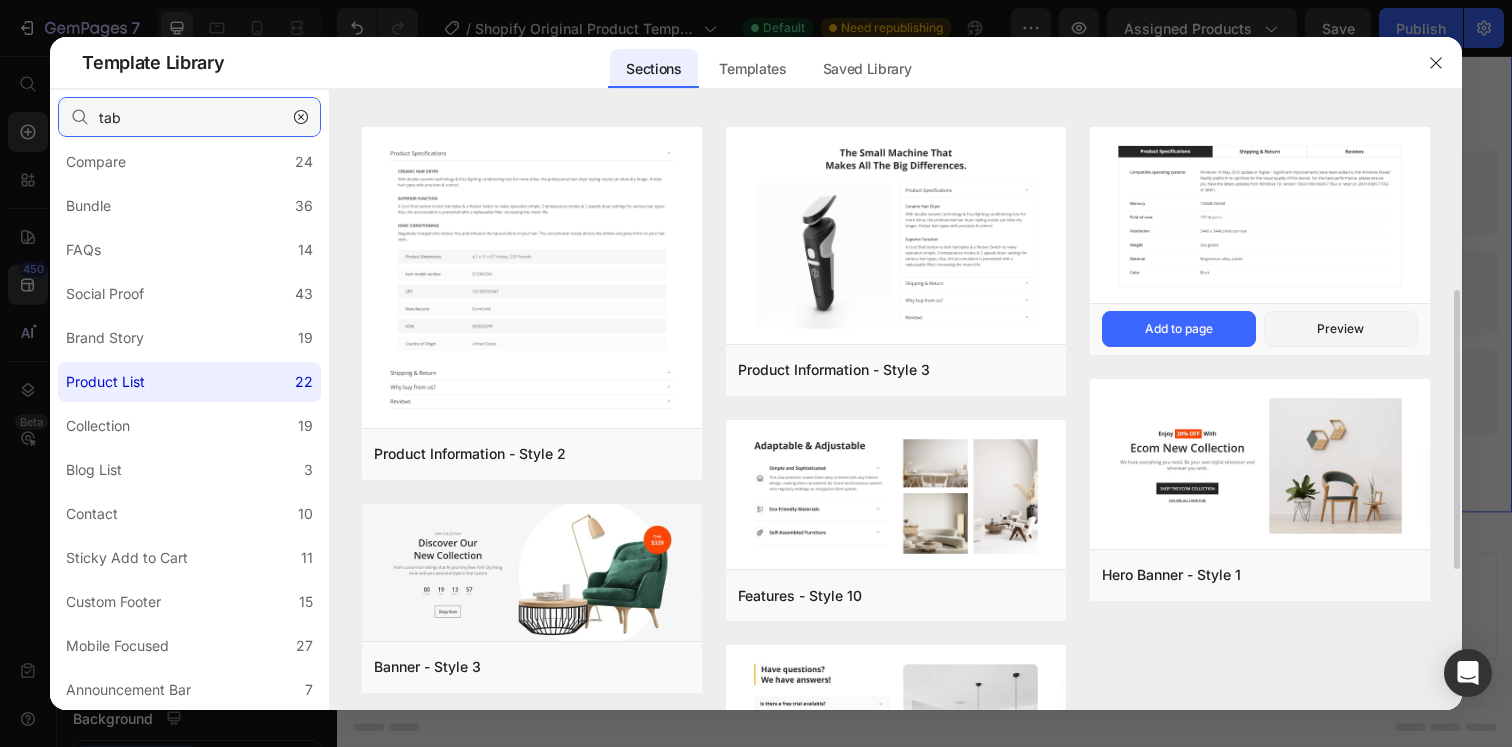type on "tab" 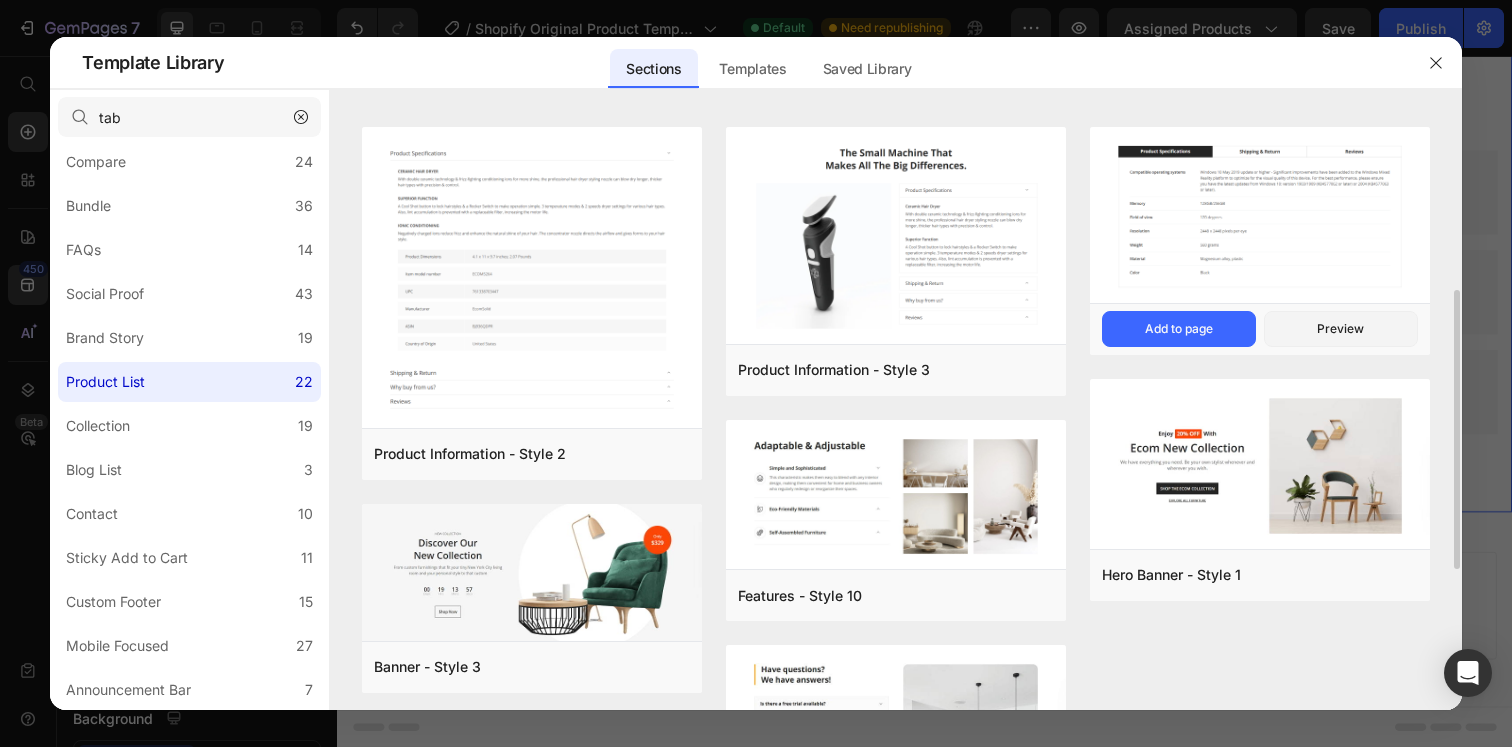 click at bounding box center [1260, 216] 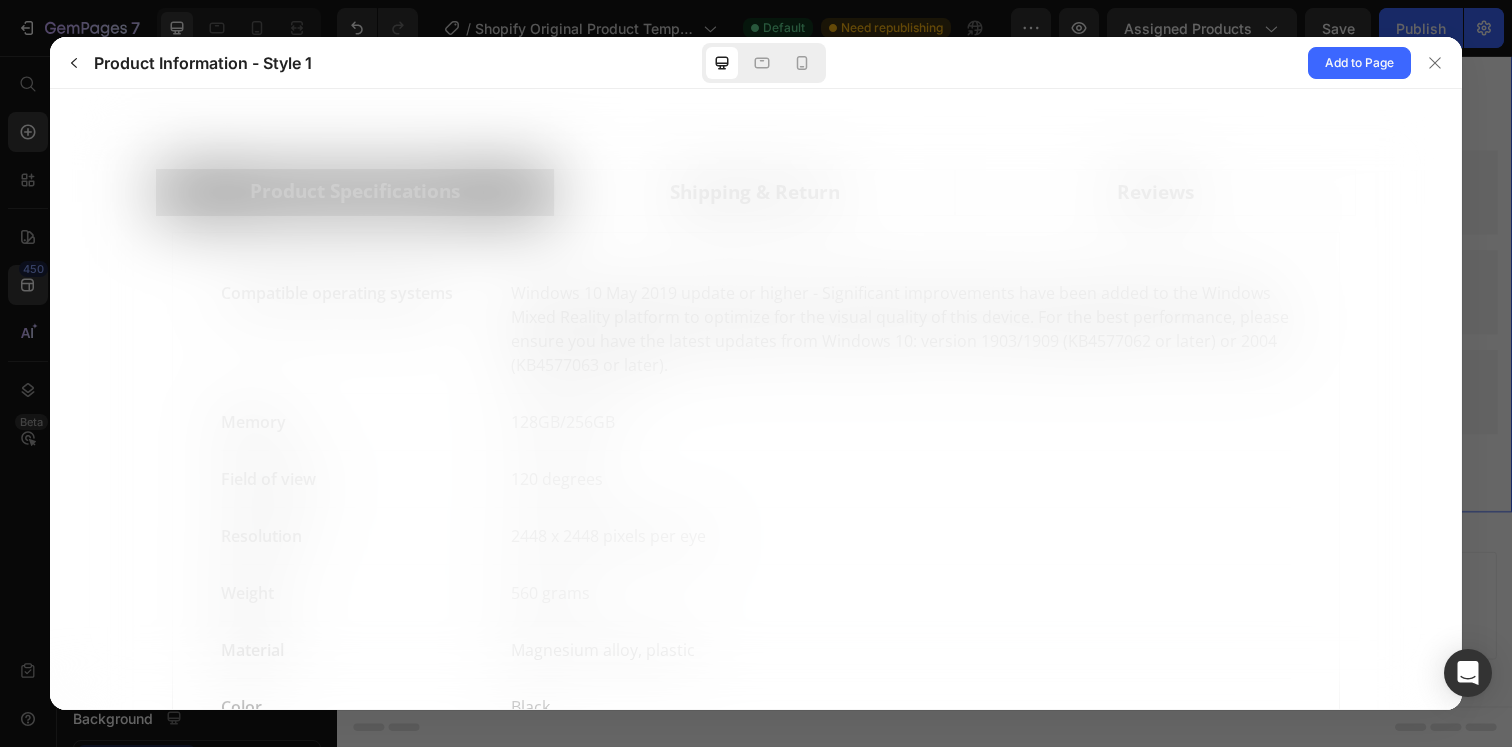 scroll, scrollTop: 0, scrollLeft: 0, axis: both 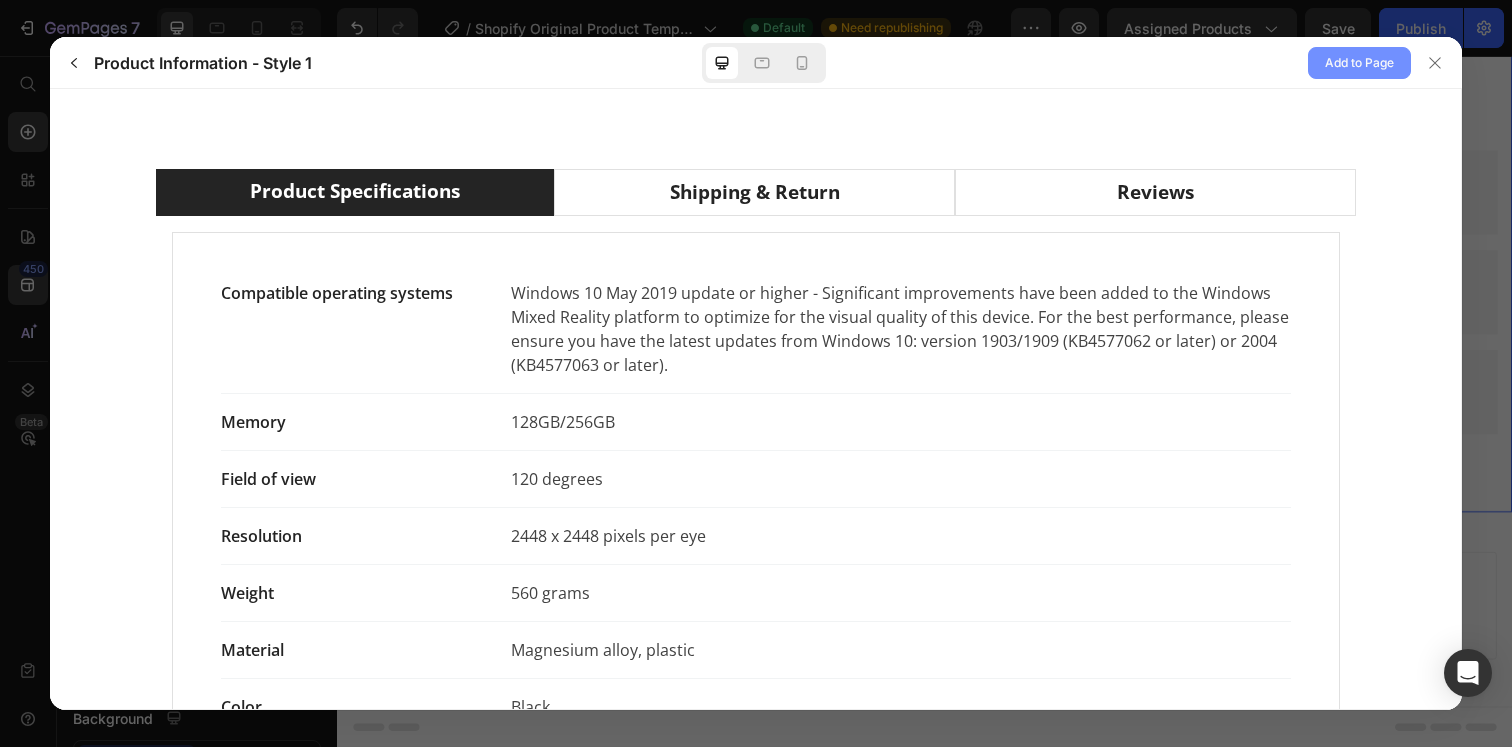click on "Add to Page" 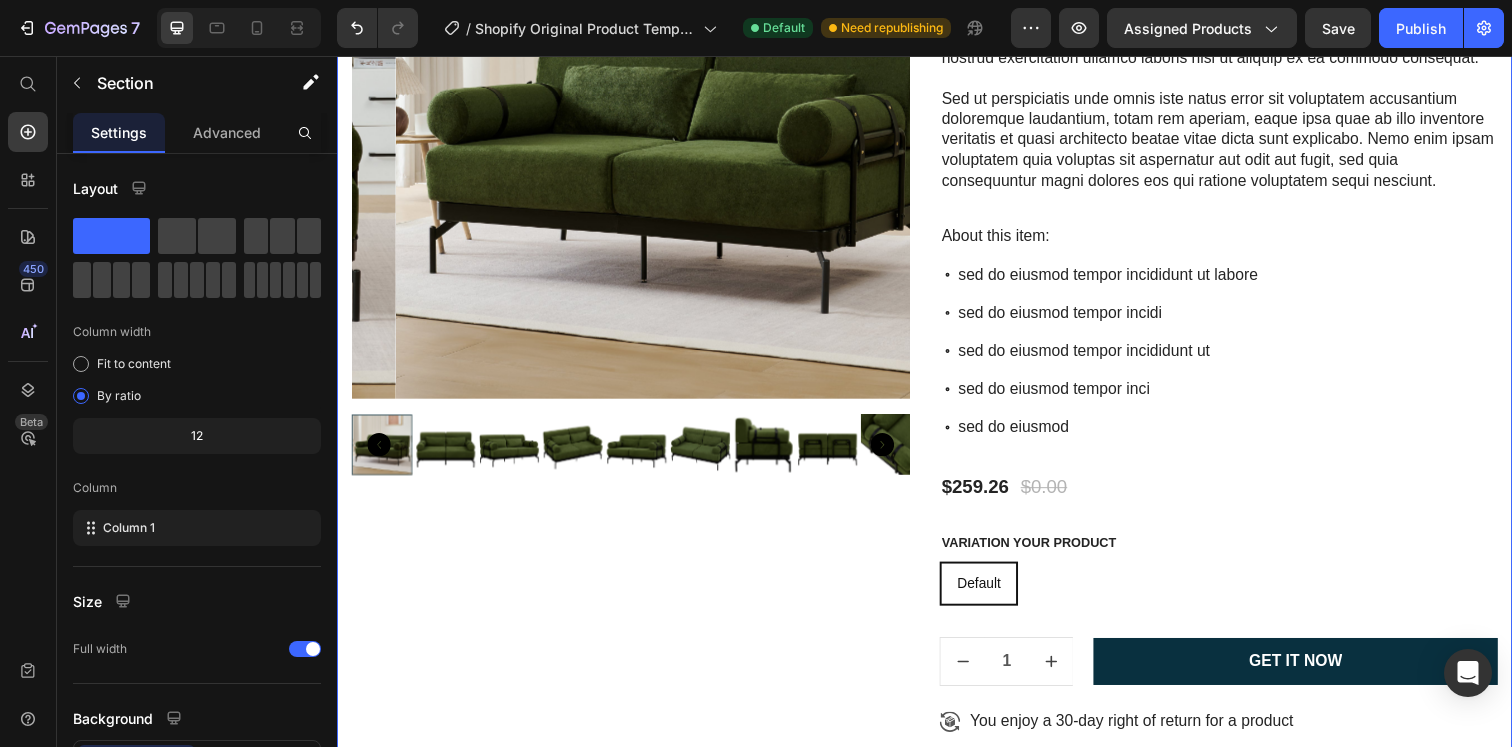 scroll, scrollTop: 12567, scrollLeft: 0, axis: vertical 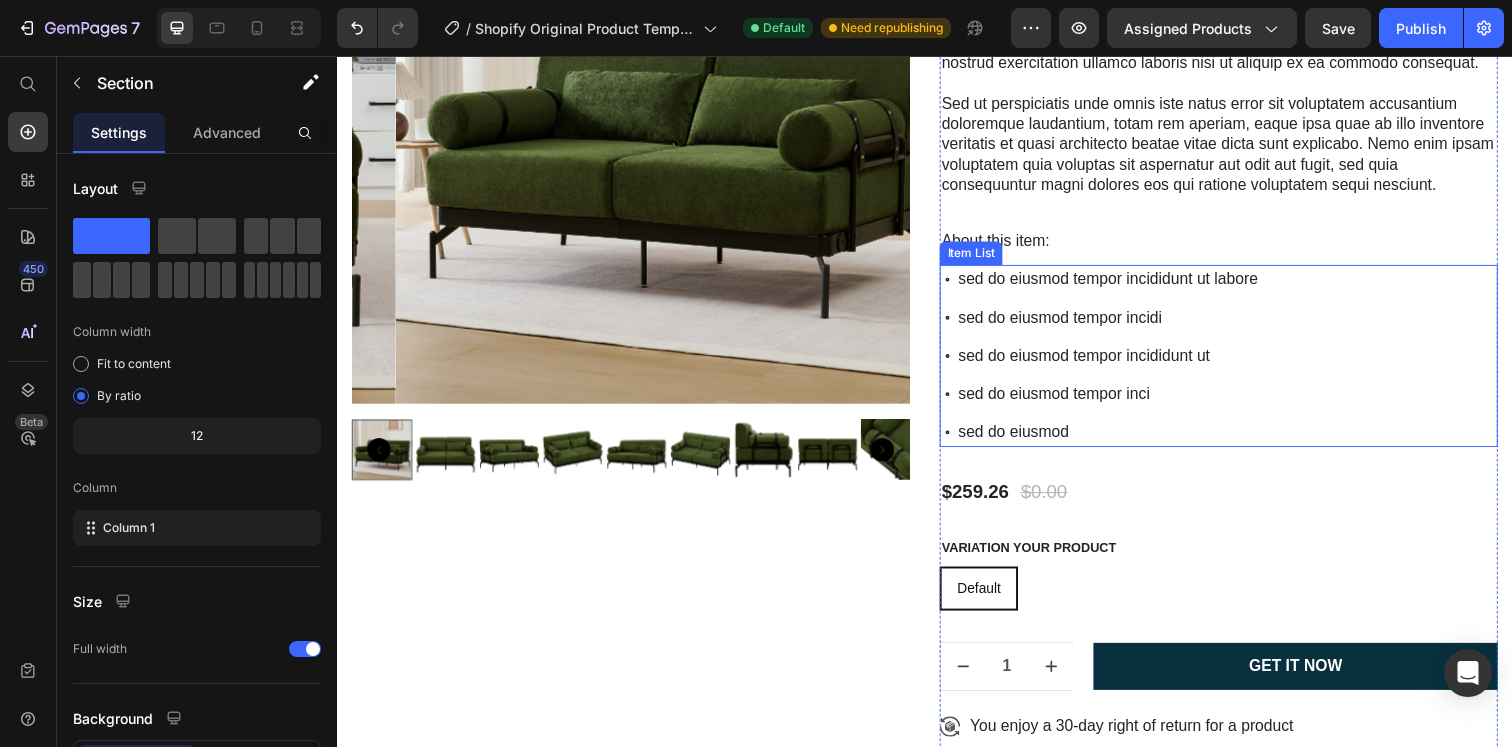 click on "sed do eiusmod tempor inci" at bounding box center (1124, 401) 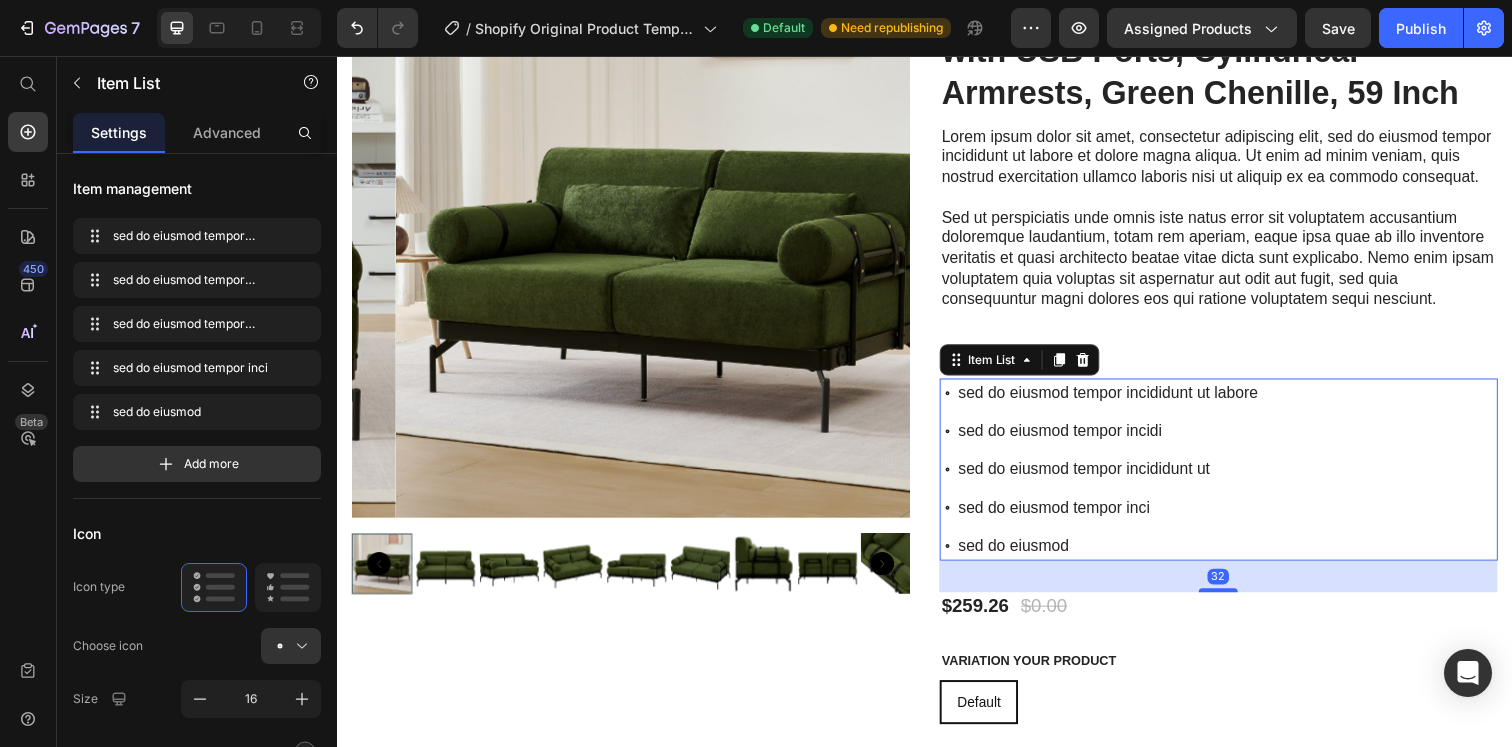 scroll, scrollTop: 12442, scrollLeft: 0, axis: vertical 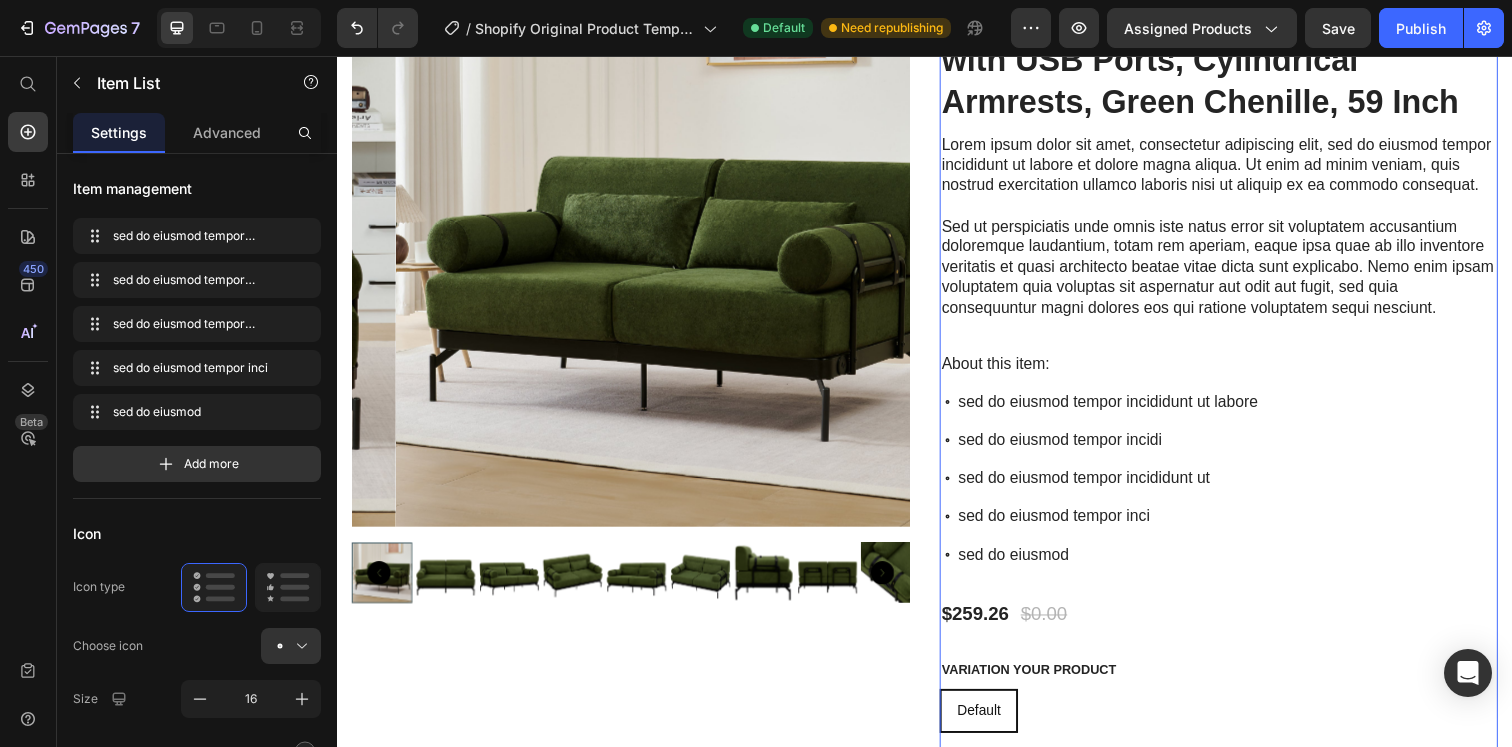 click on "Icon Icon Icon Icon Icon Icon List 2,500+ Verified Reviews! Text Block Row Modern Loveseat Sofa 2-Seater with USB Ports, Cylindrical Armrests, Green Chenille, 59 Inch Product Title Lorem ipsum dolor sit amet, consectetur adipiscing elit, sed do eiusmod tempor incididunt ut labore et dolore magna aliqua. Ut enim ad minim veniam, quis nostrud exercitation ullamco laboris nisi ut aliquip ex ea commodo consequat. Sed ut perspiciatis unde omnis iste natus error sit voluptatem accusantium doloremque laudantium, totam rem aperiam, eaque ipsa quae ab illo inventore veritatis et quasi architecto beatae vitae dicta sunt explicabo. Nemo enim ipsam voluptatem quia voluptas sit aspernatur aut odit aut fugit, sed quia consequuntur magni dolores eos qui ratione voluptatem sequi nesciunt. Text Block About this item: Text Block
sed do eiusmod tempor incididunt ut labore
sed do eiusmod tempor incidi
sed do eiusmod tempor incididunt ut
sed do eiusmod tempor inci" at bounding box center [1237, 608] 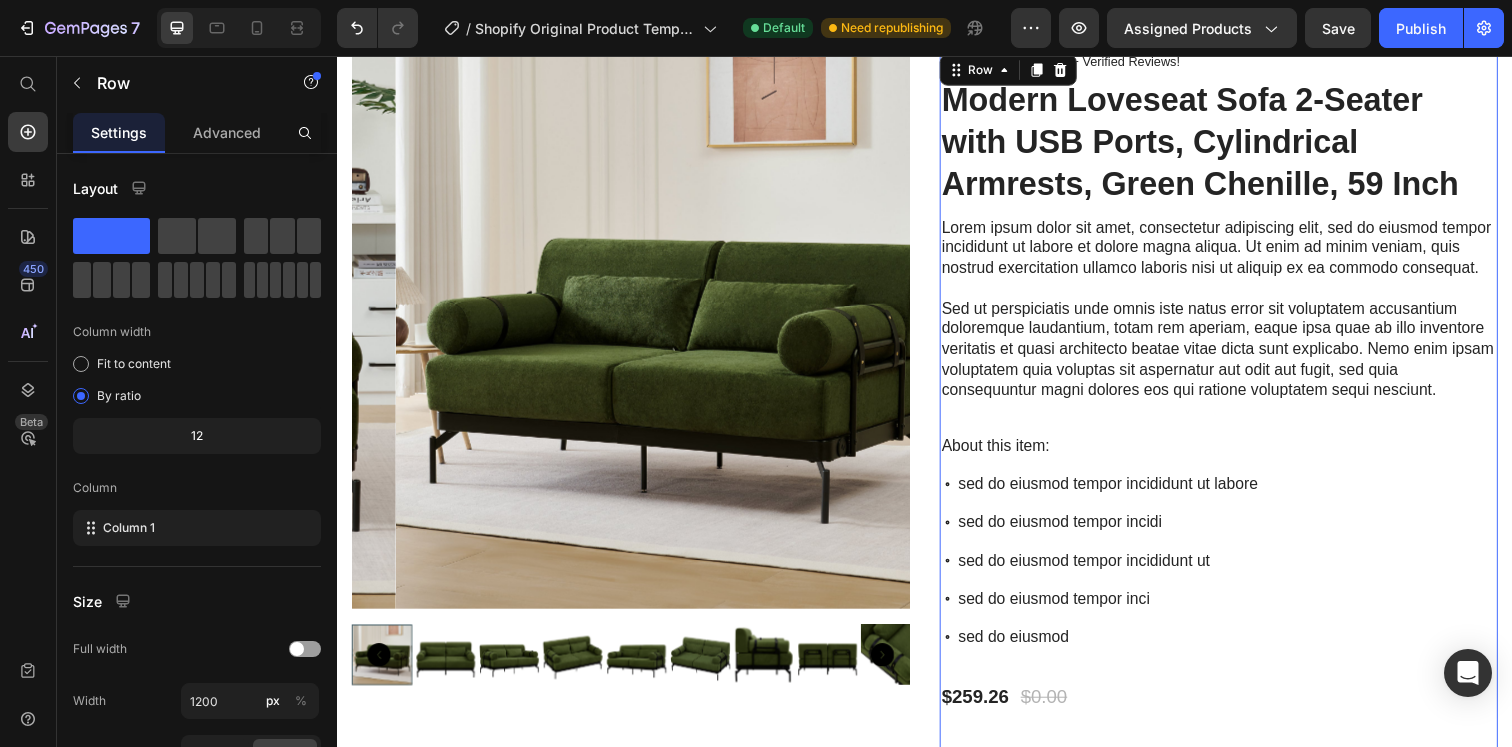 scroll, scrollTop: 12340, scrollLeft: 0, axis: vertical 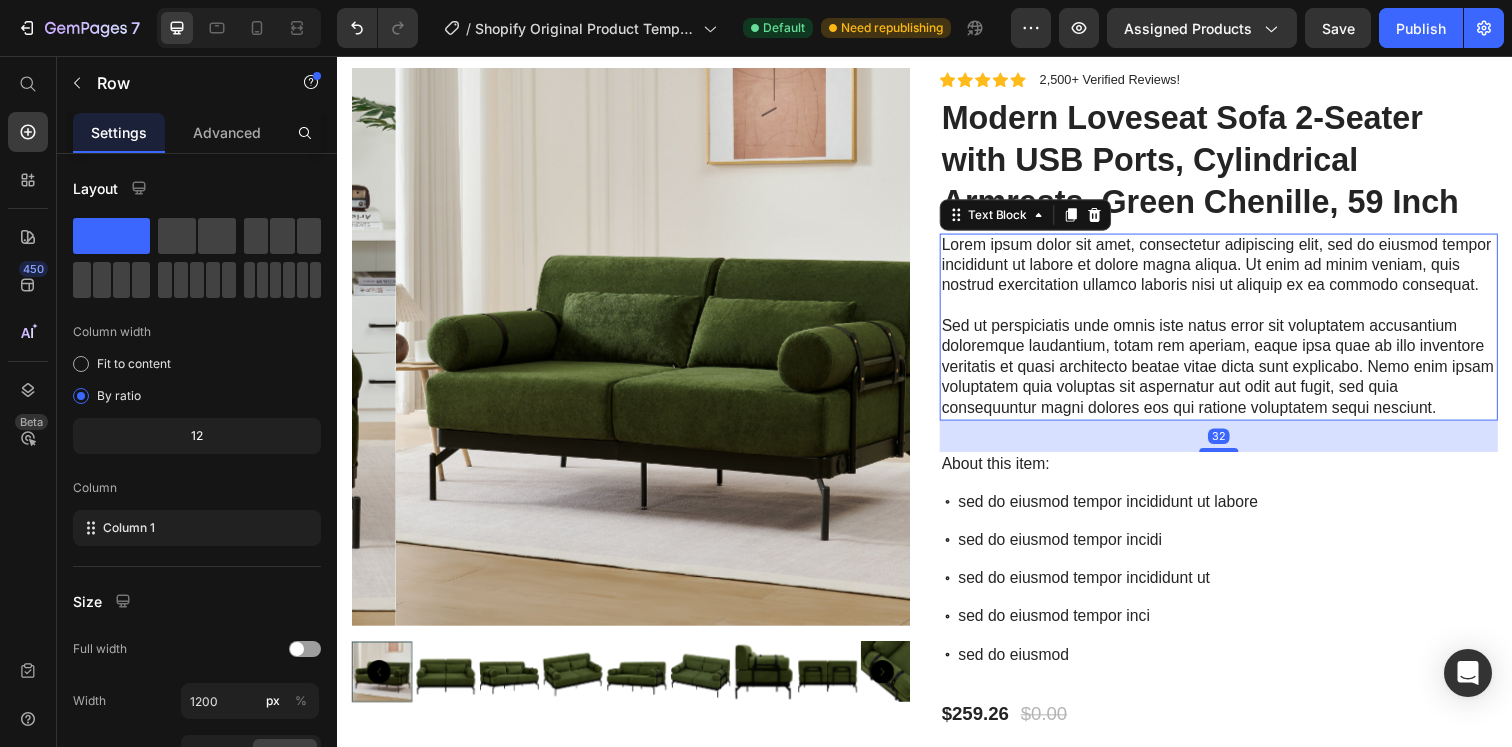 click on "Sed ut perspiciatis unde omnis iste natus error sit voluptatem accusantium doloremque laudantium, totam rem aperiam, eaque ipsa quae ab illo inventore veritatis et quasi architecto beatae vitae dicta sunt explicabo. Nemo enim ipsam voluptatem quia voluptas sit aspernatur aut odit aut fugit, sed quia consequuntur magni dolores eos qui ratione voluptatem sequi nesciunt." at bounding box center (1237, 363) 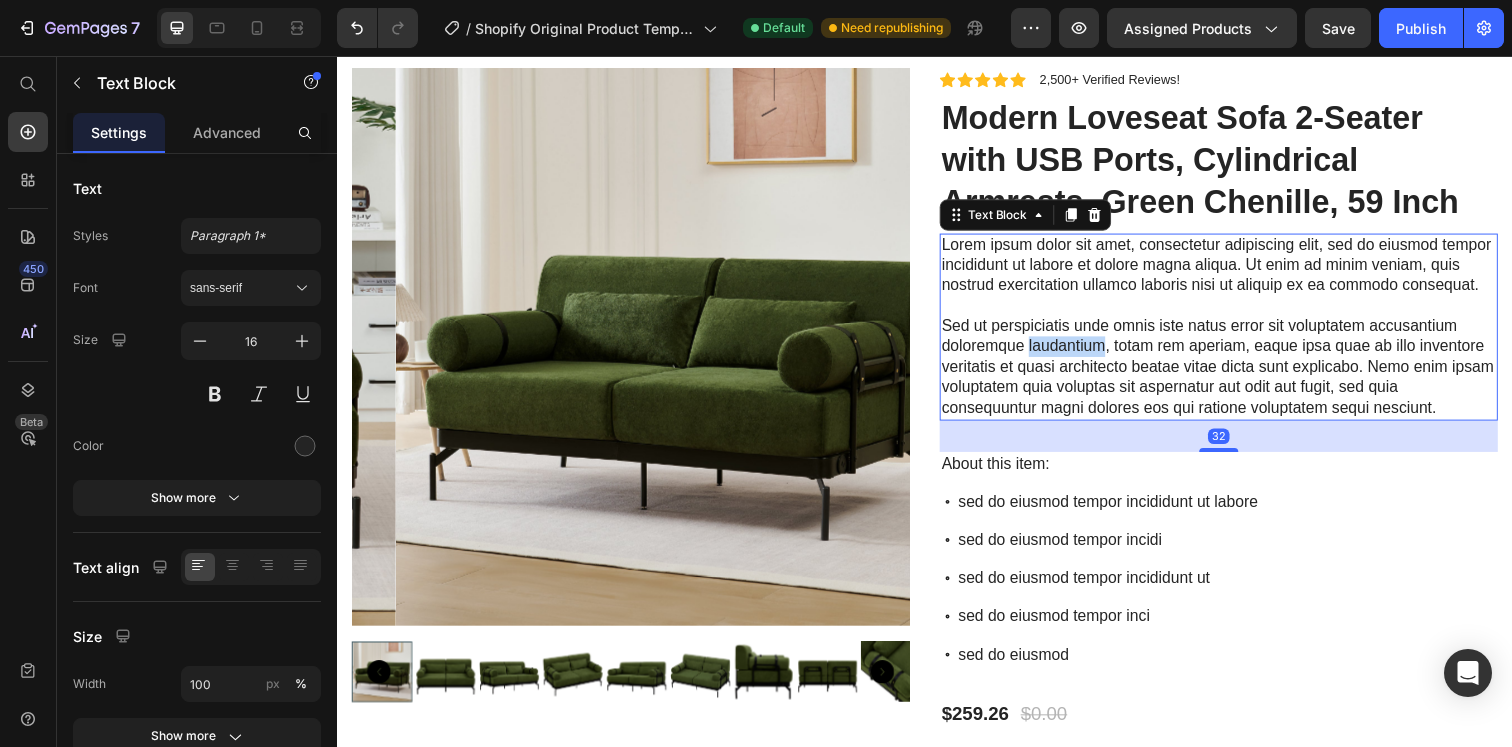 click on "Sed ut perspiciatis unde omnis iste natus error sit voluptatem accusantium doloremque laudantium, totam rem aperiam, eaque ipsa quae ab illo inventore veritatis et quasi architecto beatae vitae dicta sunt explicabo. Nemo enim ipsam voluptatem quia voluptas sit aspernatur aut odit aut fugit, sed quia consequuntur magni dolores eos qui ratione voluptatem sequi nesciunt." at bounding box center (1237, 363) 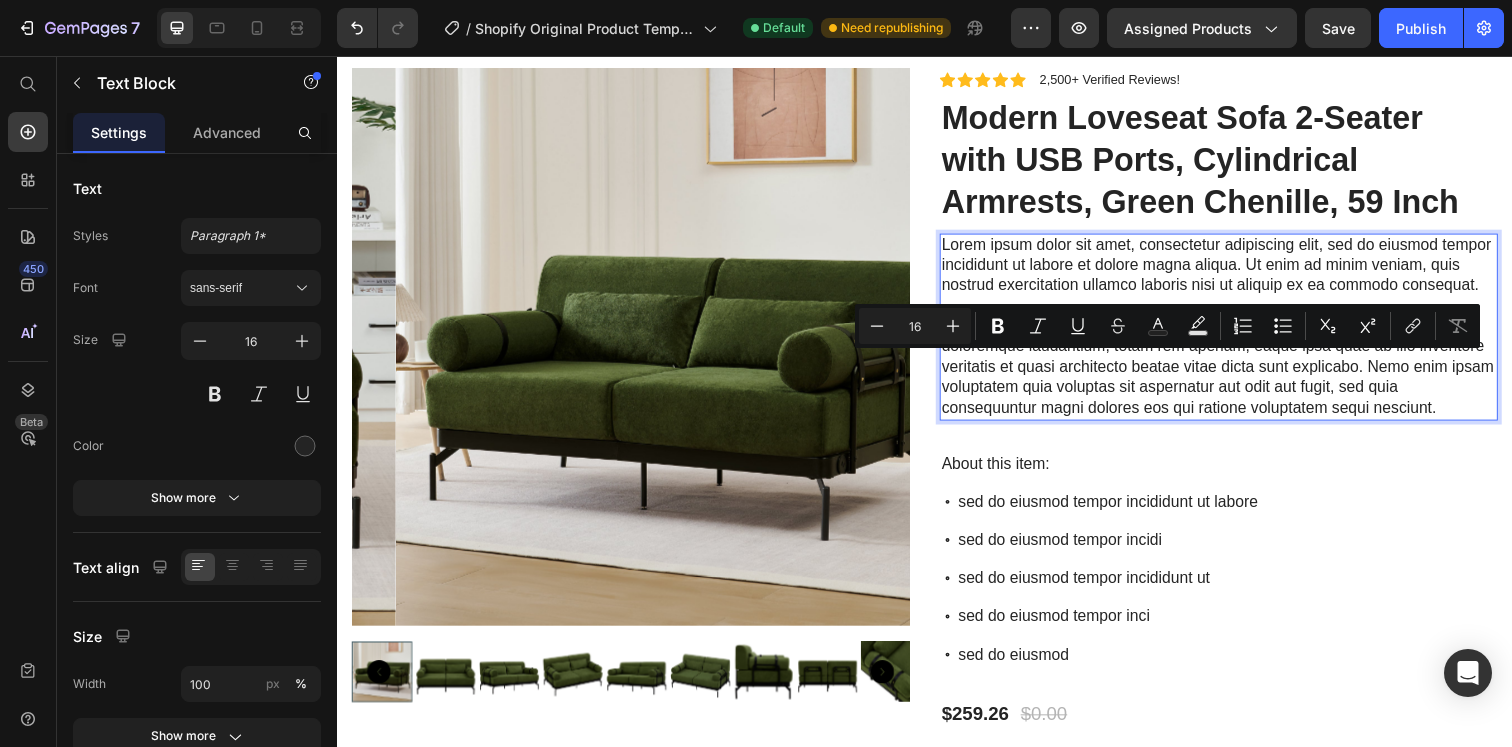 click on "Sed ut perspiciatis unde omnis iste natus error sit voluptatem accusantium doloremque laudantium, totam rem aperiam, eaque ipsa quae ab illo inventore veritatis et quasi architecto beatae vitae dicta sunt explicabo. Nemo enim ipsam voluptatem quia voluptas sit aspernatur aut odit aut fugit, sed quia consequuntur magni dolores eos qui ratione voluptatem sequi nesciunt." at bounding box center [1237, 363] 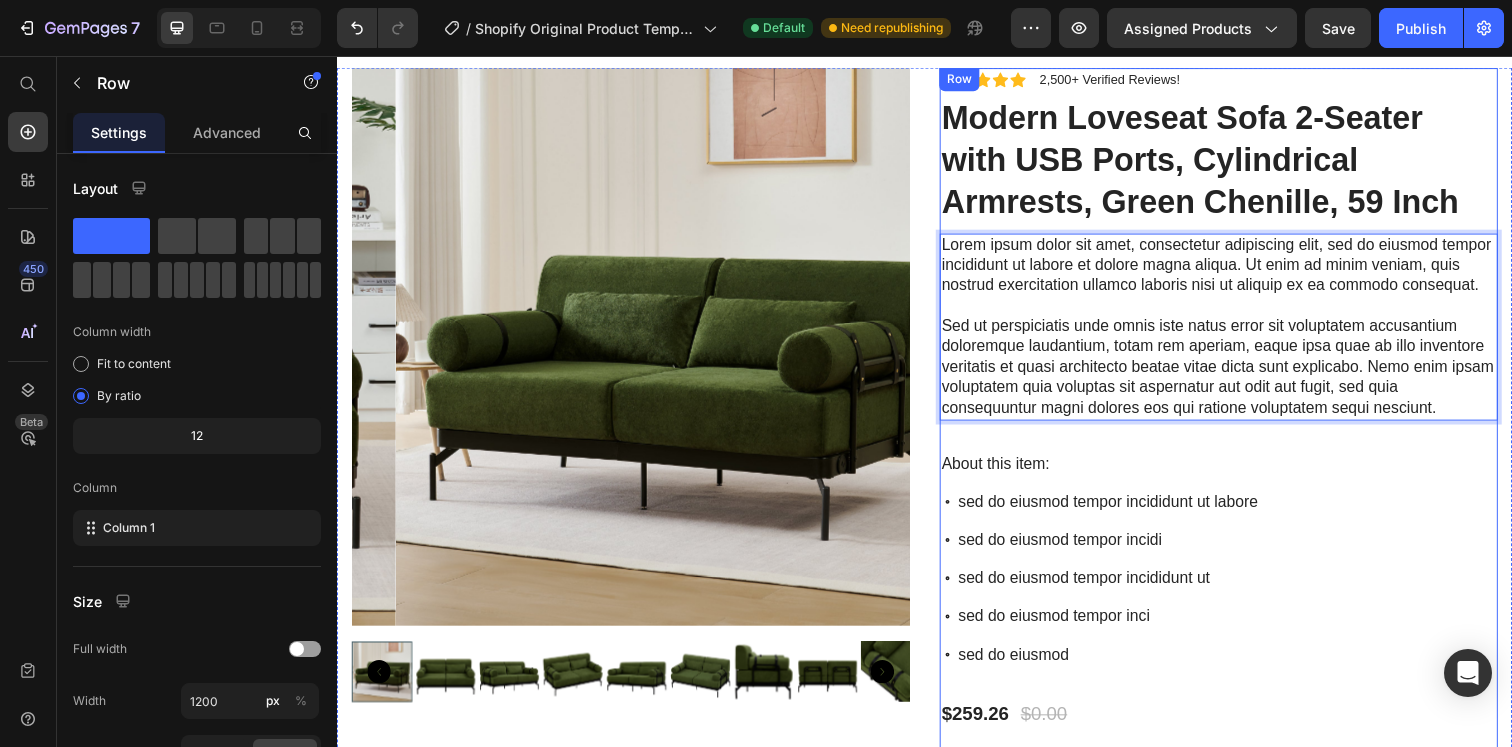 click on "Icon Icon Icon Icon Icon Icon List 2,500+ Verified Reviews! Text Block Row Modern Loveseat Sofa 2-Seater with USB Ports, Cylindrical Armrests, Green Chenille, 59 Inch Product Title Lorem ipsum dolor sit amet, consectetur adipiscing elit, sed do eiusmod tempor incididunt ut labore et dolore magna aliqua. Ut enim ad minim veniam, quis nostrud exercitation ullamco laboris nisi ut aliquip ex ea commodo consequat. Sed ut perspiciatis unde omnis iste natus error sit voluptatem accusantium doloremque laudantium, totam rem aperiam, eaque ipsa quae ab illo inventore veritatis et quasi architecto beatae vitae dicta sunt explicabo. Nemo enim ipsam voluptatem quia voluptas sit aspernatur aut odit aut fugit, sed quia consequuntur magni dolores eos qui ratione voluptatem sequi nesciunt. Text Block 32 About this item: Text Block sed do eiusmod tempor incididunt ut labore sed do eiusmod tempor incidi sed do eiusmod tempor incididunt ut $0.00" at bounding box center [1237, 710] 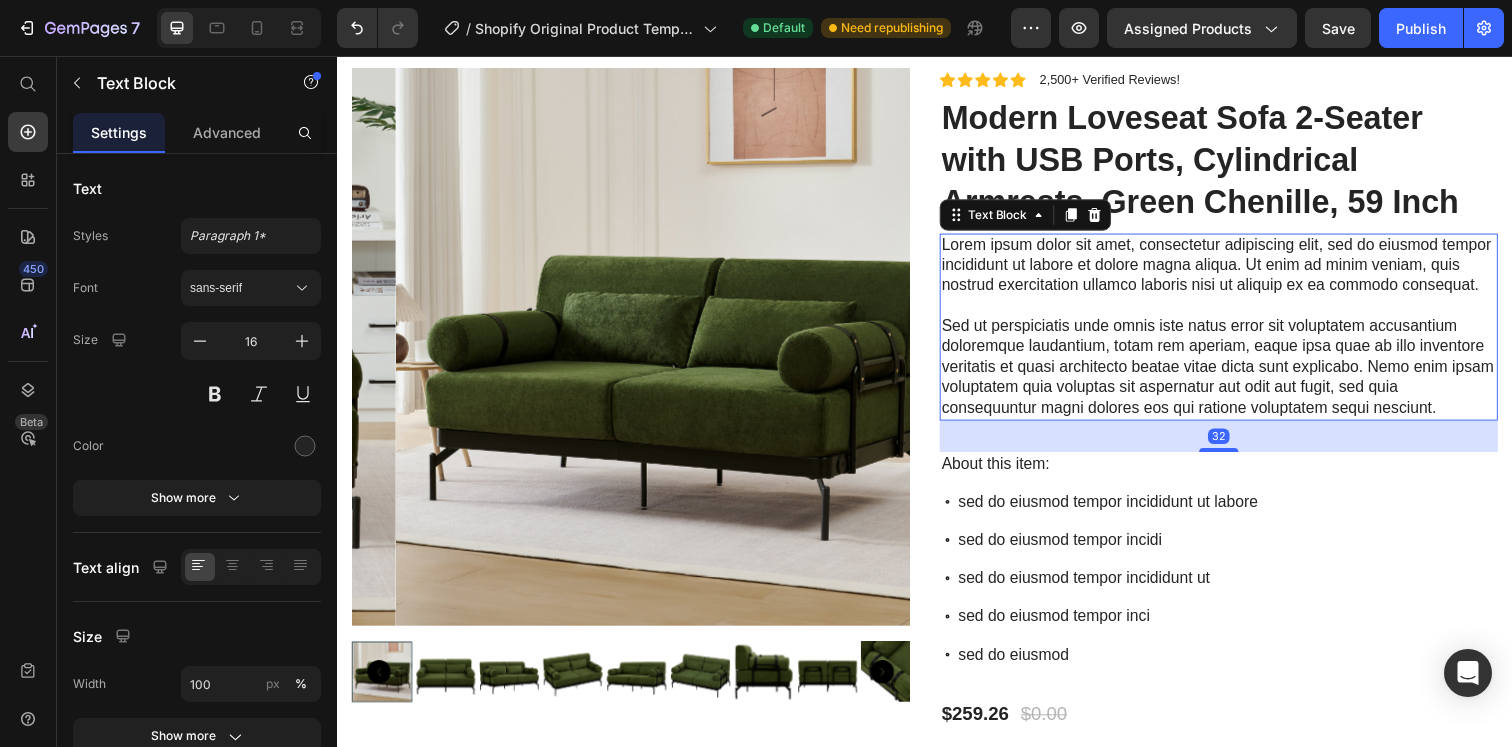click on "Sed ut perspiciatis unde omnis iste natus error sit voluptatem accusantium doloremque laudantium, totam rem aperiam, eaque ipsa quae ab illo inventore veritatis et quasi architecto beatae vitae dicta sunt explicabo. Nemo enim ipsam voluptatem quia voluptas sit aspernatur aut odit aut fugit, sed quia consequuntur magni dolores eos qui ratione voluptatem sequi nesciunt." at bounding box center [1237, 363] 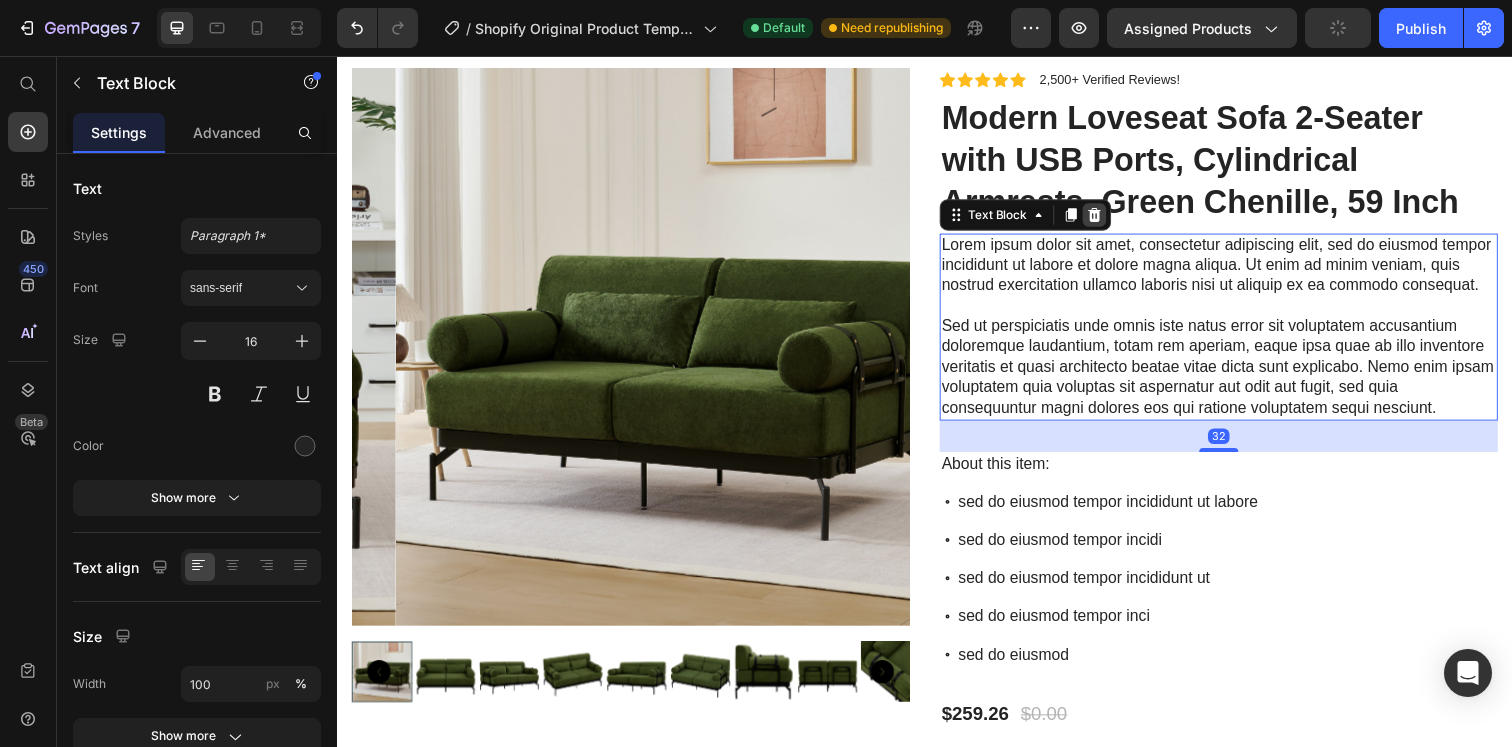 click 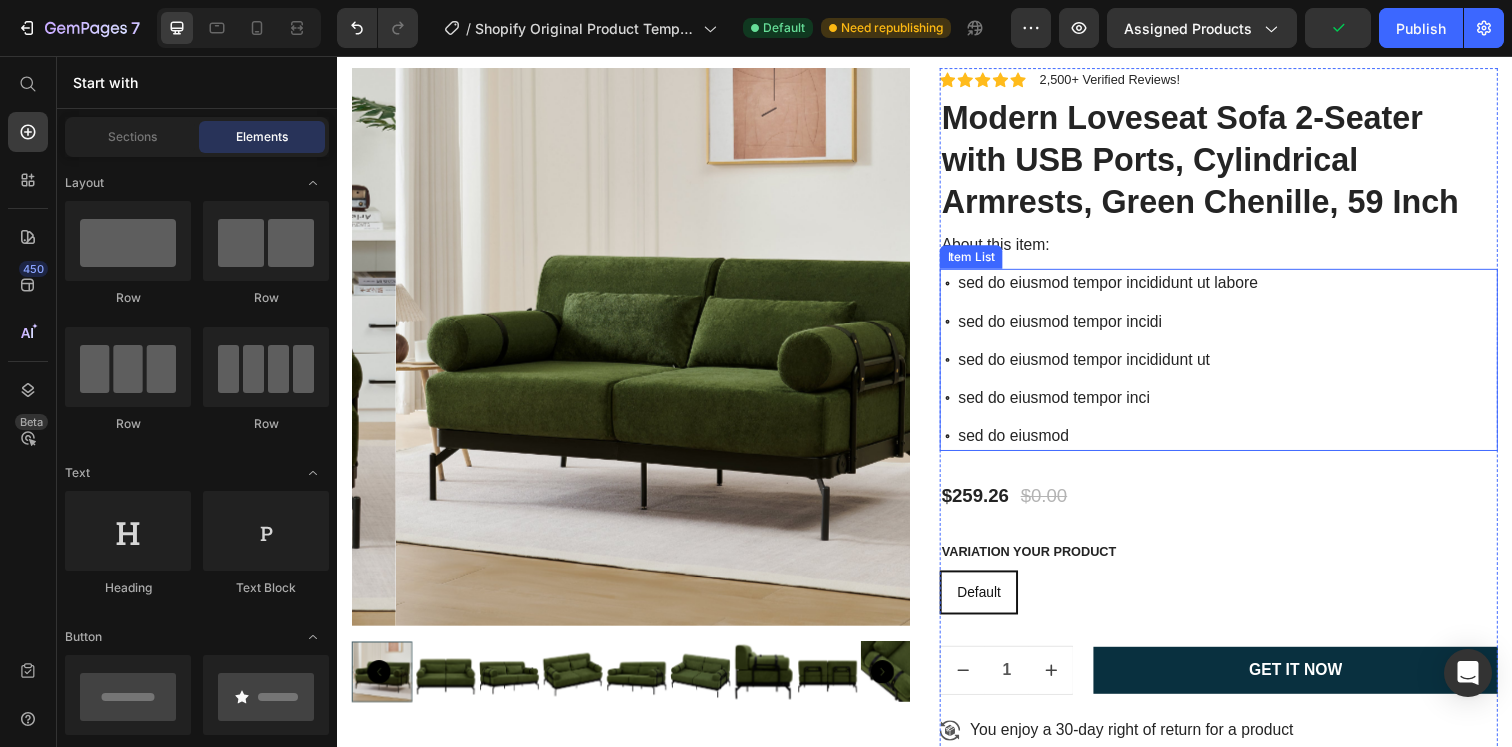click on "sed do eiusmod tempor incididunt ut" at bounding box center [1124, 366] 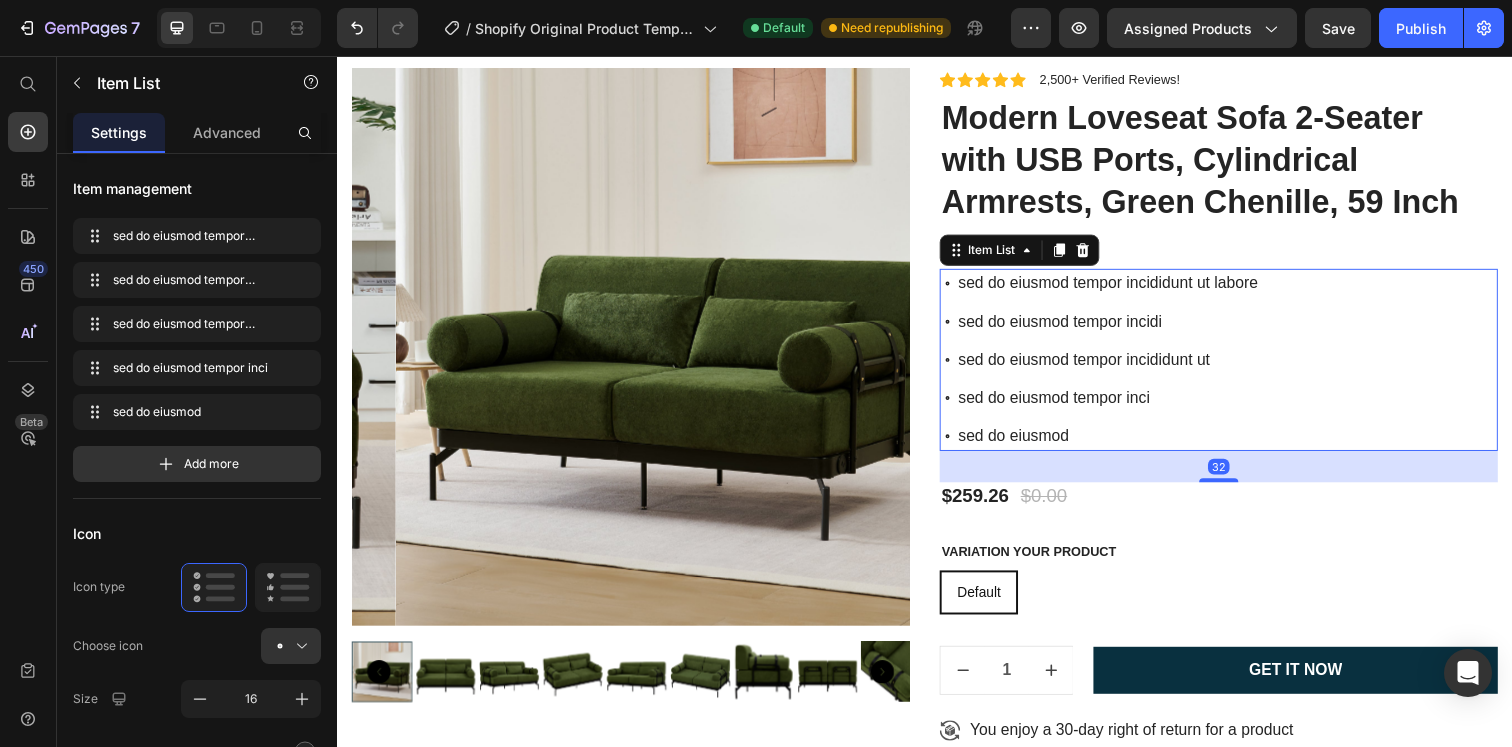 click on "sed do eiusmod tempor incididunt ut labore
sed do eiusmod tempor incidi
sed do eiusmod tempor incididunt ut
sed do eiusmod tempor inci
sed do eiusmod" at bounding box center [1237, 366] 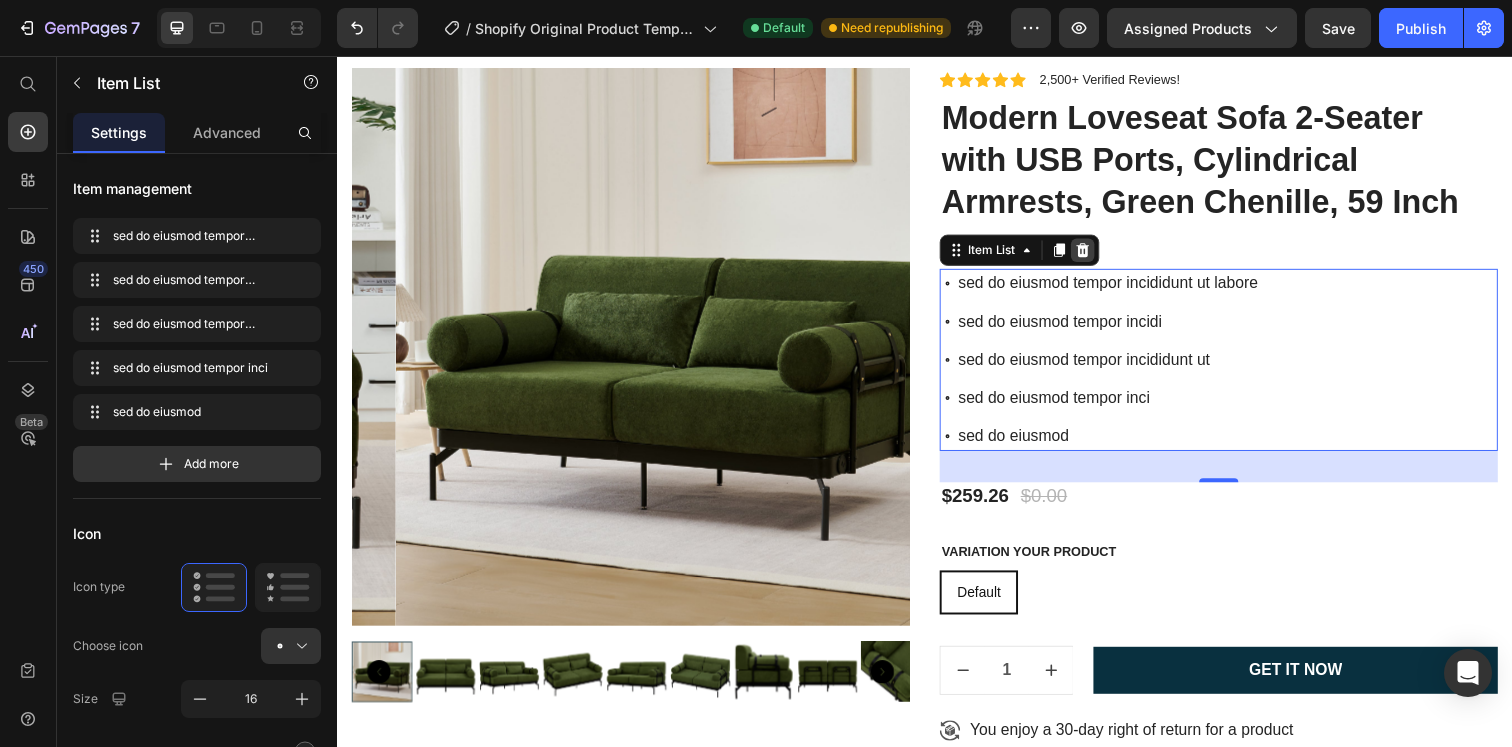 click 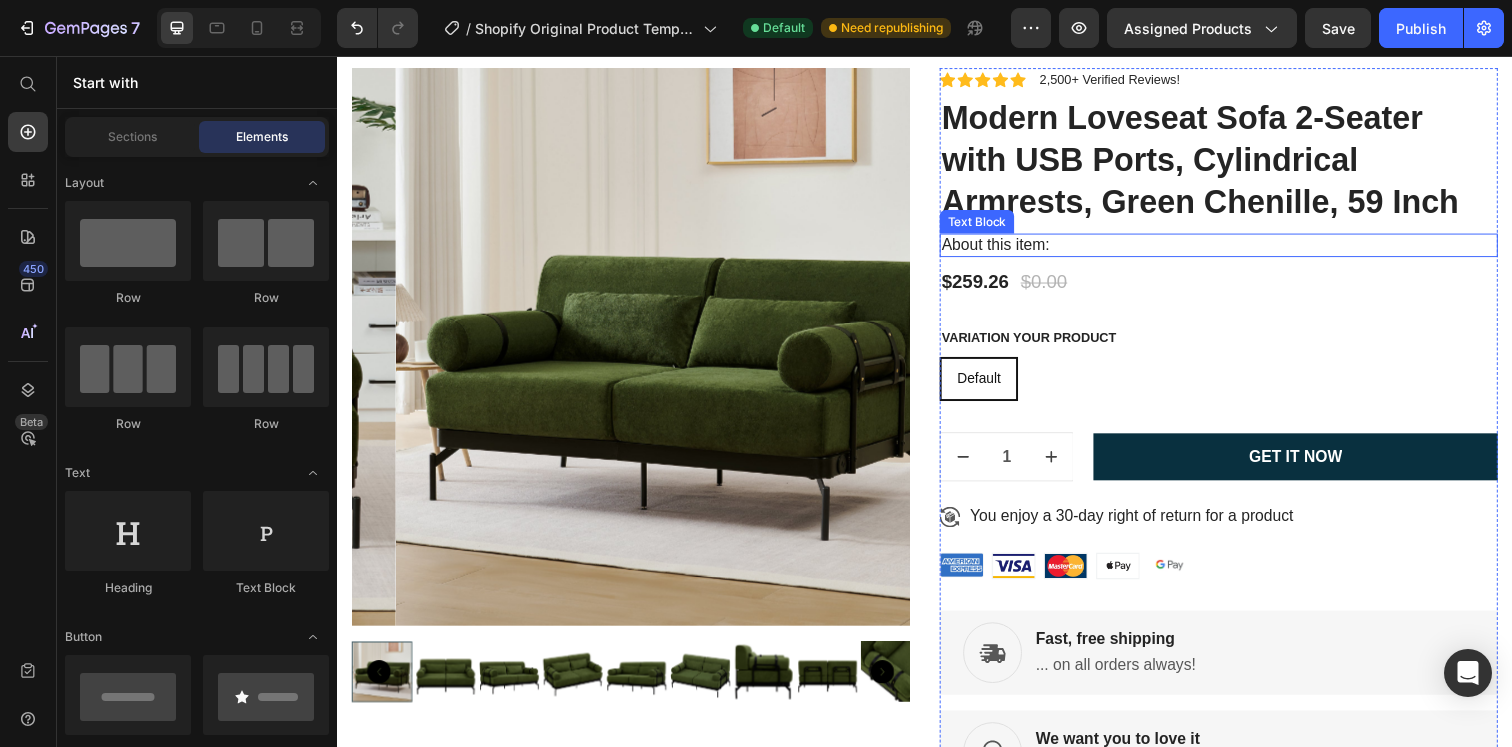 click on "About this item:" at bounding box center (1237, 249) 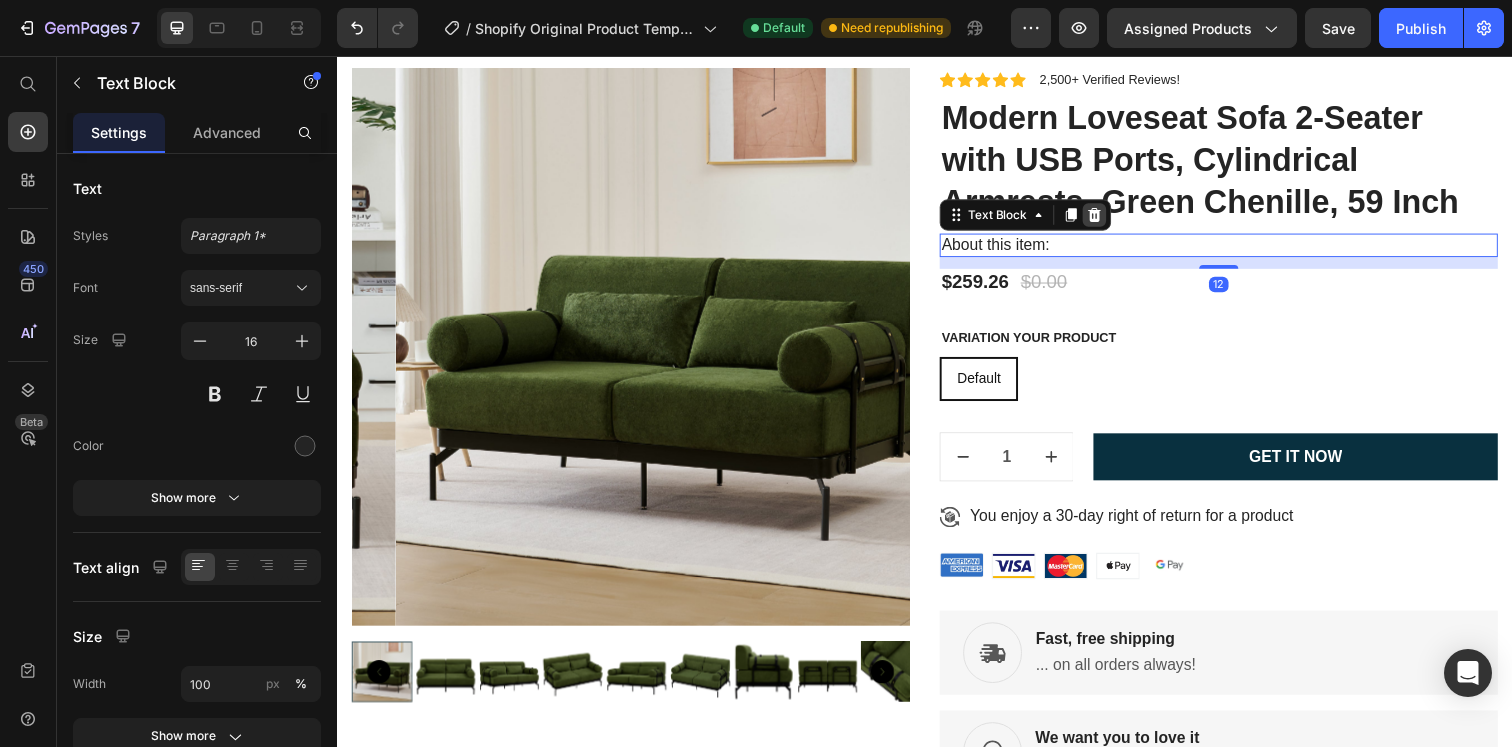 click 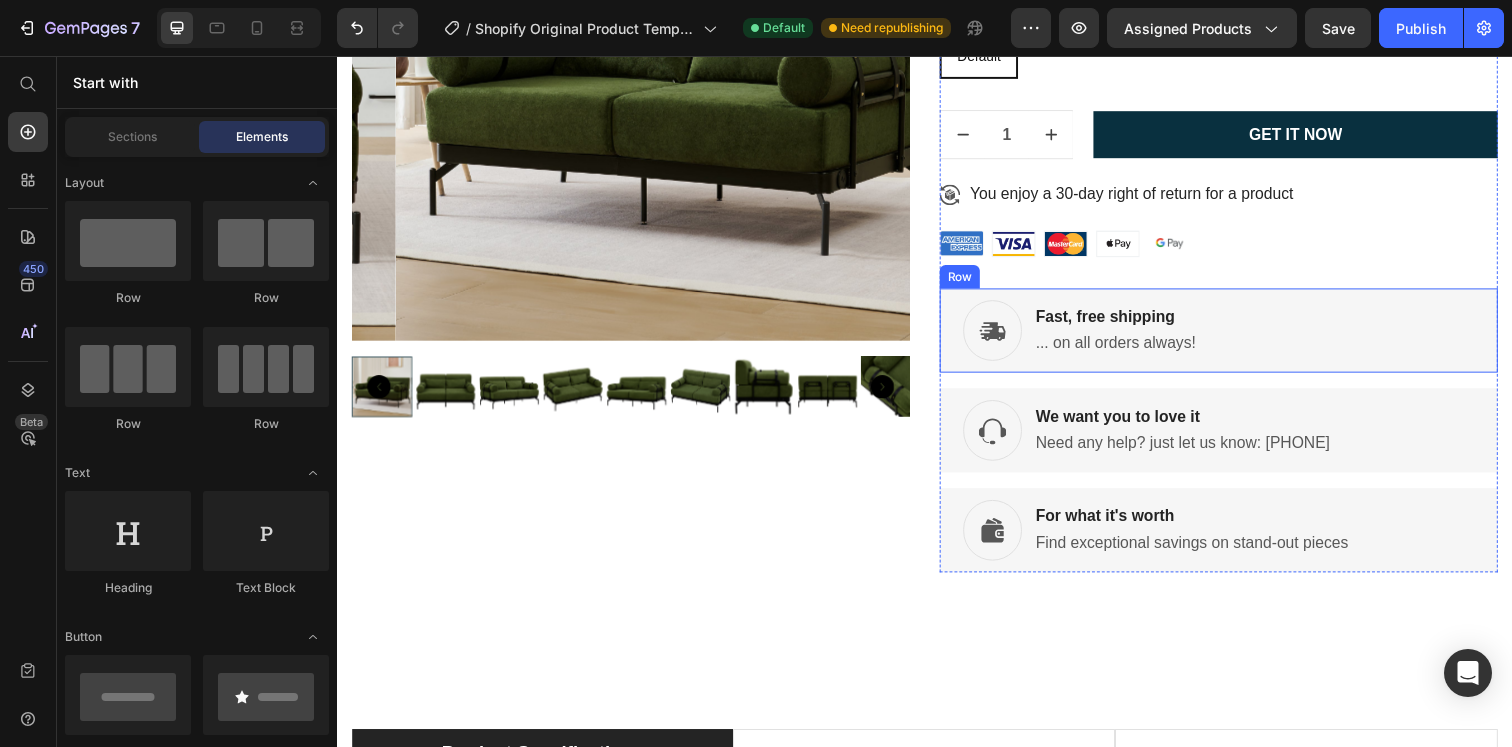 scroll, scrollTop: 12635, scrollLeft: 0, axis: vertical 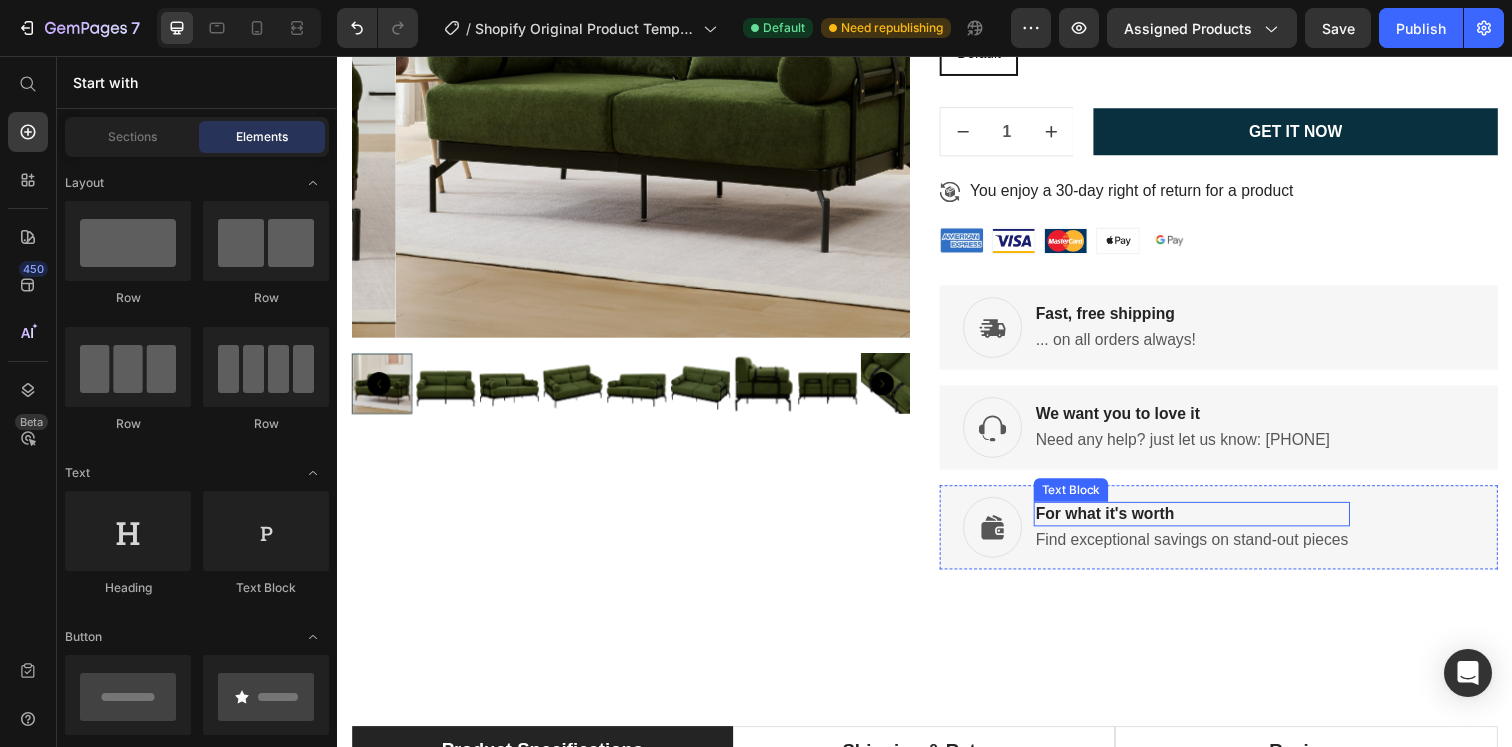 click on "For what it's worth" at bounding box center (1209, 523) 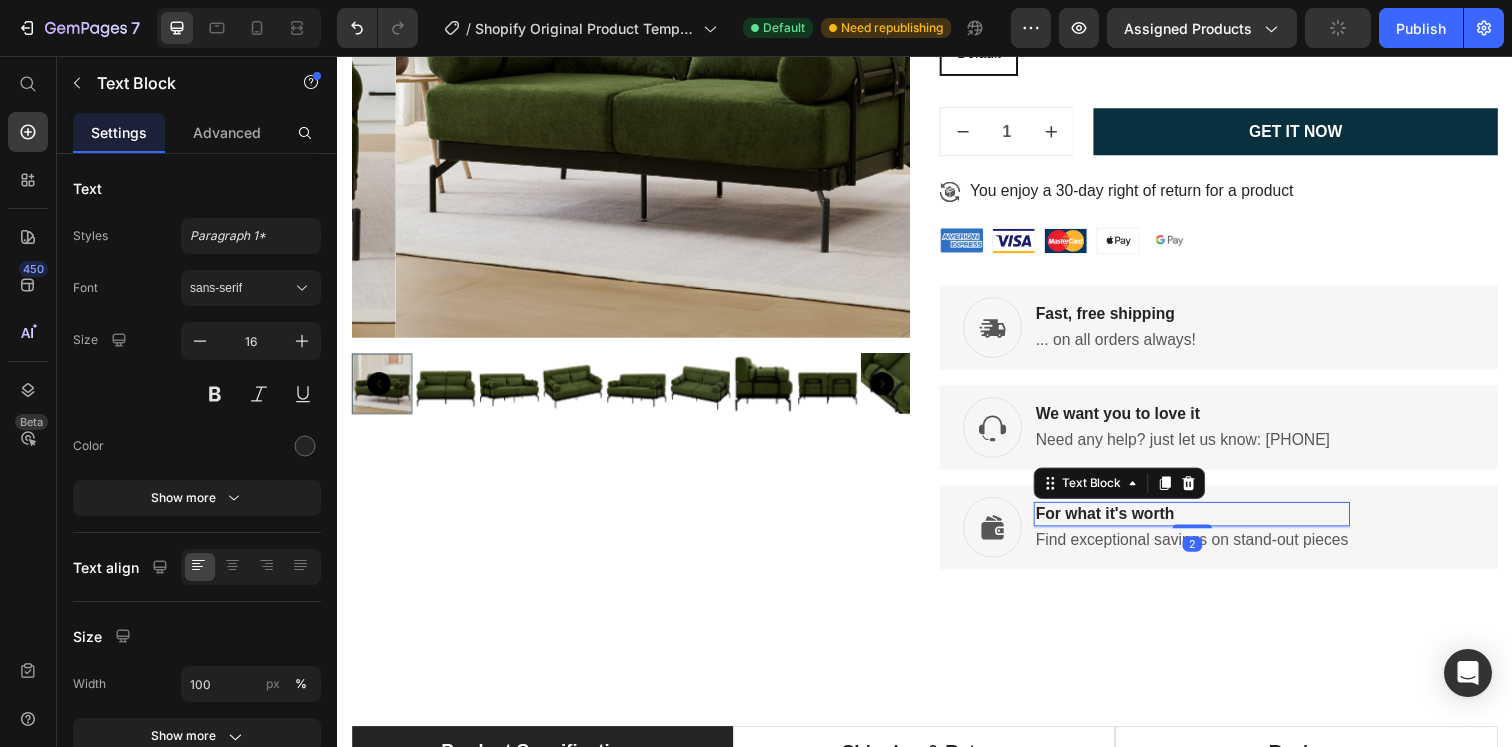 click on "Icon Row For what it's worth Text Block   2 Find exceptional savings on stand-out pieces Text Block Row" at bounding box center [1237, 537] 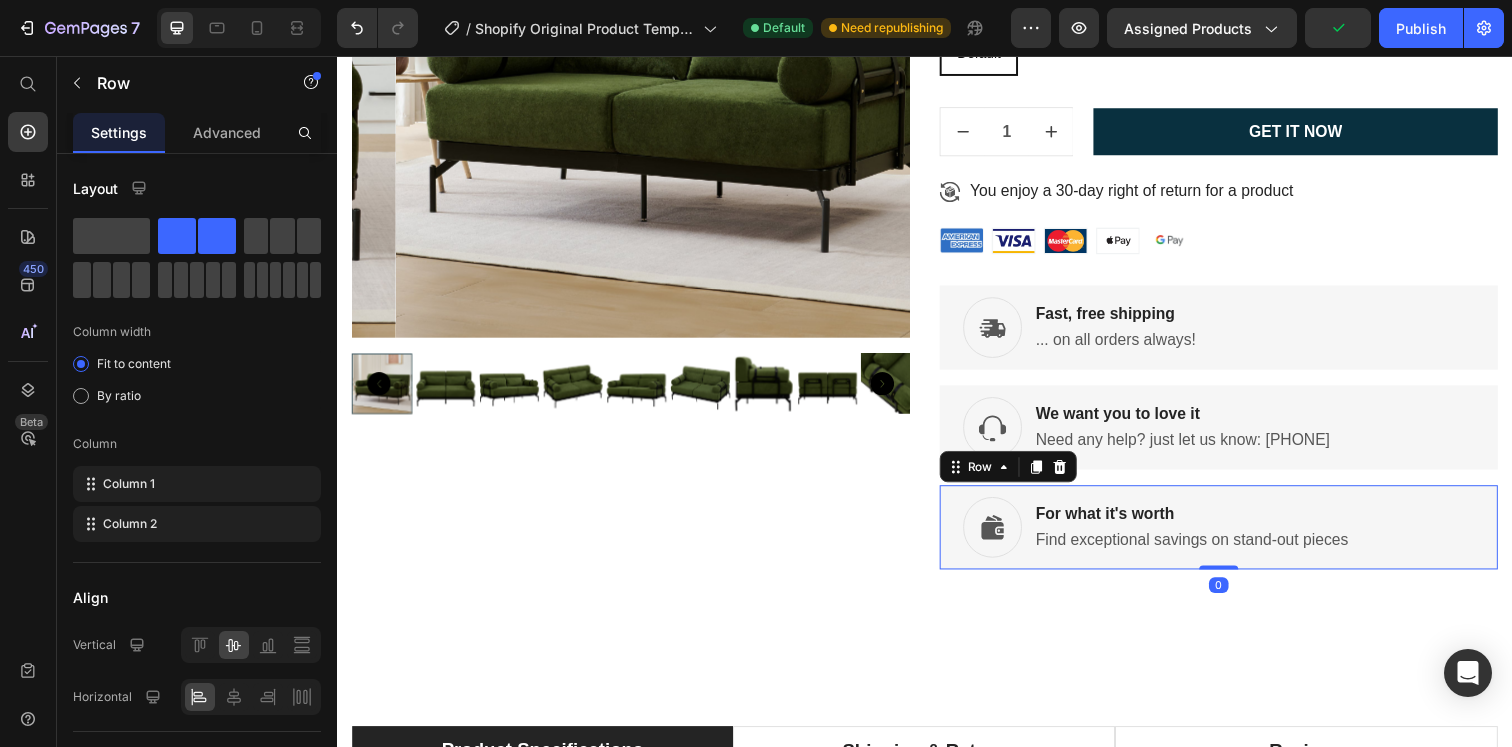 click on "Icon Row For what it's worth Text Block Find exceptional savings on stand-out pieces Text Block Row   0" at bounding box center [1237, 537] 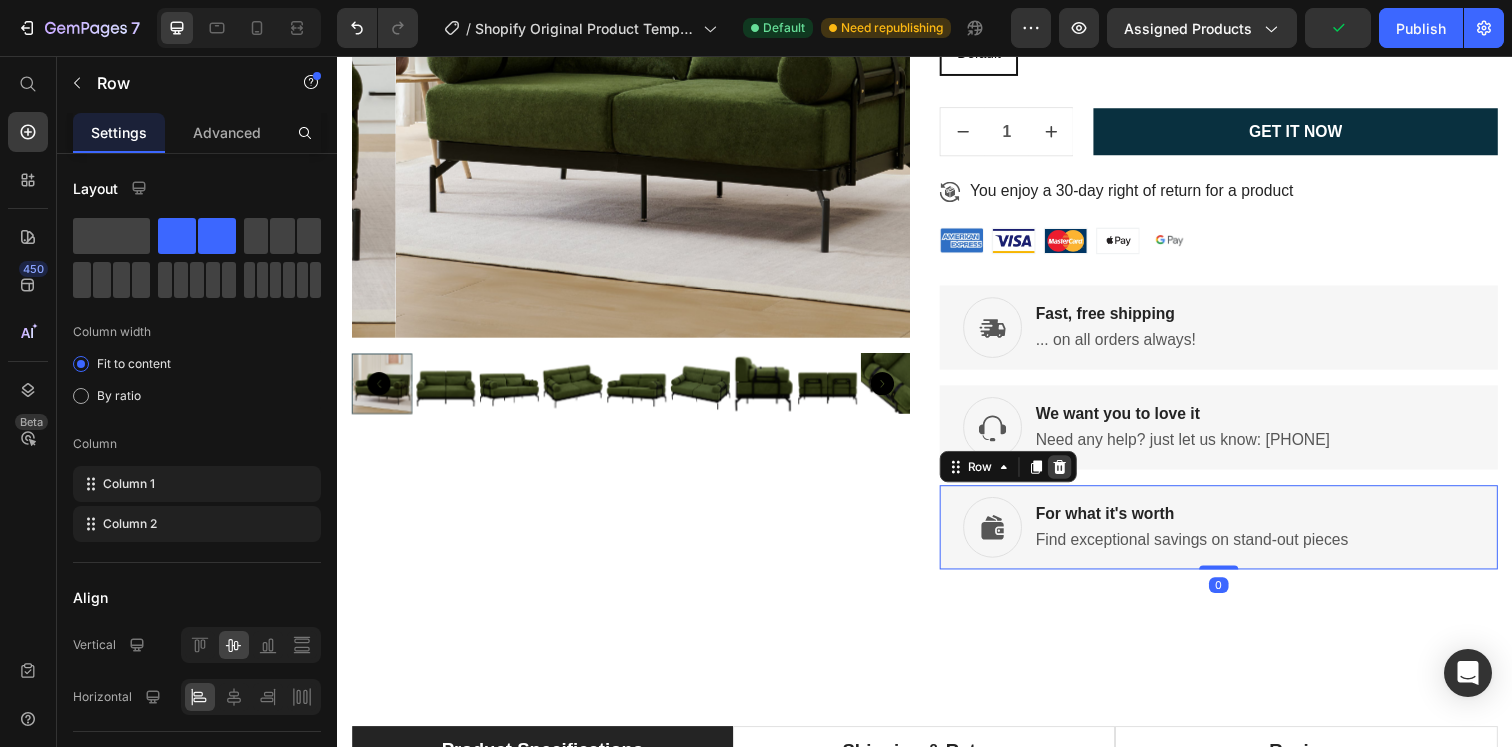 click 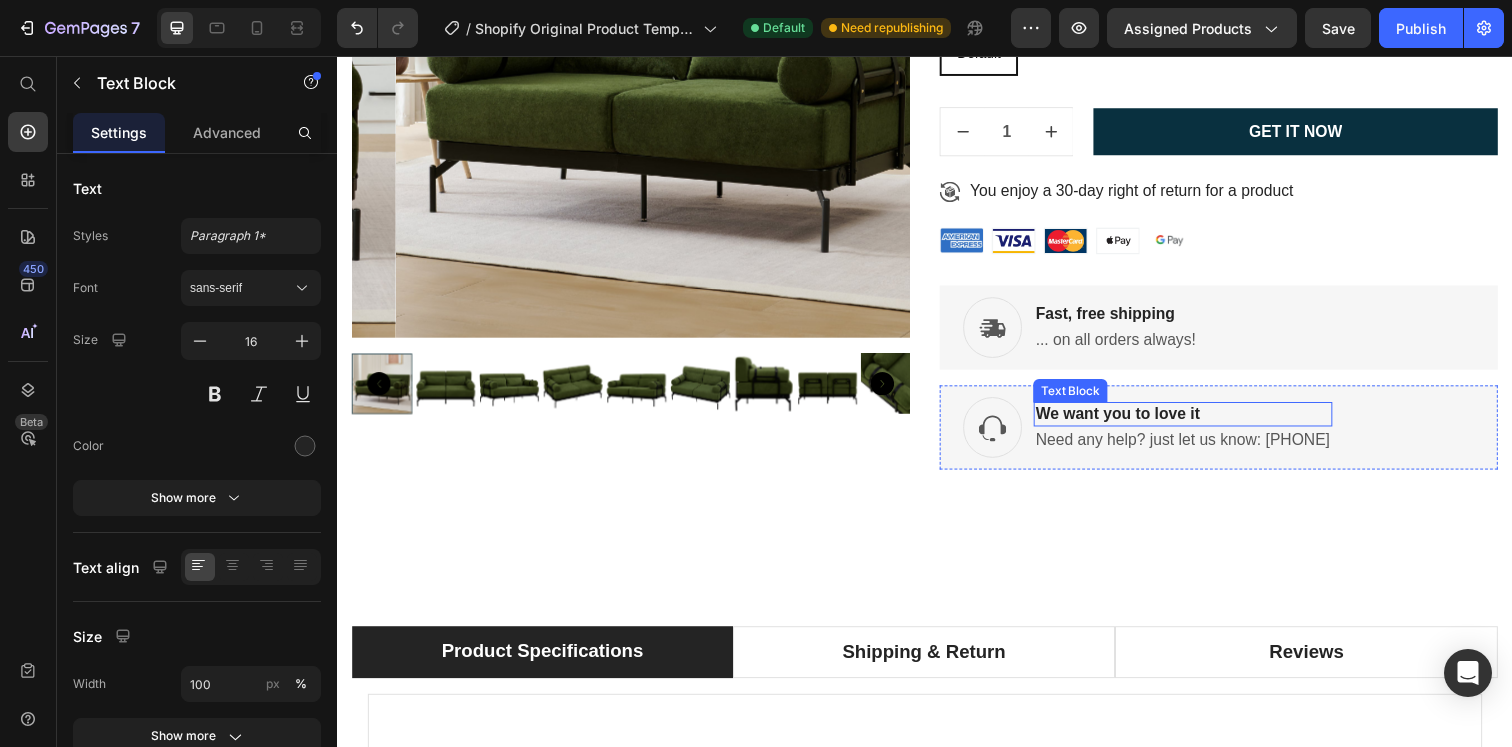 click on "We want you to love it" at bounding box center (1200, 421) 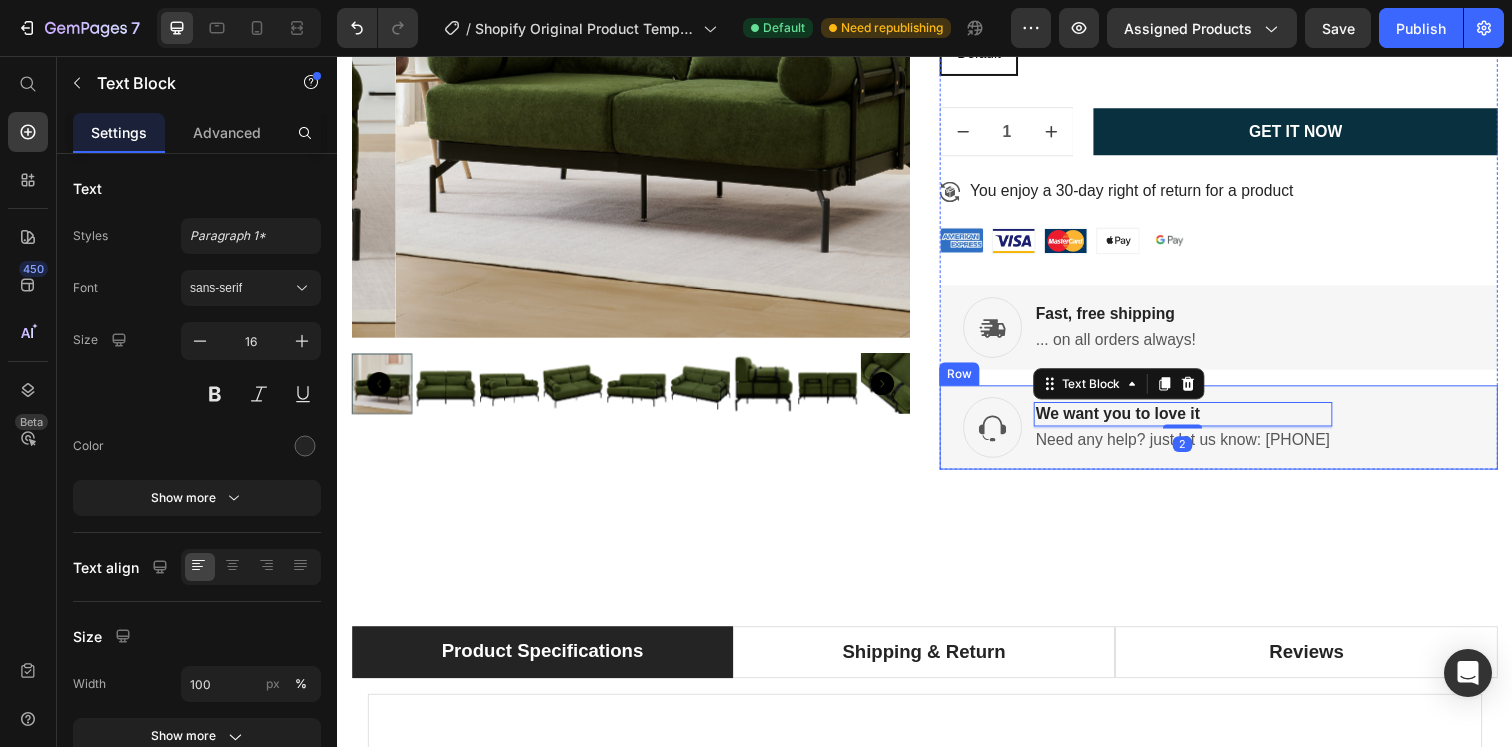 click on "Icon Row We want you to love it Text Block 2 Need any help? just let us know: [PHONE] Text Block Row" at bounding box center (1237, 435) 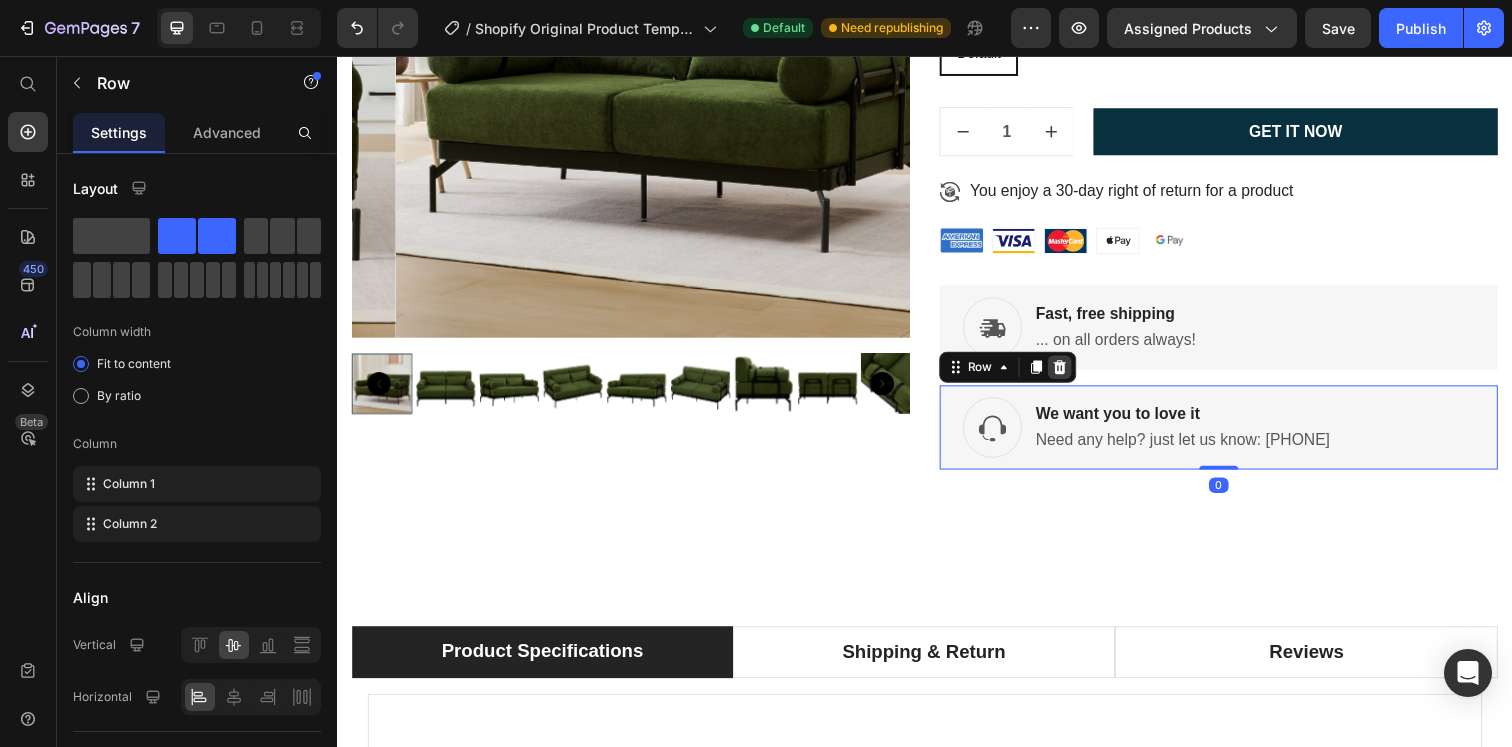 click 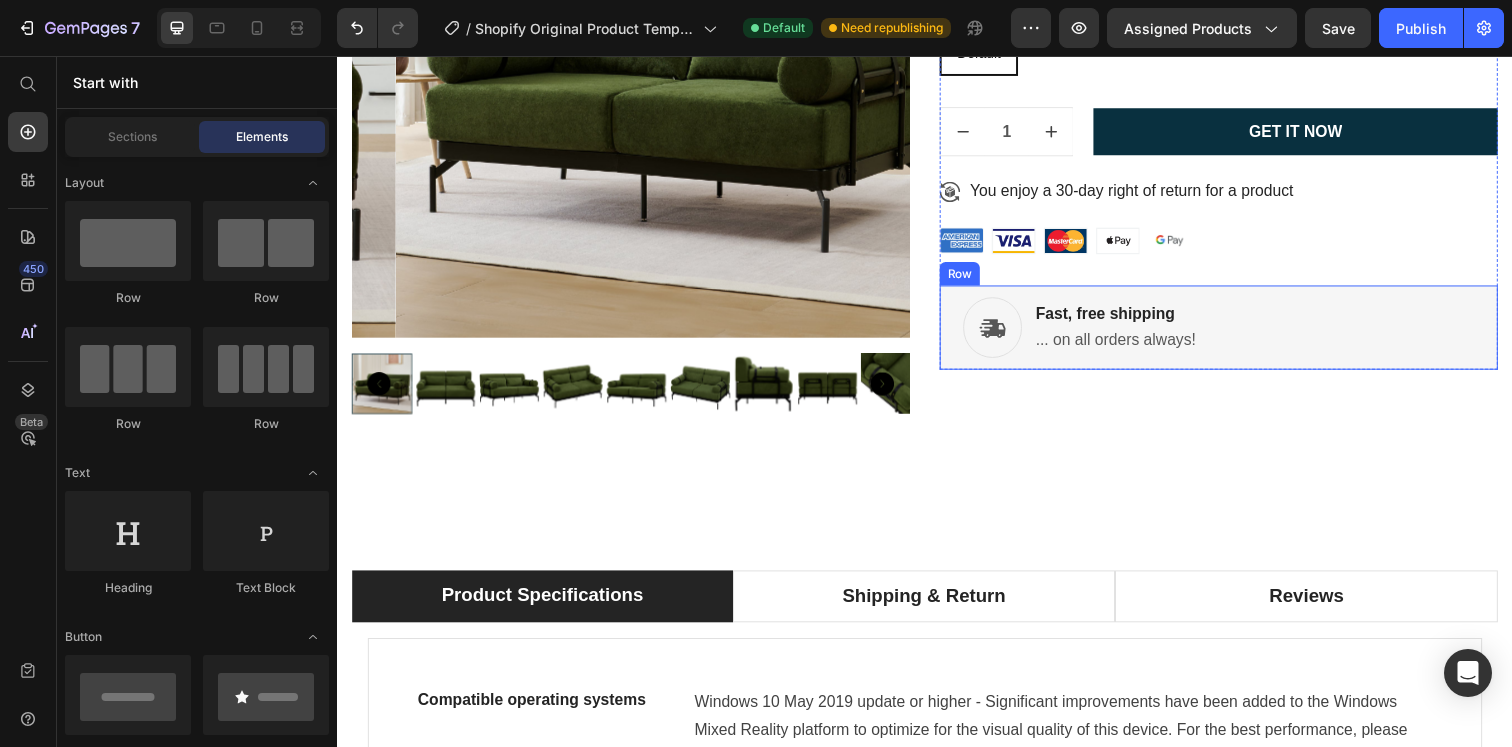 click on "Icon Row Fast, free shipping Text Block ... on all orders always! Text Block Row" at bounding box center [1237, 333] 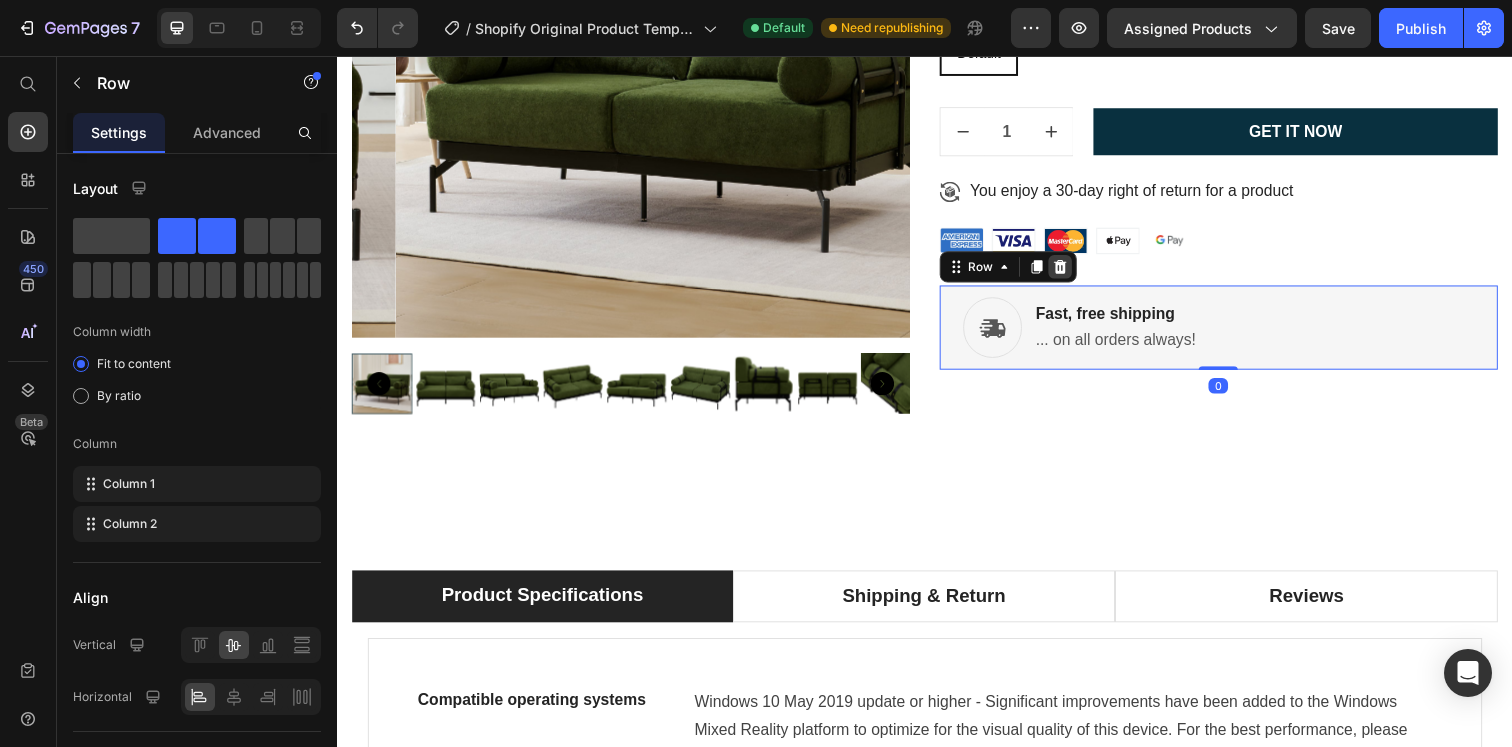 click 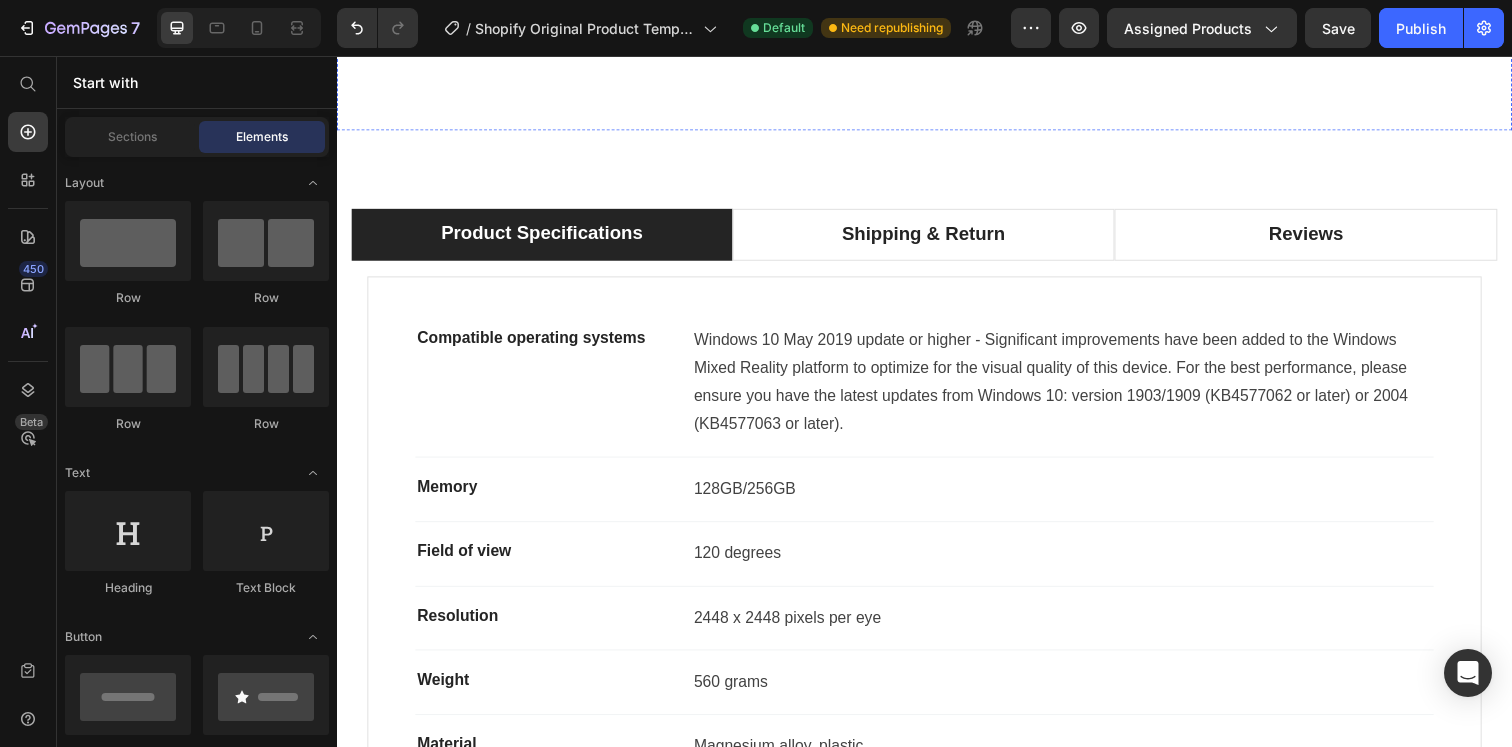 scroll, scrollTop: 13448, scrollLeft: 0, axis: vertical 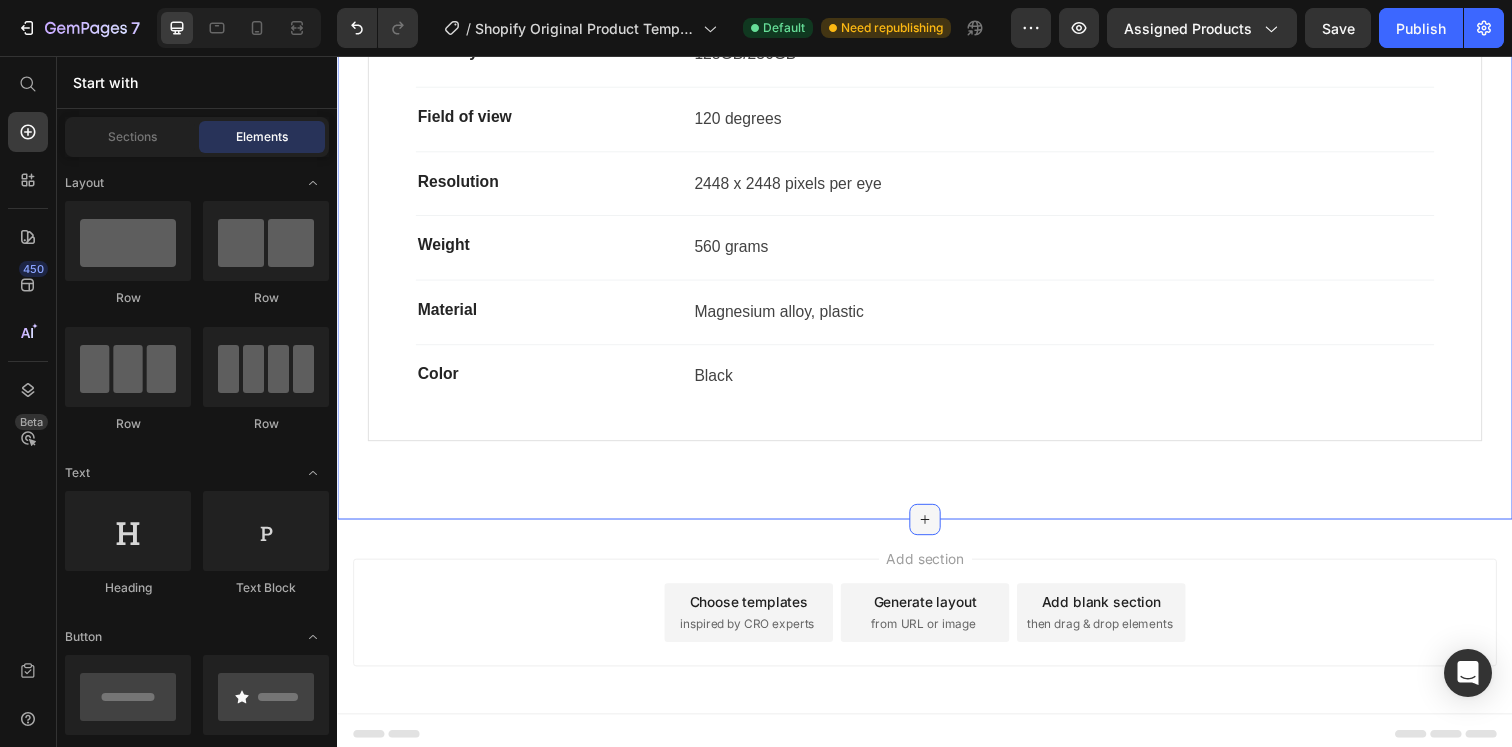 click at bounding box center [937, 529] 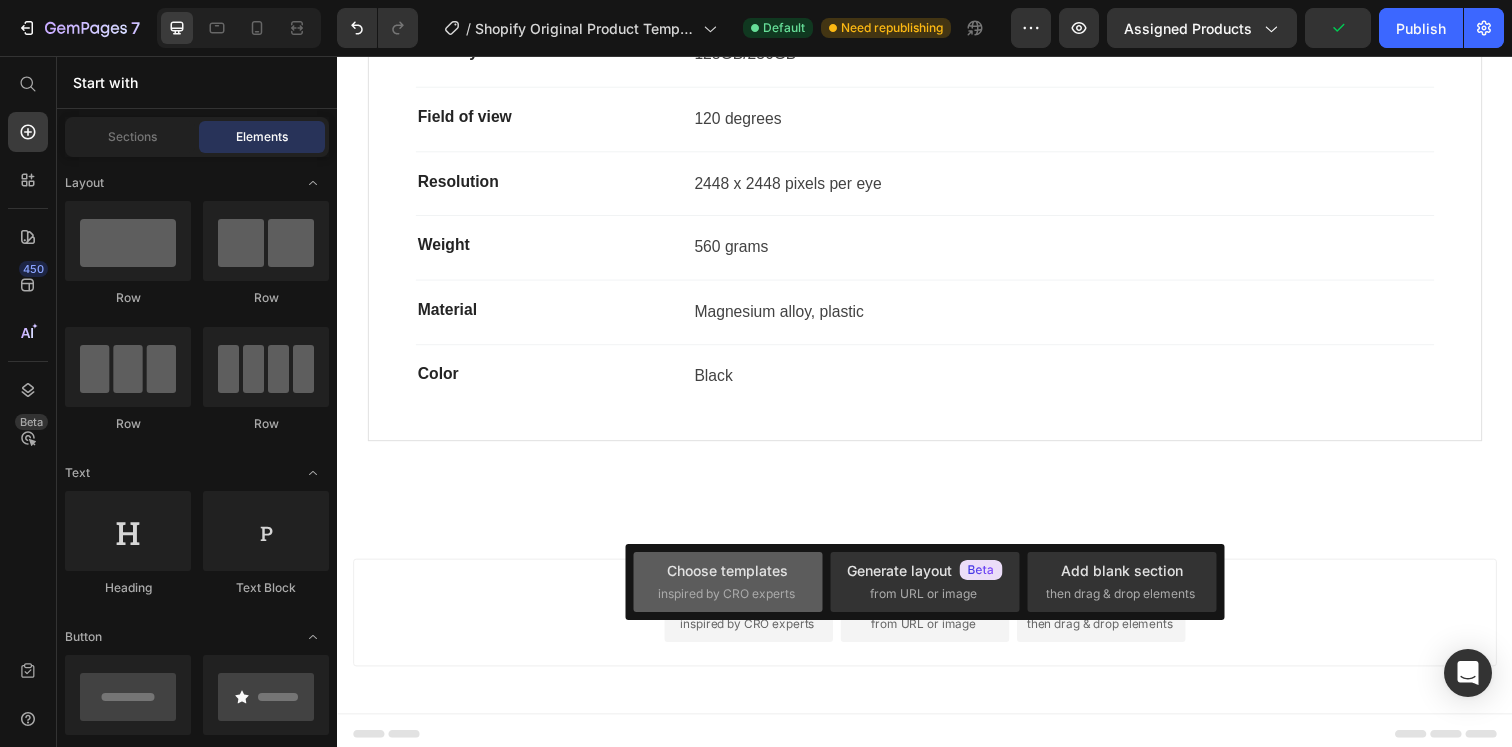 click on "inspired by CRO experts" at bounding box center (726, 594) 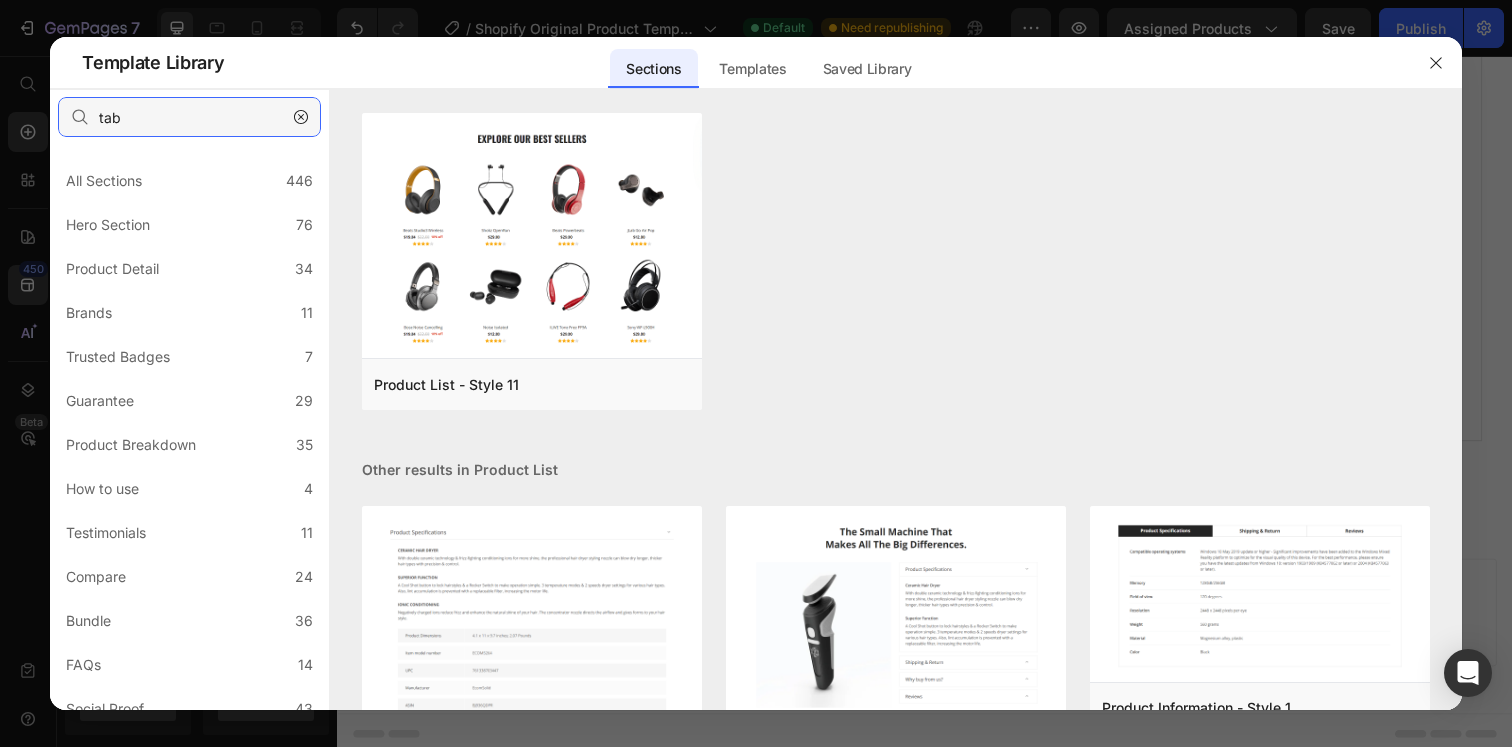 drag, startPoint x: 173, startPoint y: 124, endPoint x: 82, endPoint y: 116, distance: 91.350975 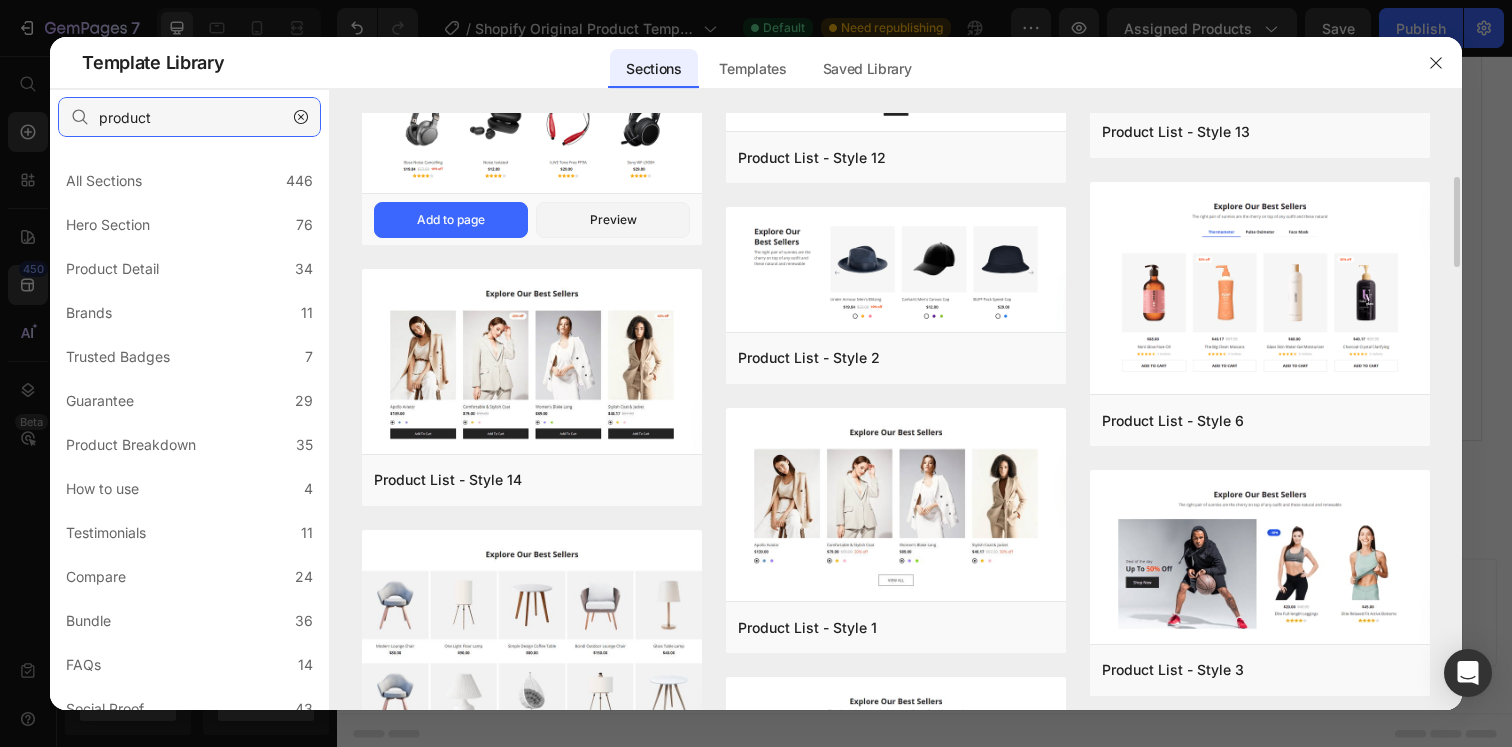 scroll, scrollTop: 433, scrollLeft: 0, axis: vertical 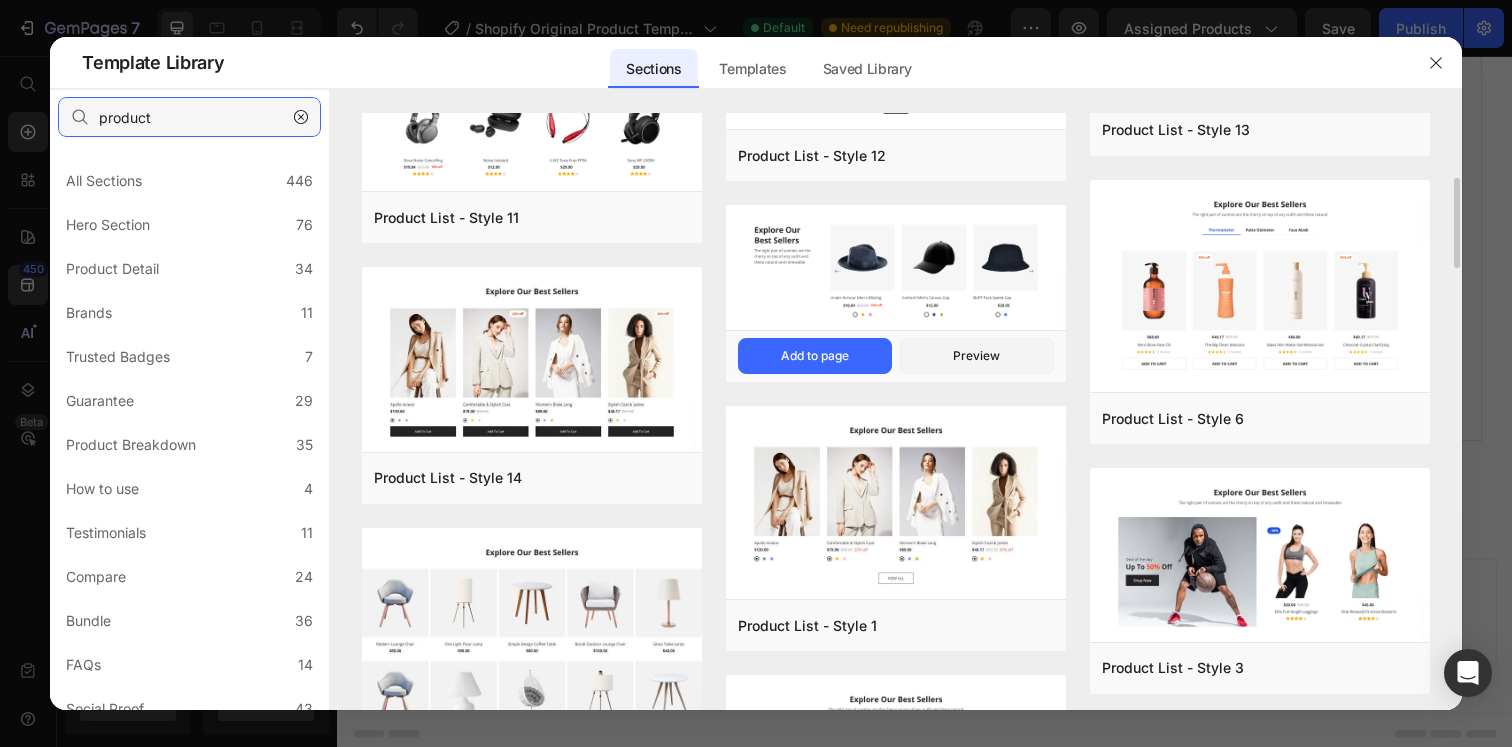 type on "product" 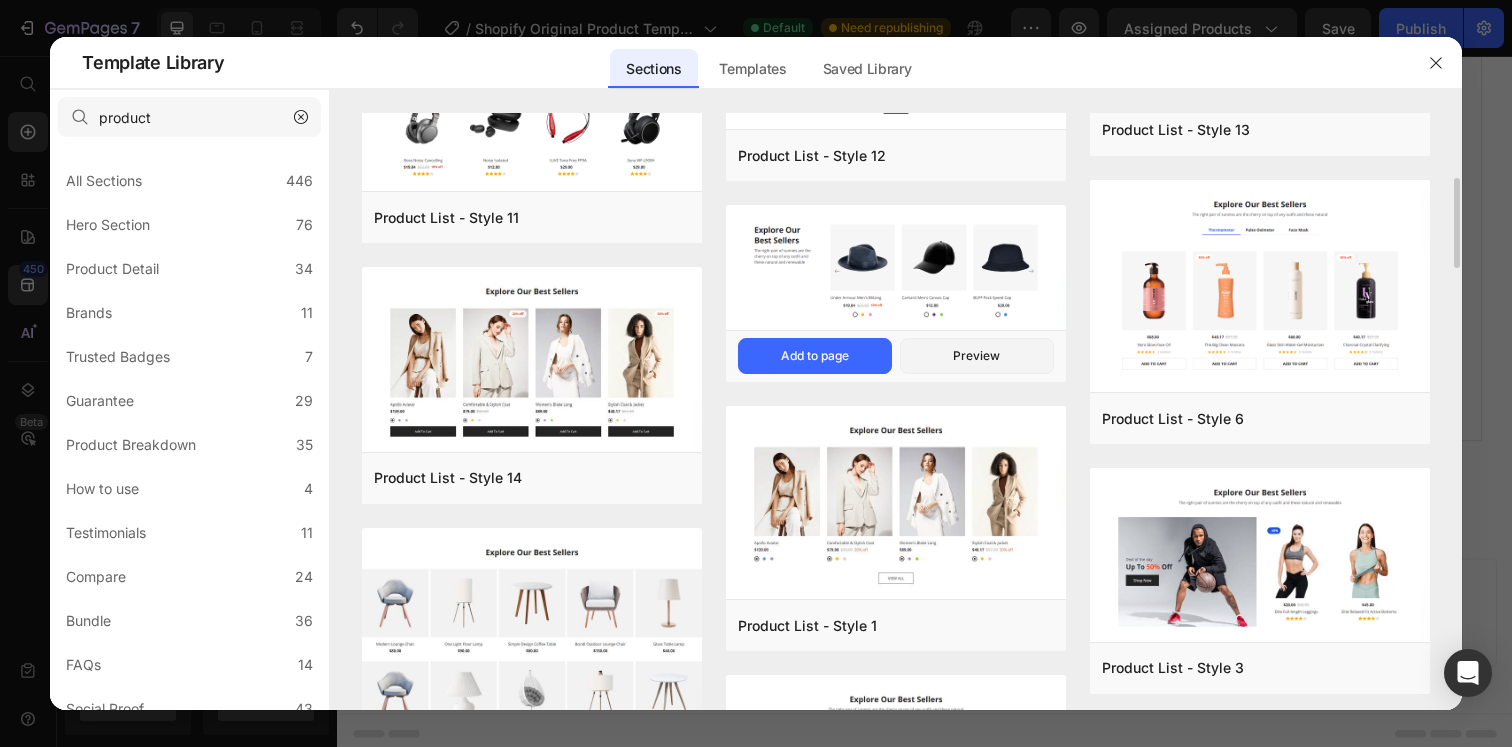 click at bounding box center (896, -225) 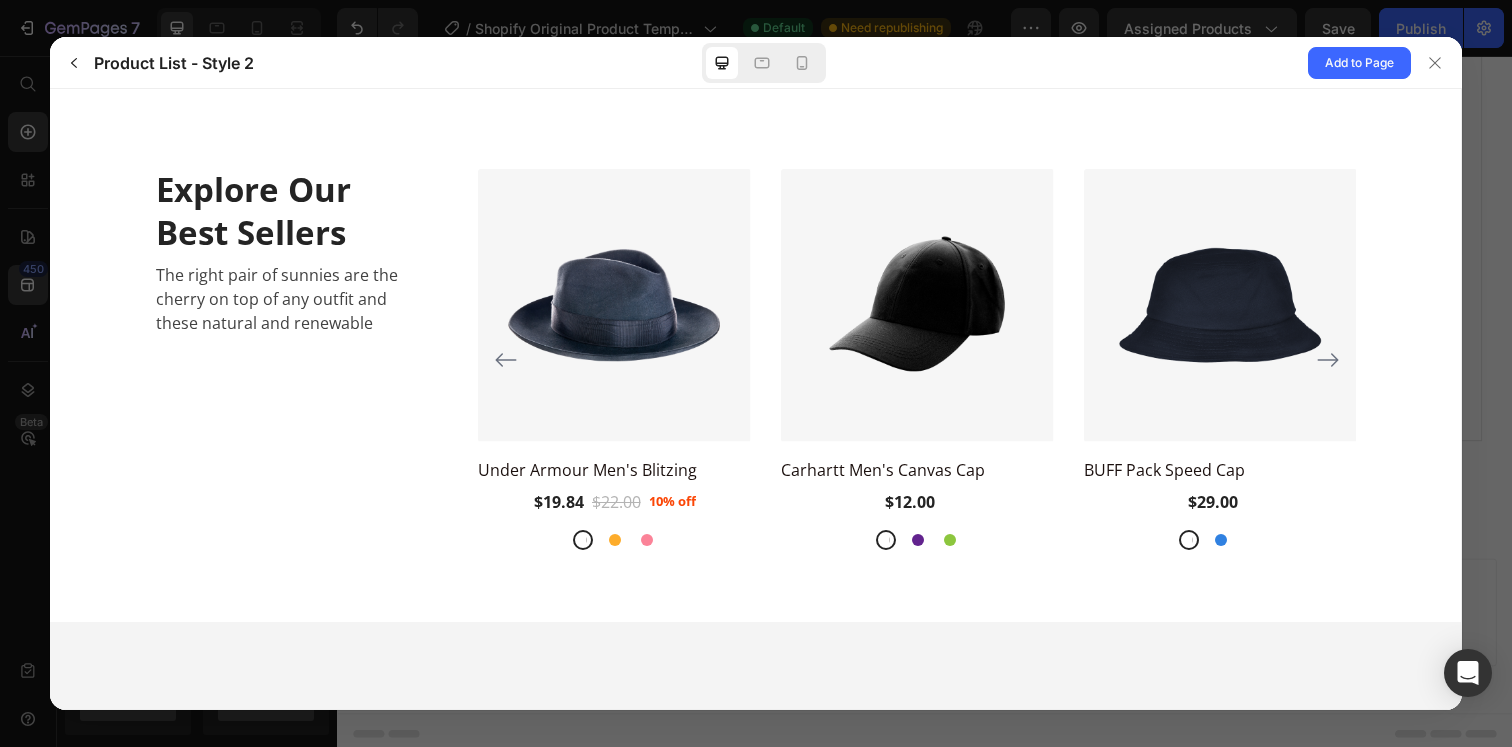 scroll, scrollTop: 0, scrollLeft: 0, axis: both 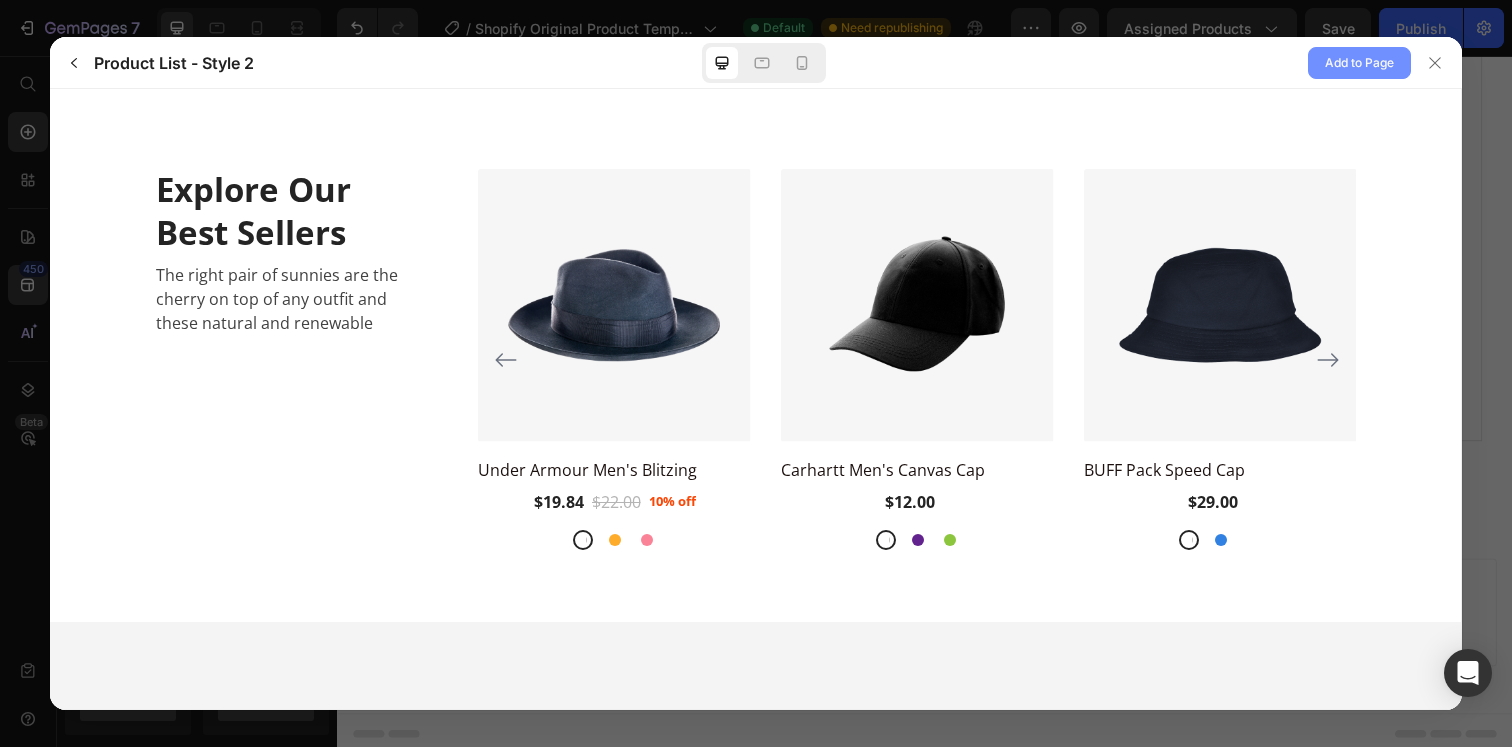 click on "Add to Page" 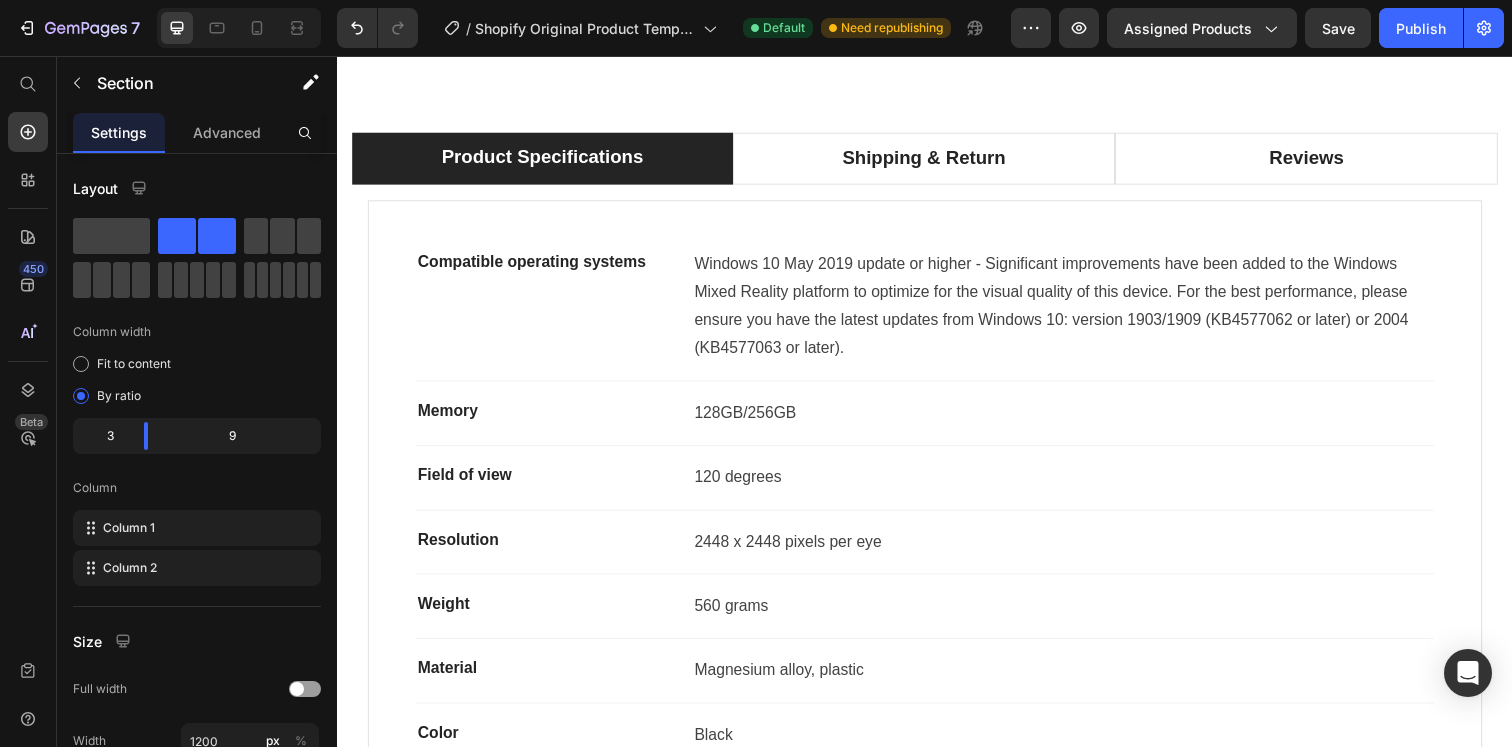 scroll, scrollTop: 12990, scrollLeft: 0, axis: vertical 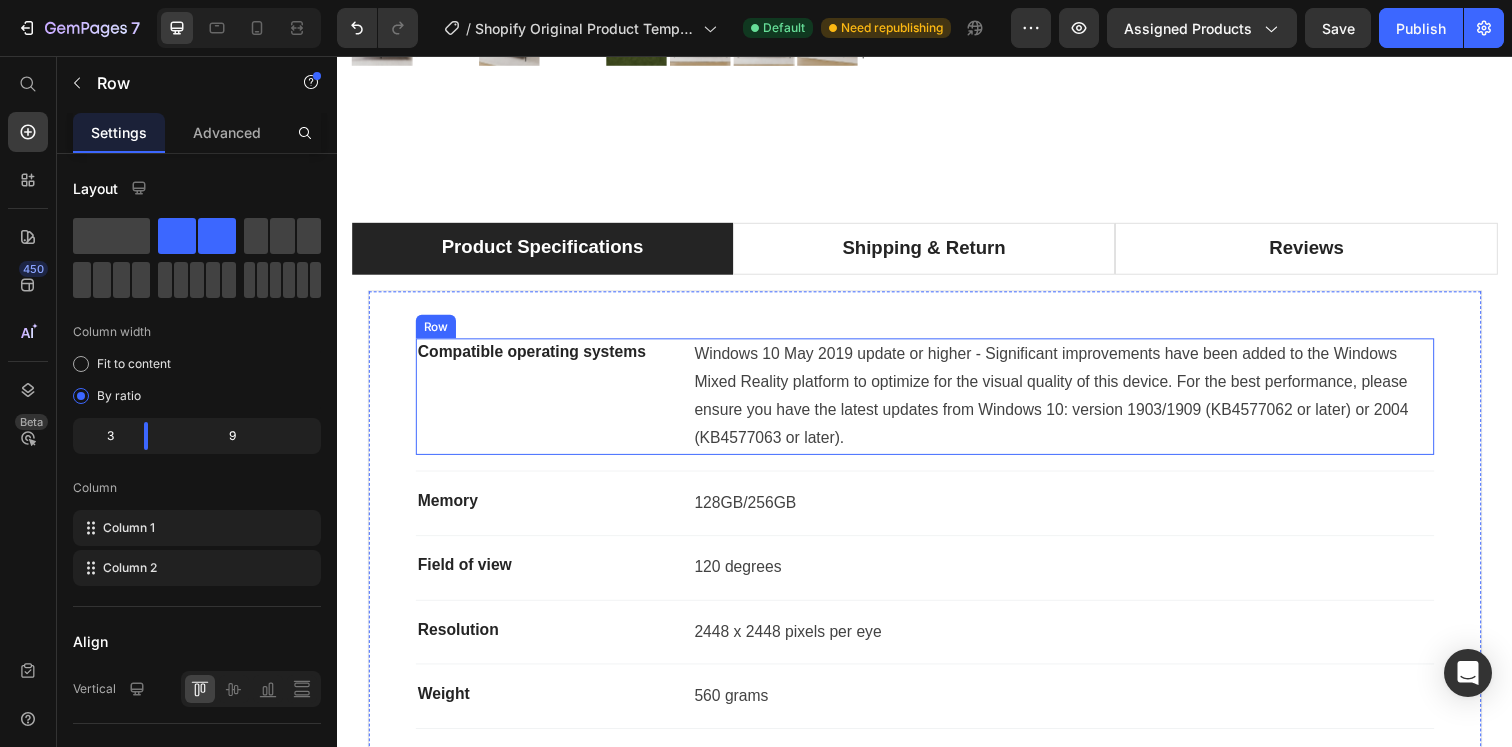 click on "Compatible operating systems Text block" at bounding box center (543, 403) 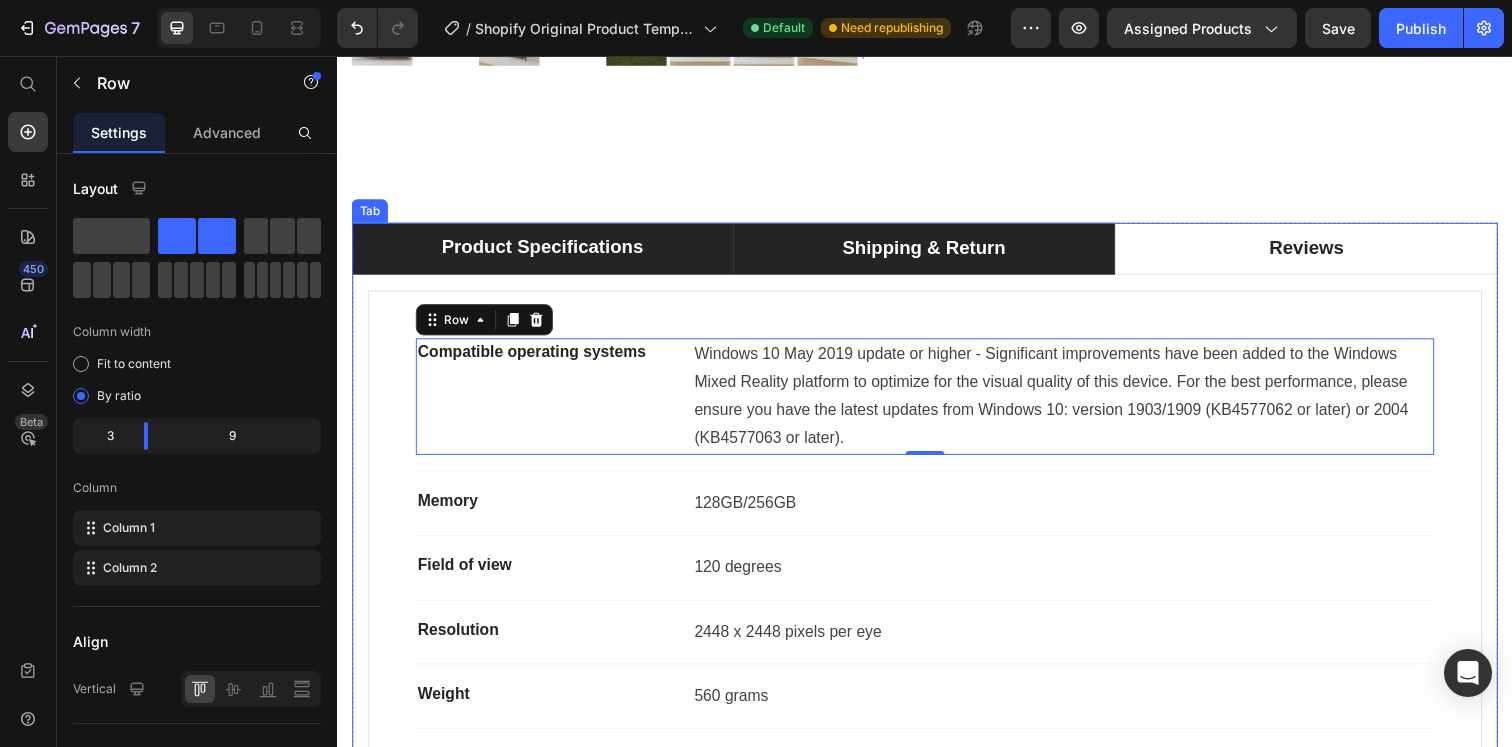 click on "Shipping & Return" at bounding box center [936, 252] 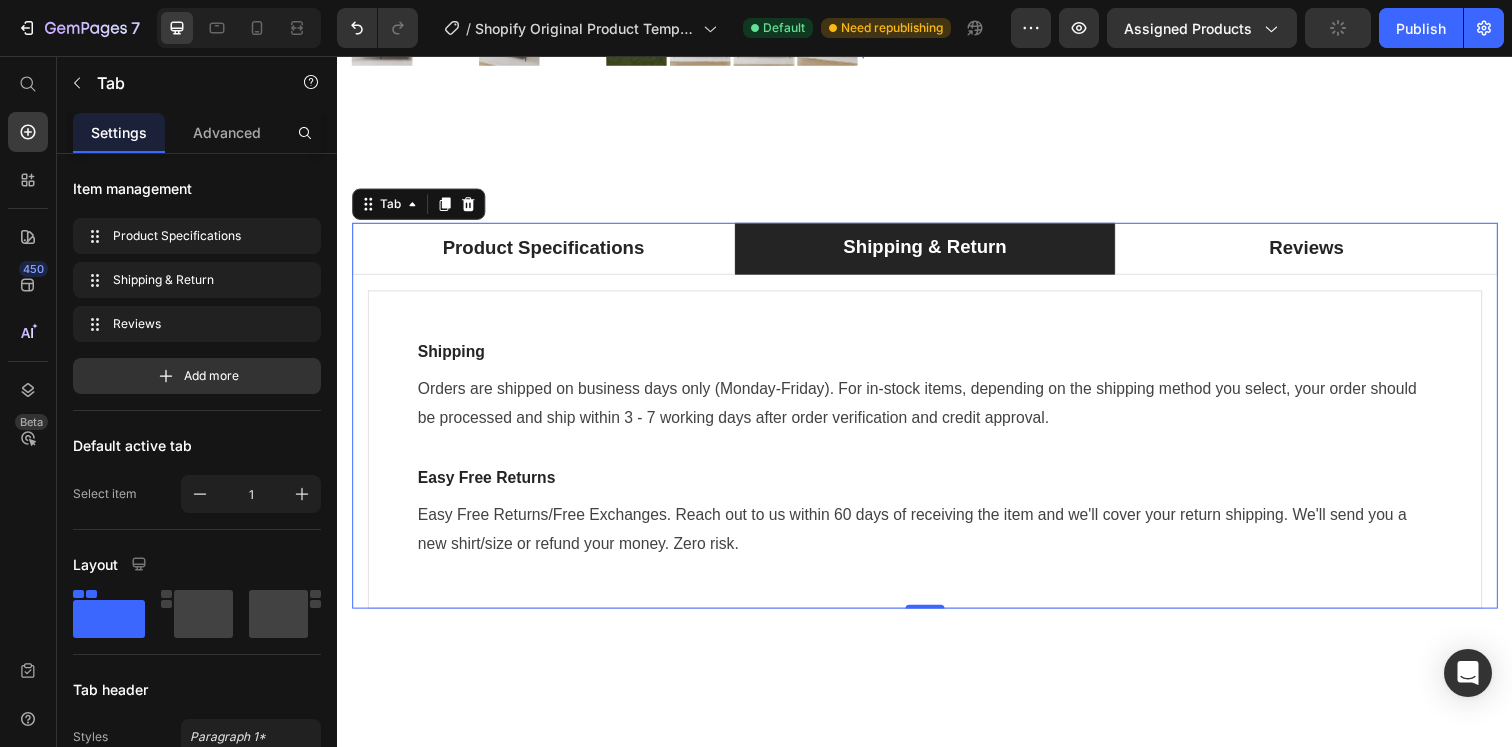 drag, startPoint x: 1242, startPoint y: 254, endPoint x: 828, endPoint y: 338, distance: 422.4358 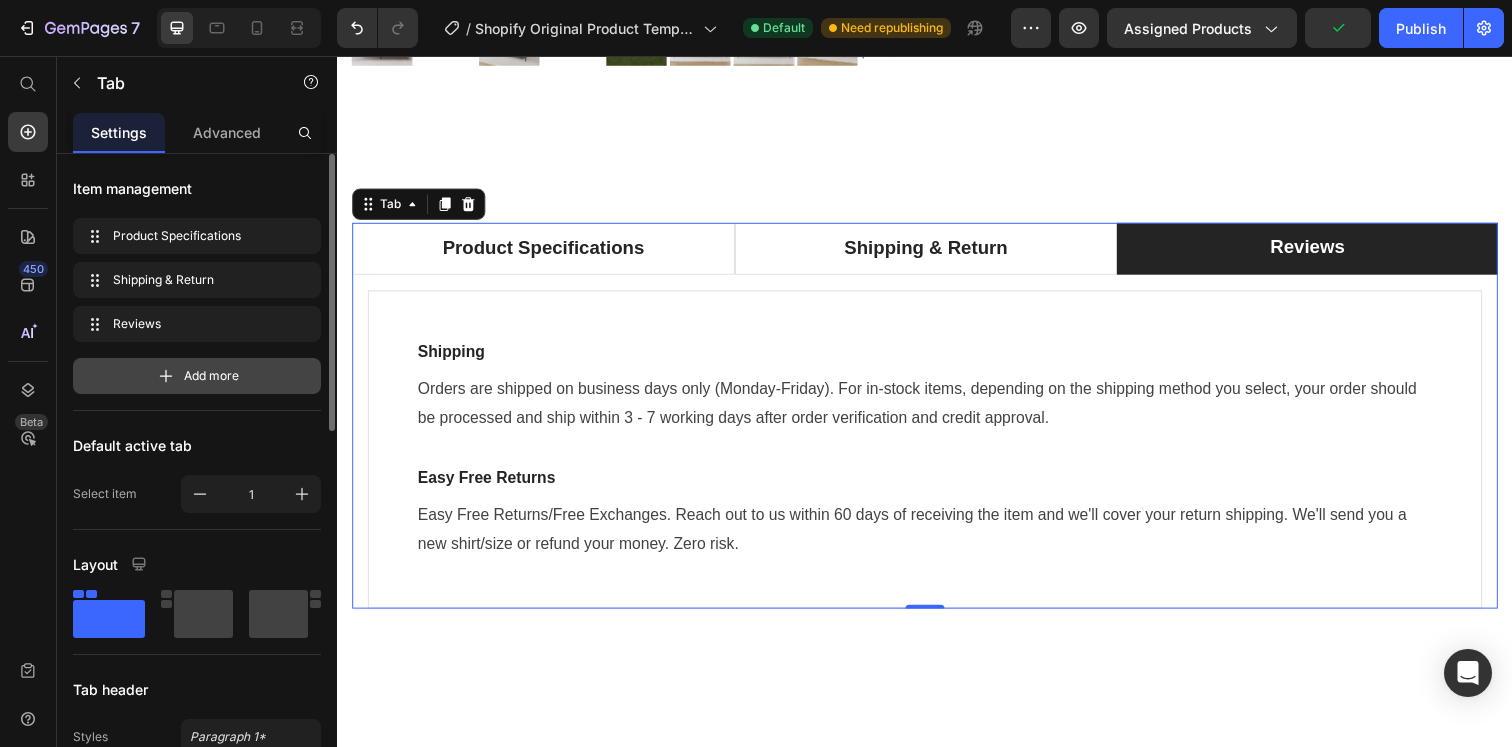 click on "Add more" at bounding box center [197, 376] 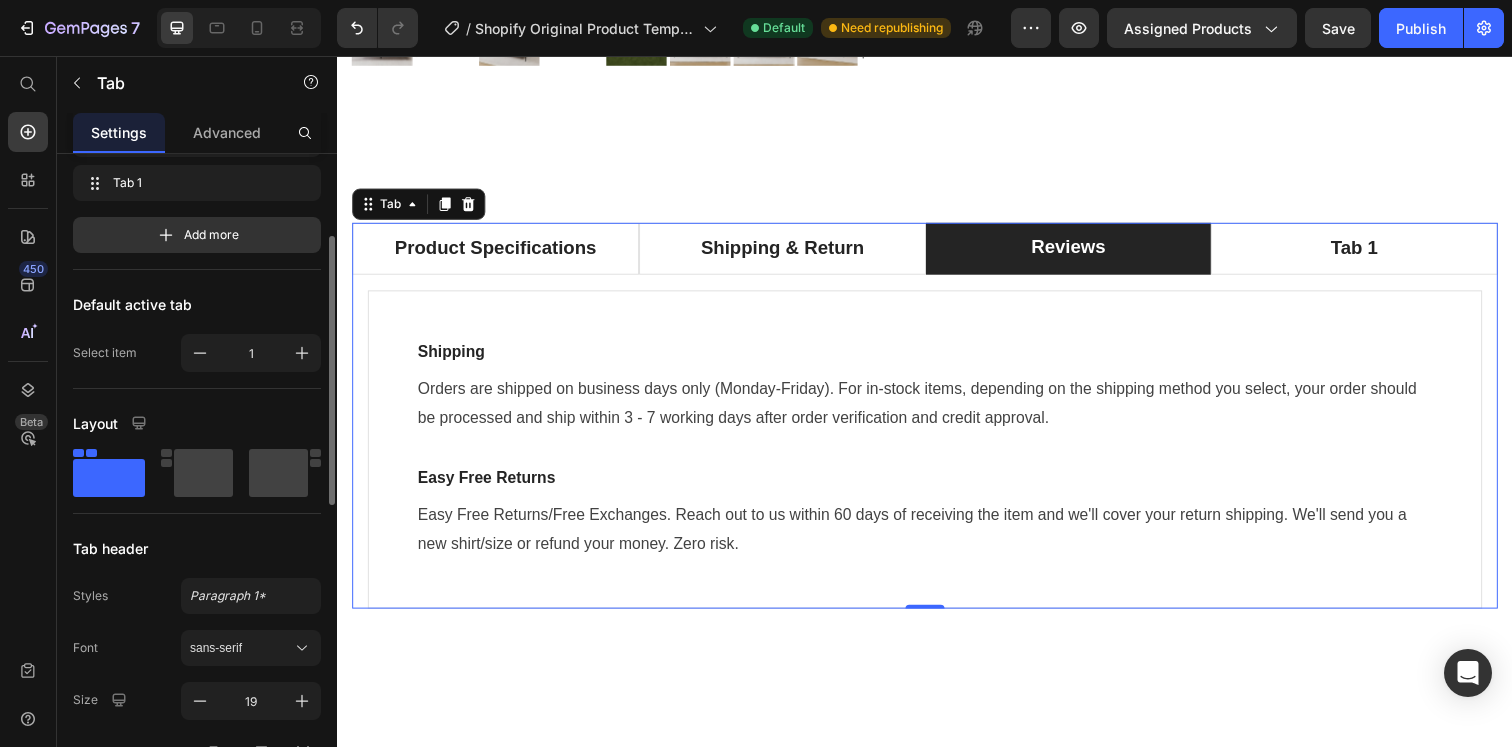 scroll, scrollTop: 189, scrollLeft: 0, axis: vertical 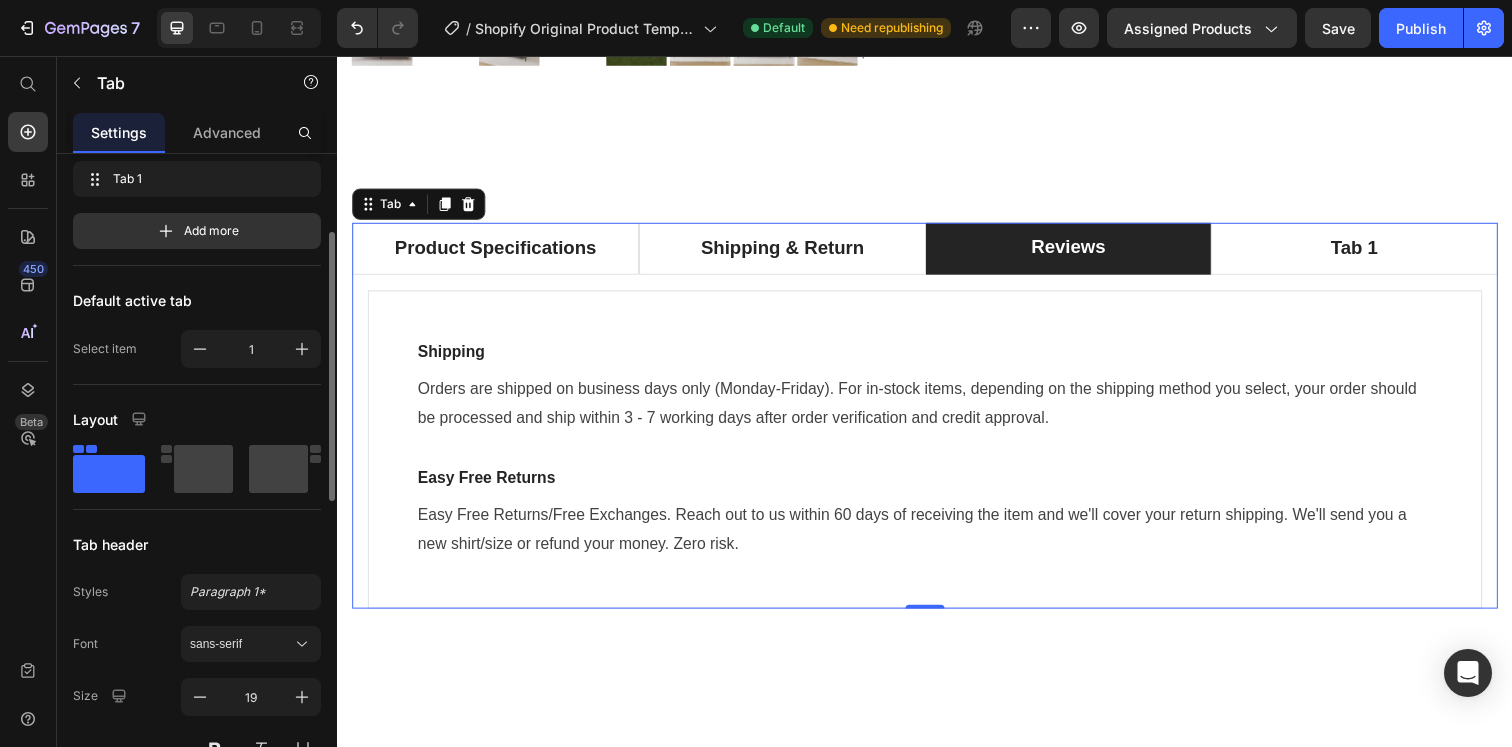 click 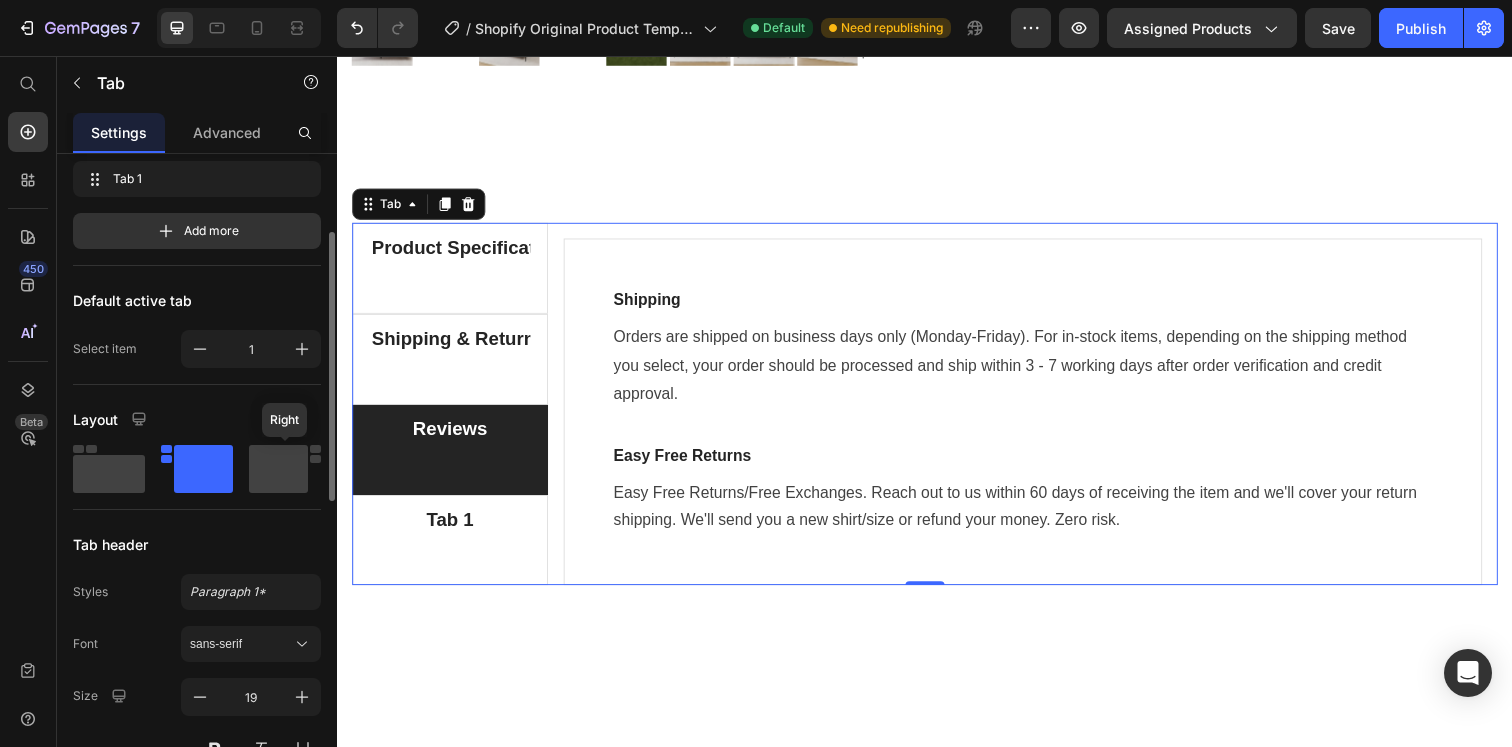 click 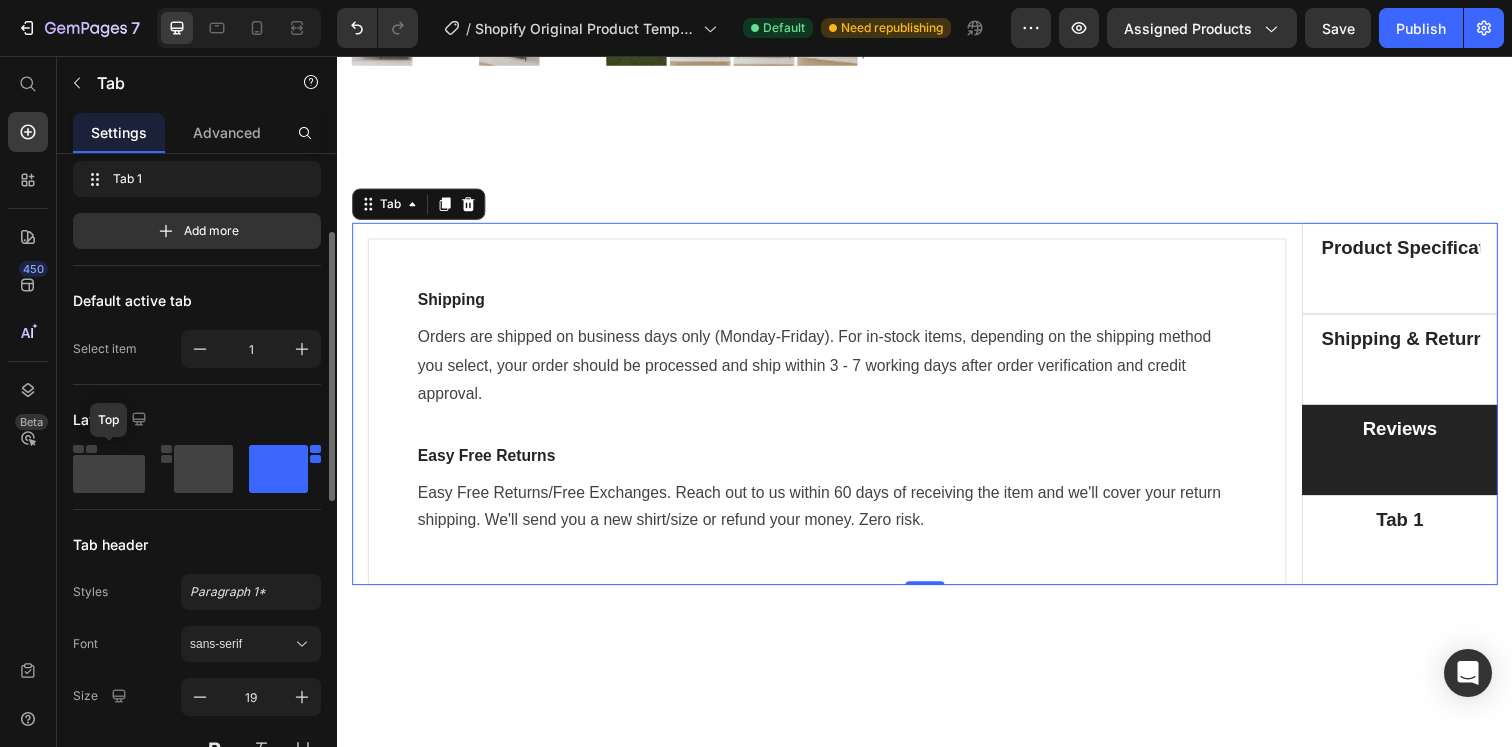 click 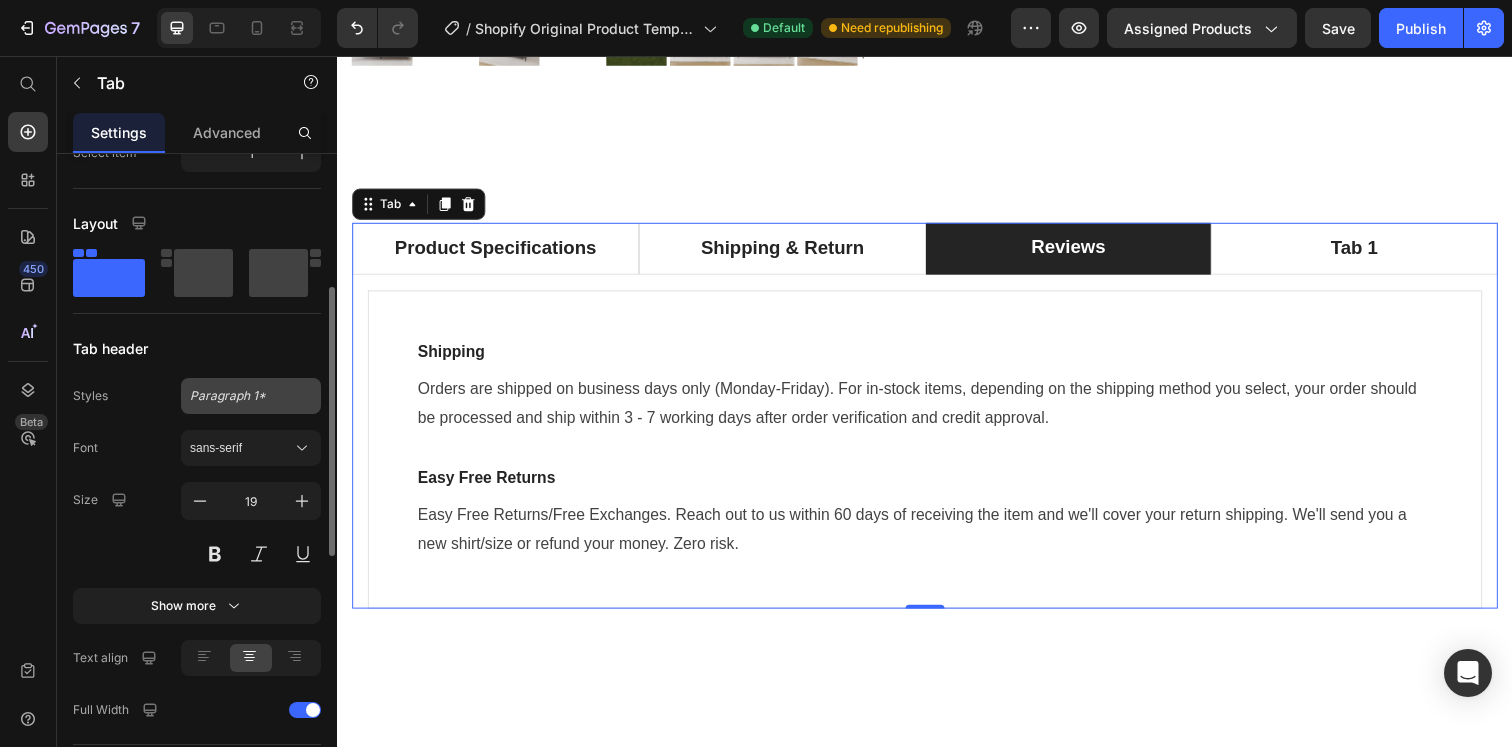 scroll, scrollTop: 395, scrollLeft: 0, axis: vertical 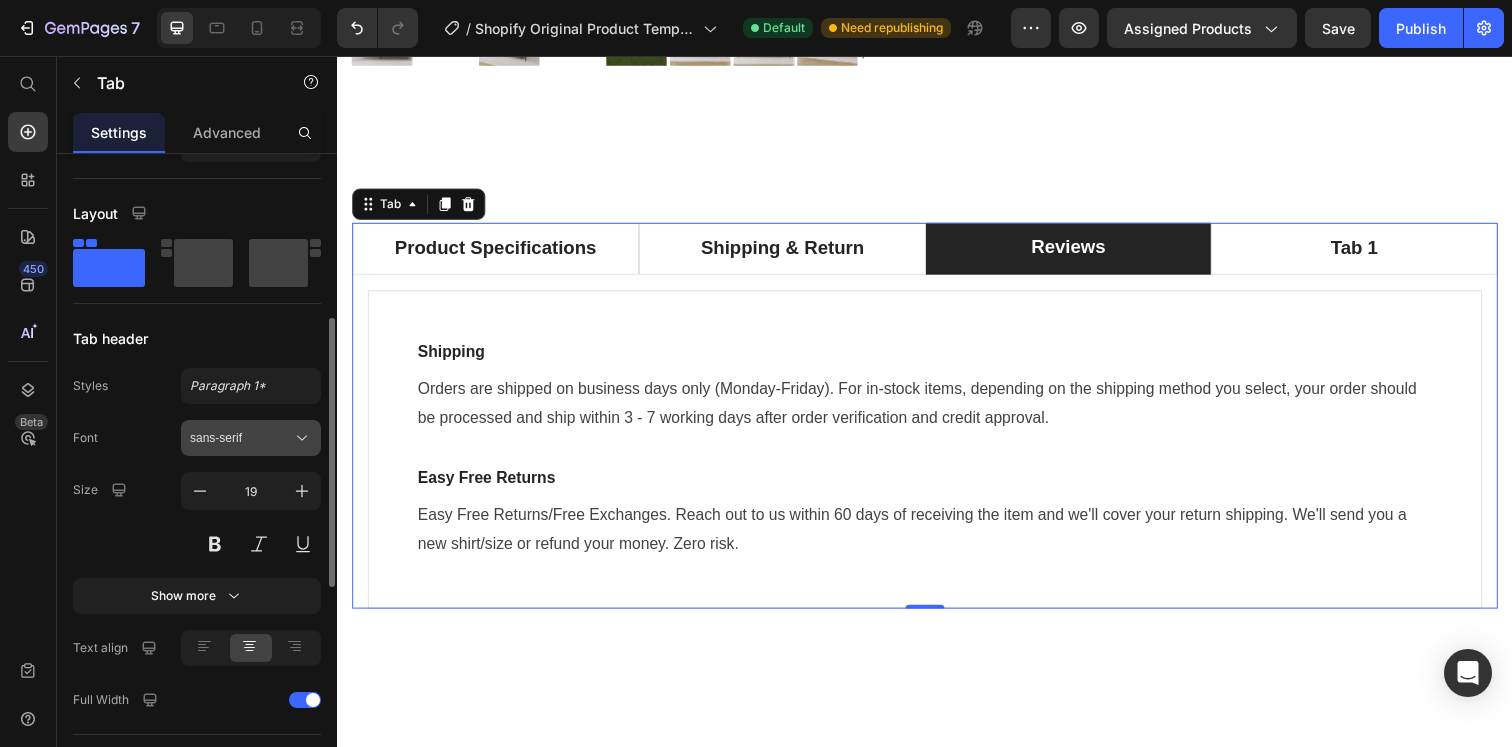 click on "sans-serif" at bounding box center [241, 438] 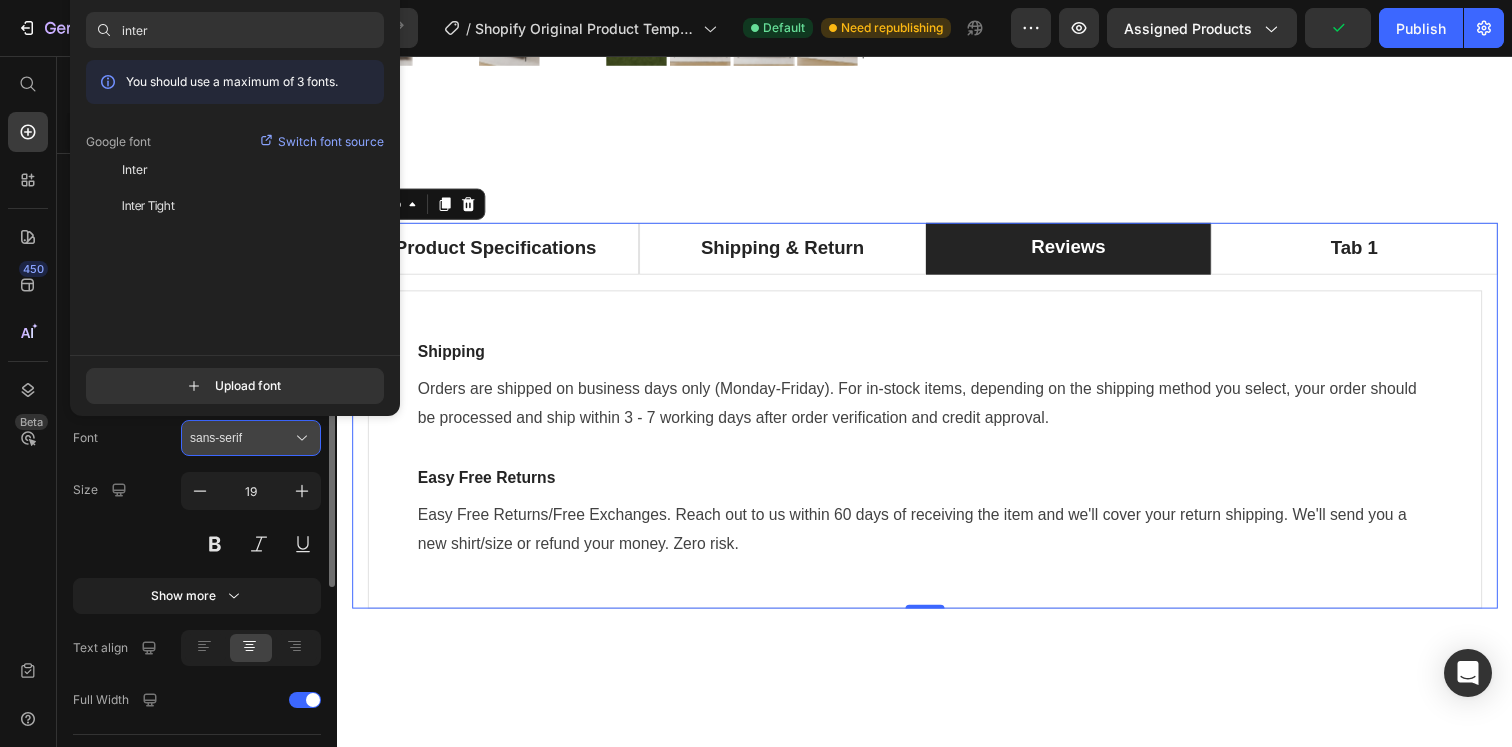 type on "inter" 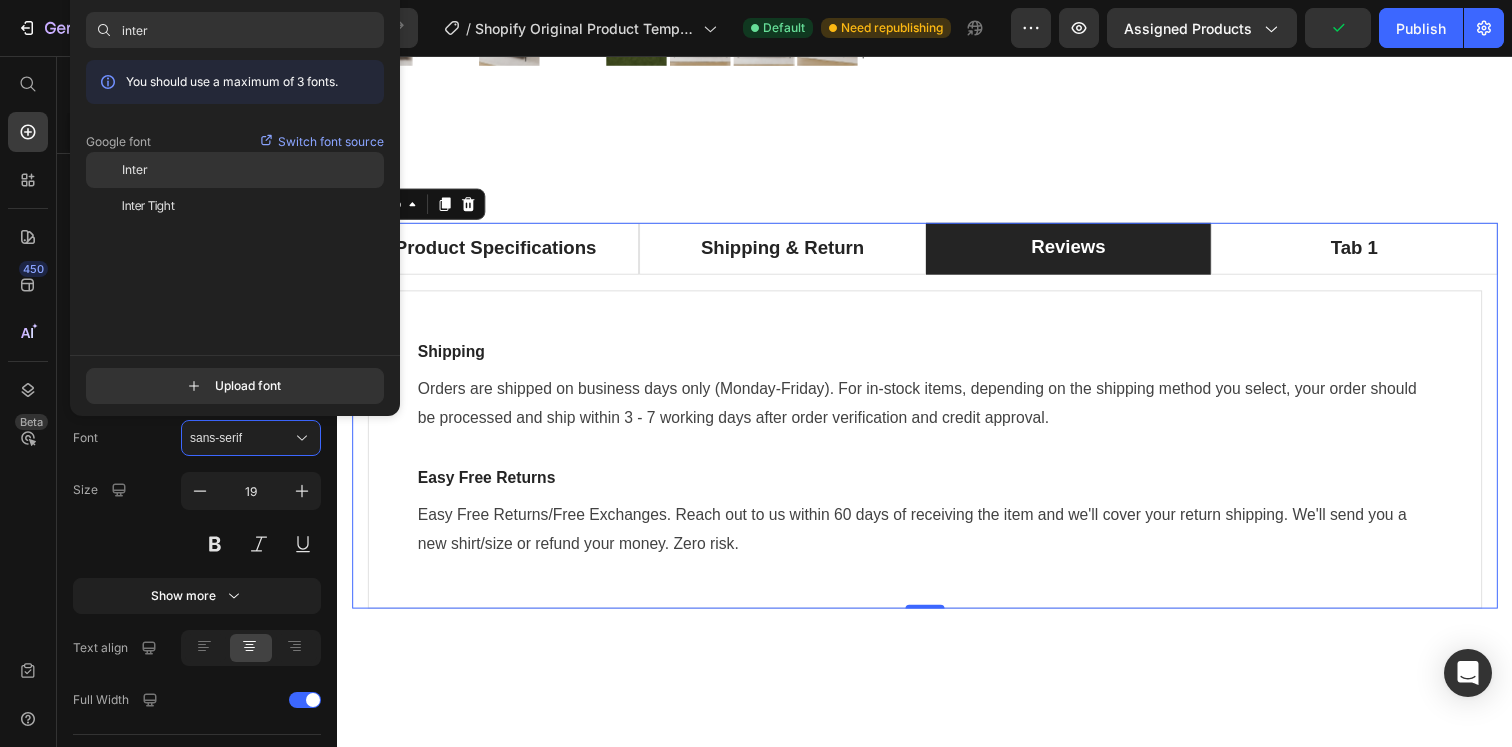 click on "Inter" 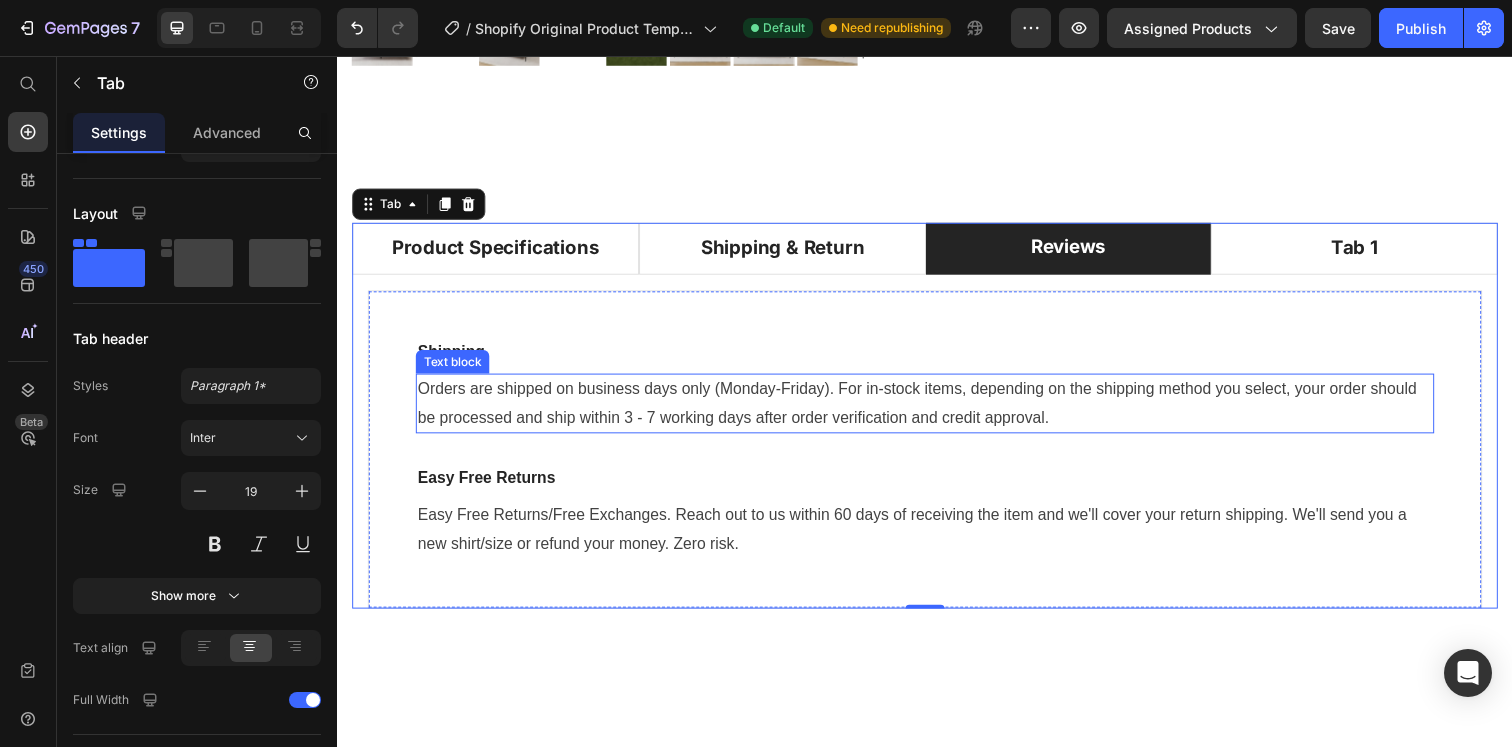 click on "Orders are shipped on business days only (Monday-Friday). For in-stock items, depending on the shipping method you select, your order should be processed and ship within 3 - 7 working days after order verification and credit approval." at bounding box center (937, 411) 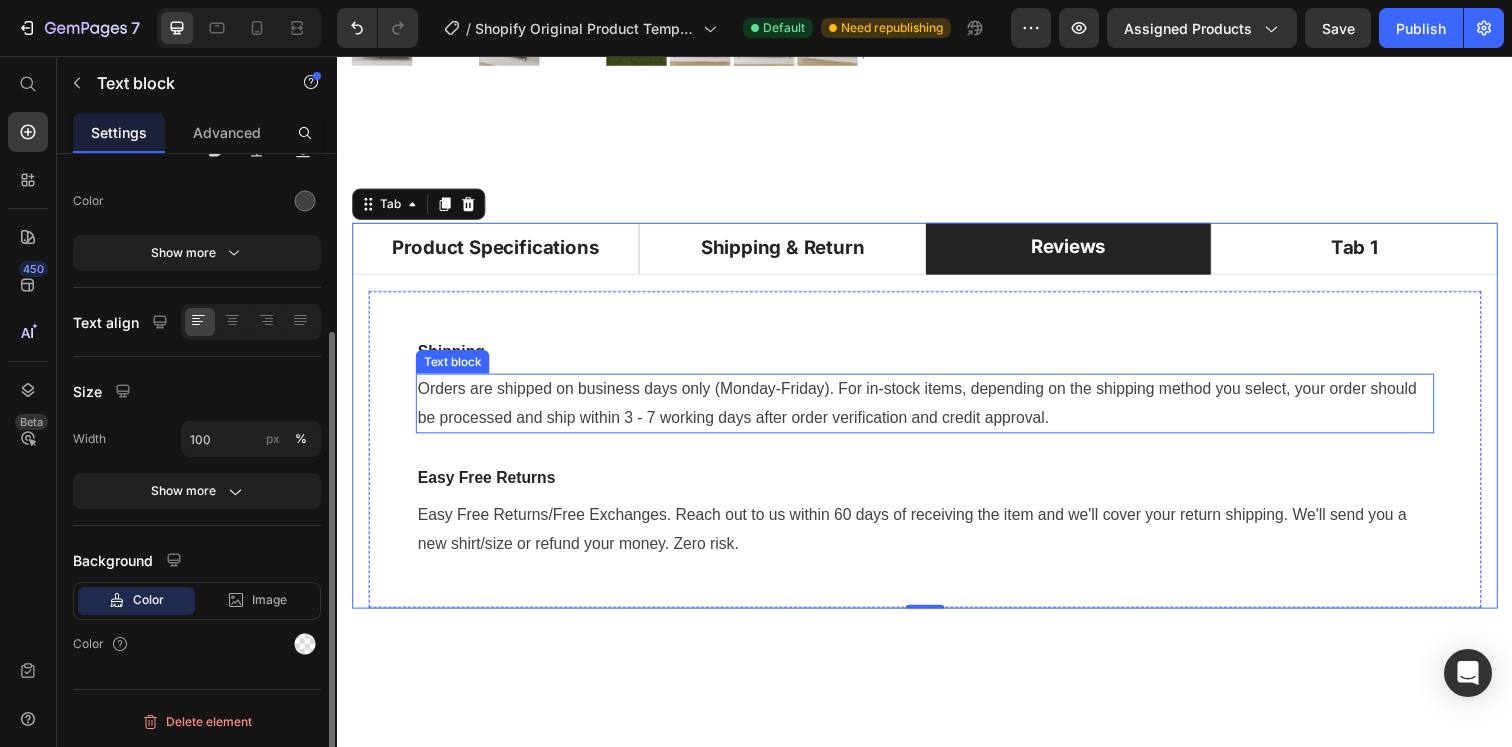 scroll, scrollTop: 0, scrollLeft: 0, axis: both 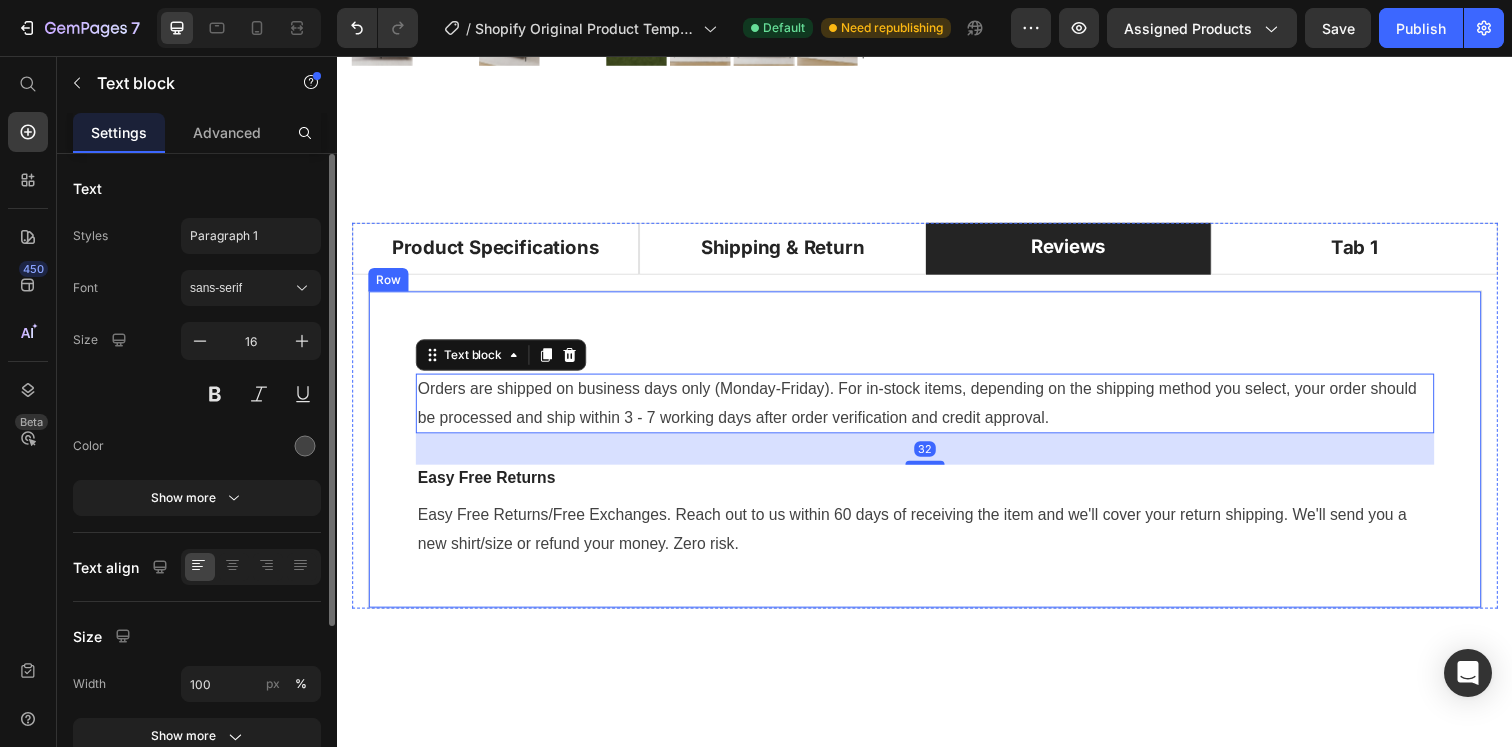 click on "Shipping Text block Orders are shipped on business days only (Monday-Friday). For in-stock items, depending on the shipping method you select, your order should be processed and ship within 3 - 7 working days after order verification and credit approval. Text block 32 Easy Free Returns Text block Easy Free Returns/Free Exchanges. Reach out to us within 60 days of receiving the item and we'll cover your return shipping. We'll send you a new shirt/size or refund your money. Zero risk. Text block Row" at bounding box center (937, 457) 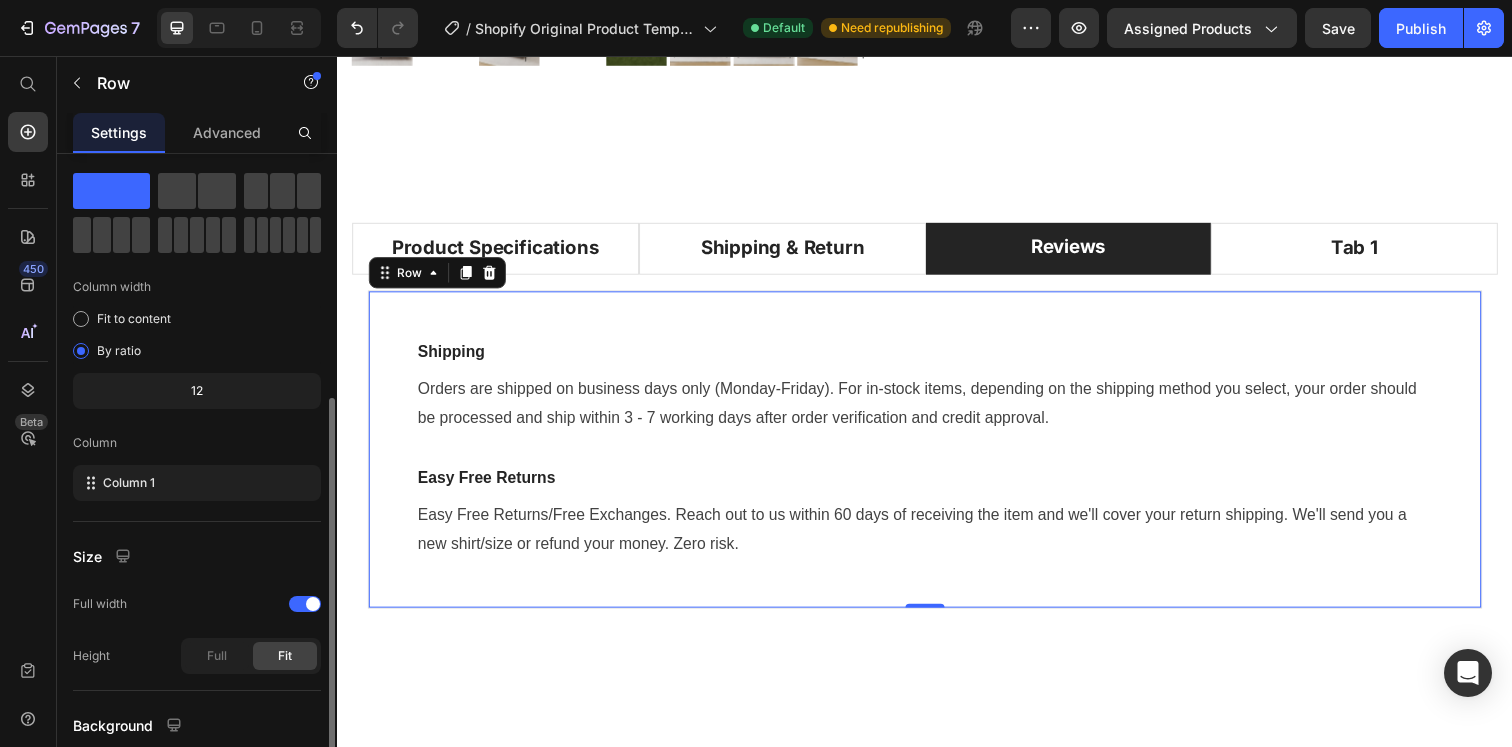 scroll, scrollTop: 0, scrollLeft: 0, axis: both 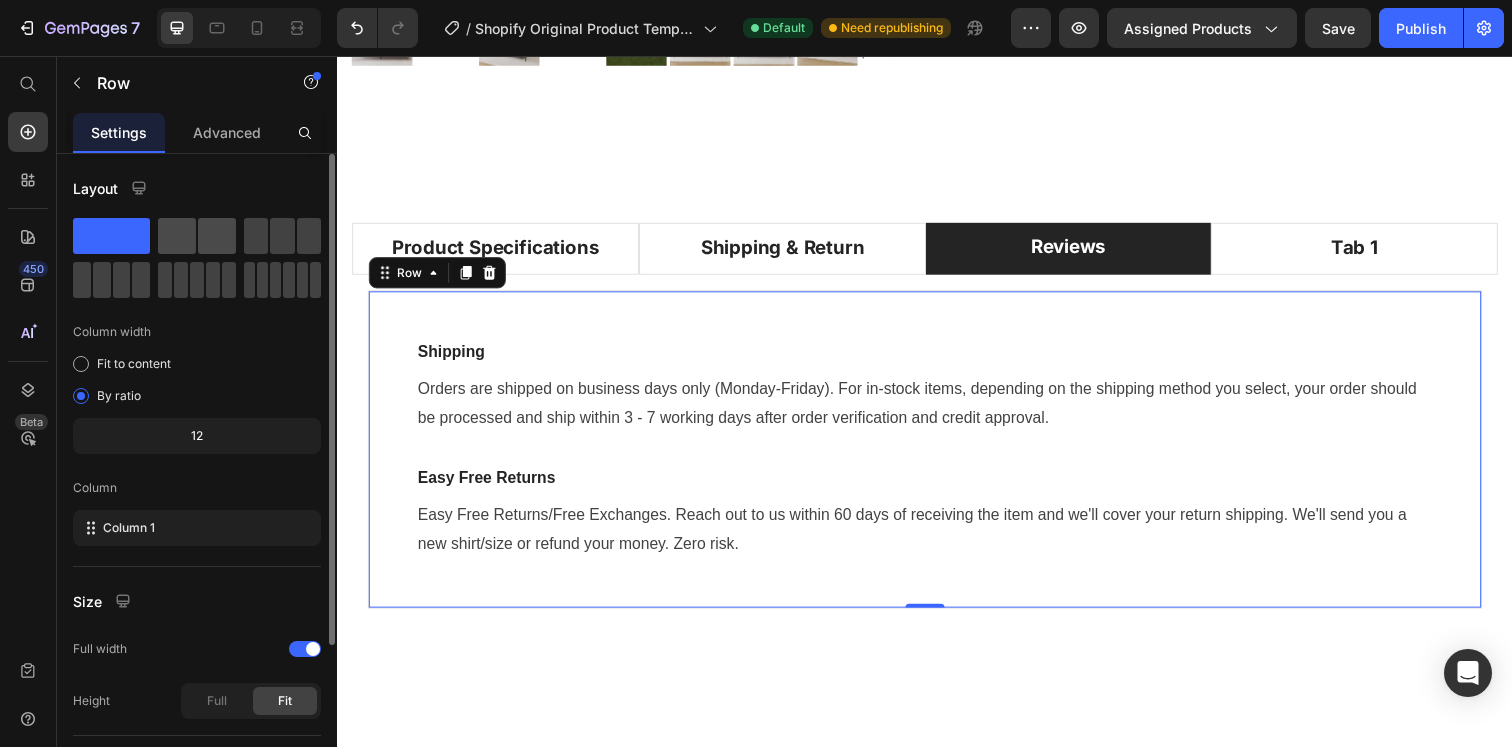 click 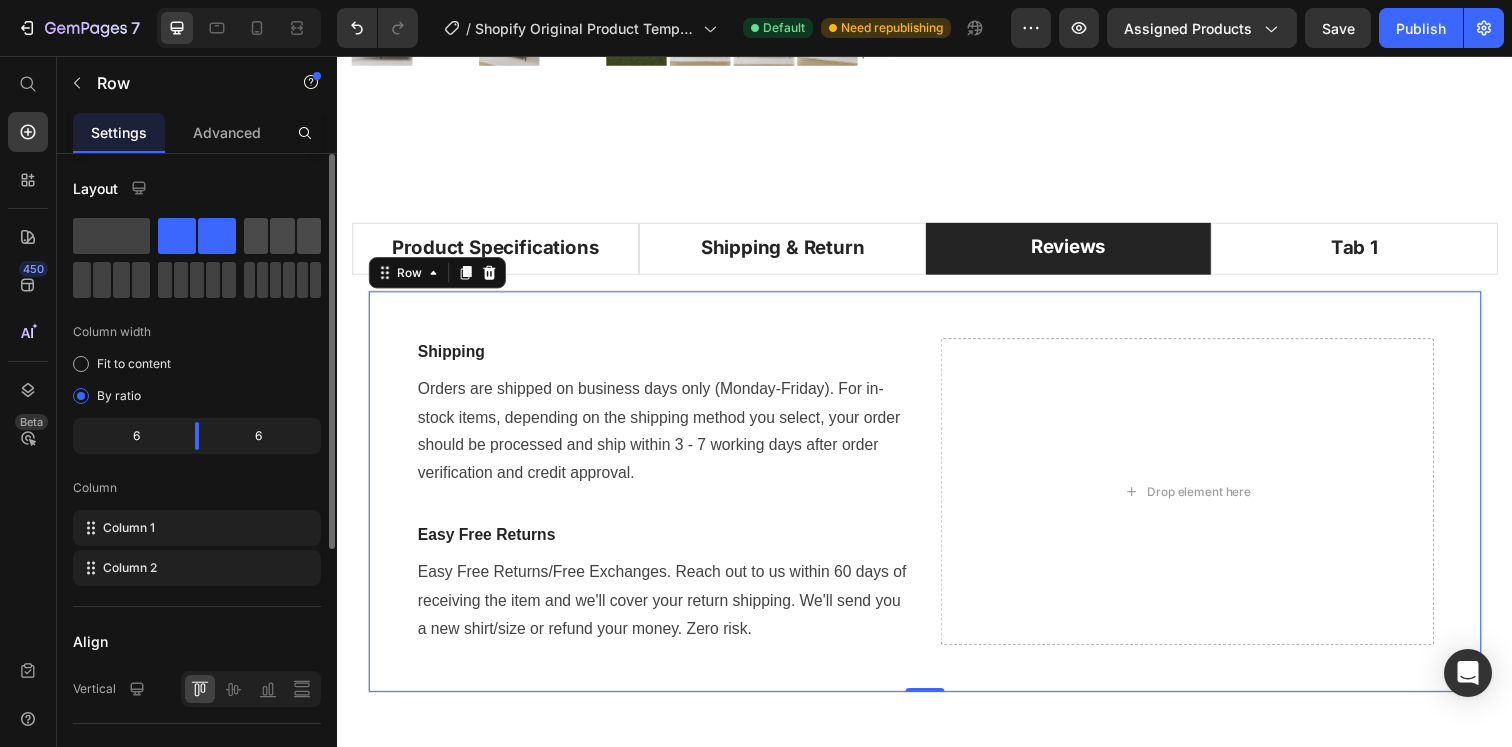 click 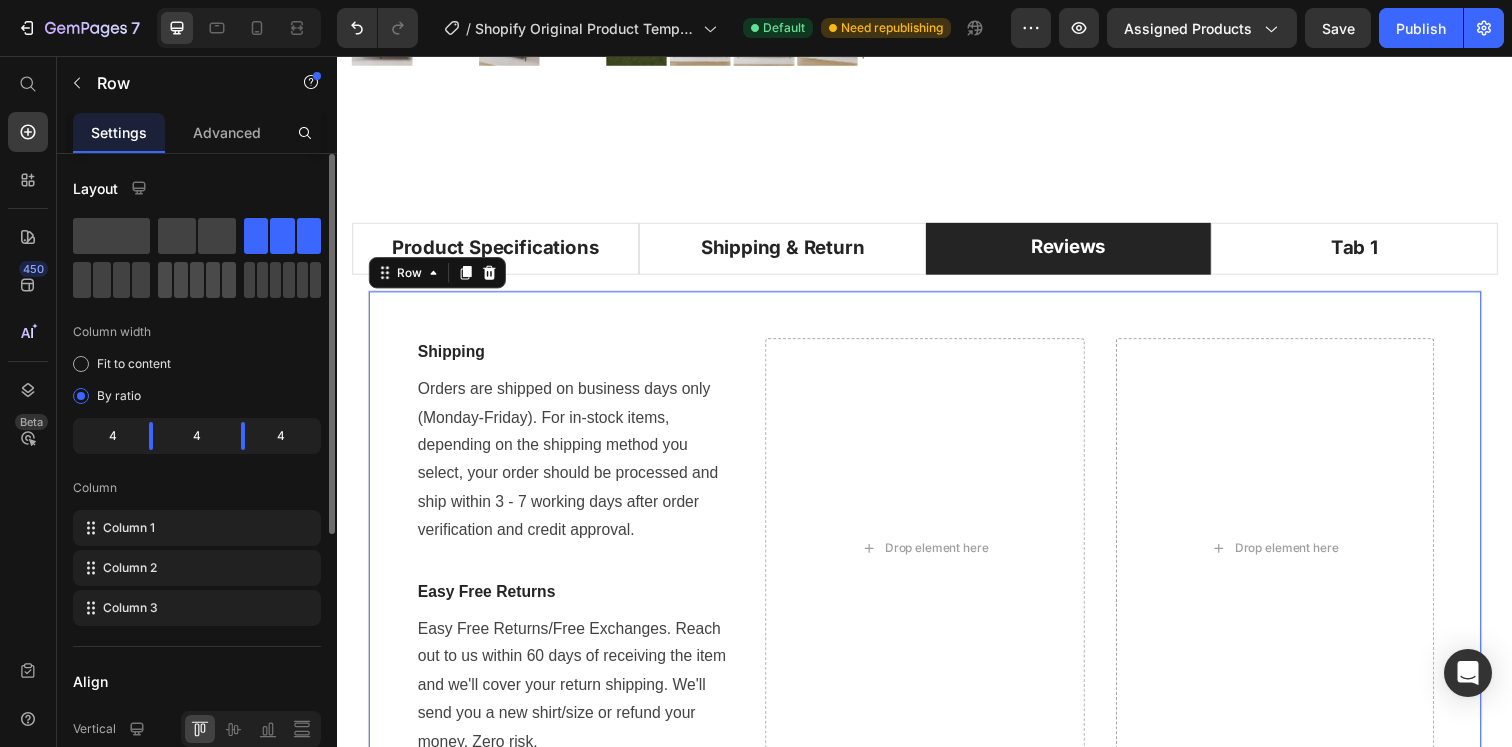click 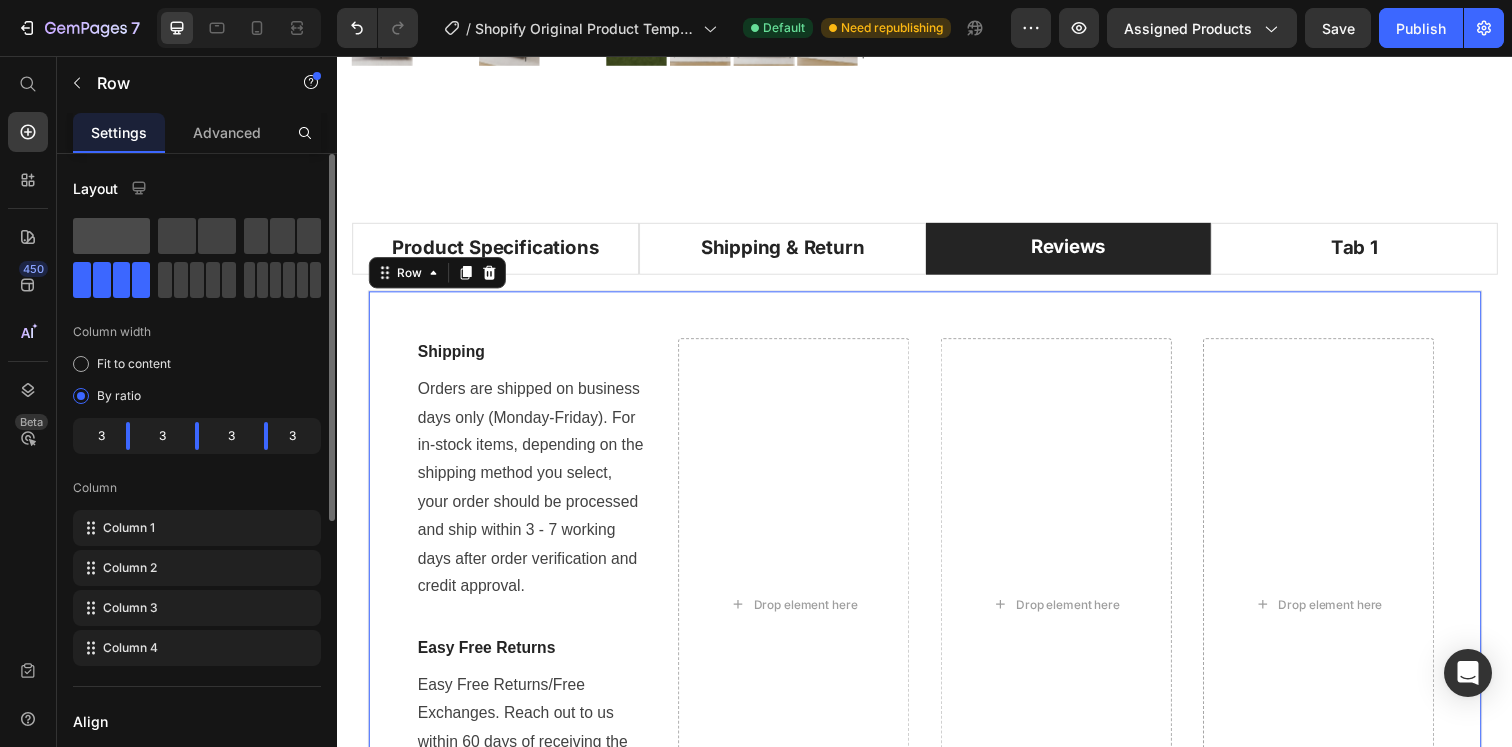 click 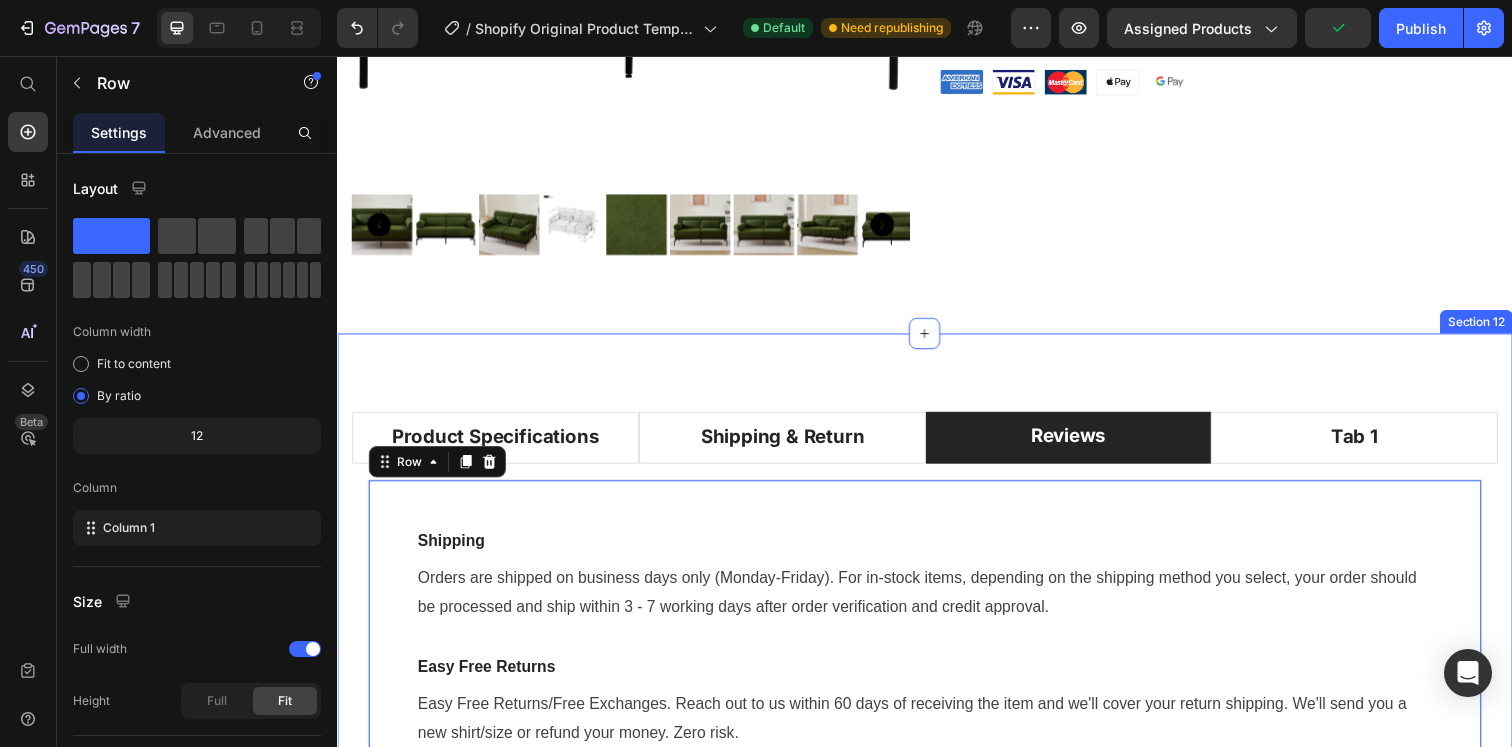 scroll, scrollTop: 12726, scrollLeft: 0, axis: vertical 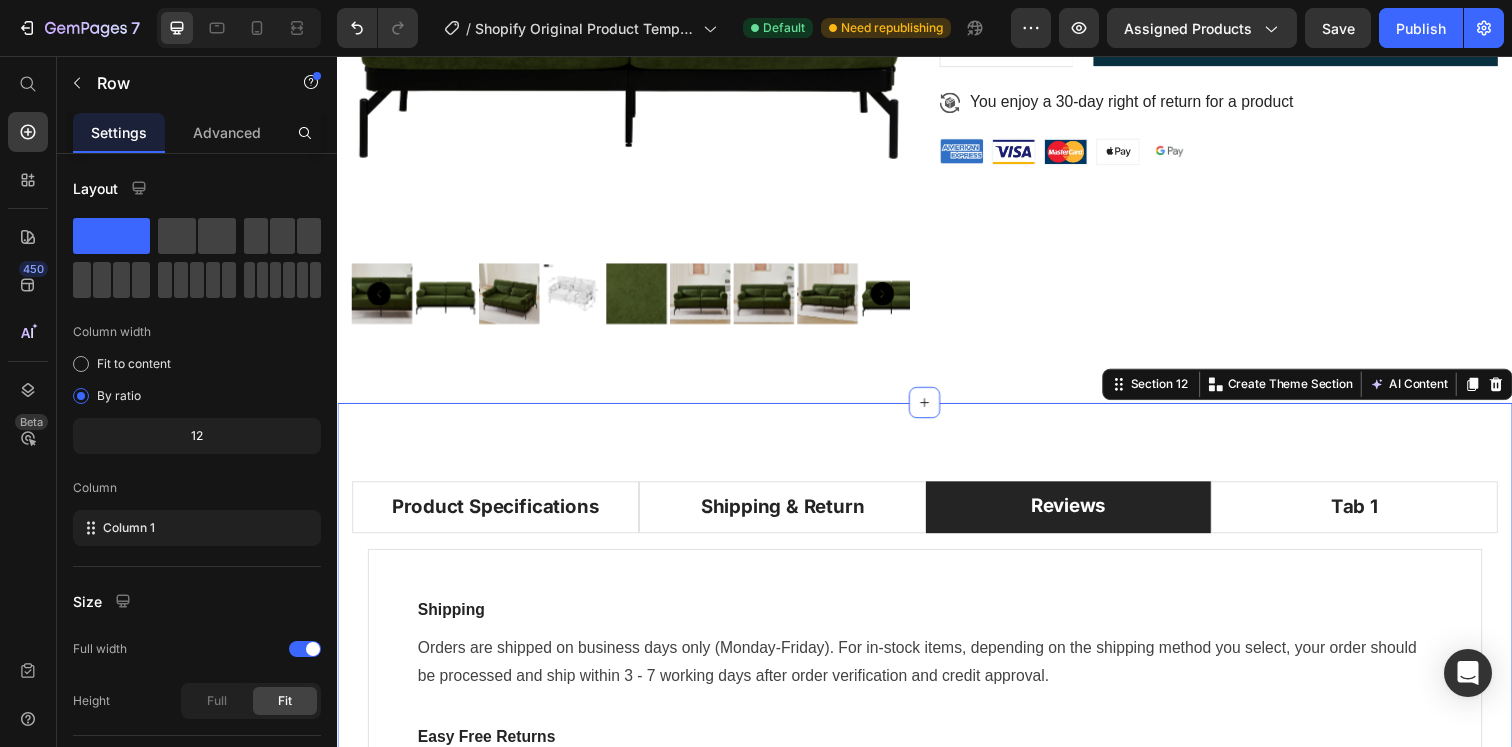 click on "Product Specifications Shipping & Return Reviews Tab 1 Compatible operating systems Text block Windows 10 May 2019 update or higher - Significant improvements have been added to the Windows Mixed Reality platform to optimize for the visual quality of this device. For the best performance, please ensure you have the latest updates from Windows 10: version 1903/1909 (KB4577062 or later) or 2004 (KB4577063 or later). Text block Row Title Line Memory Text block 128GB/256GB Text block Row Title Line Field of view Text block 120 degrees Text block Row Title Line Resolution Text block 2448 x 2448 pixels per eye Text block Row Title Line Weight Text block 560 grams Text block Row Title Line Material Text block Magnesium alloy, plastic Text block Row Title Line Color Text block Black Text block Row Row Shipping Text block Text block Easy Free Returns Text block Text block Row Shipping Text block Text block Easy Free Returns Row" at bounding box center [937, 687] 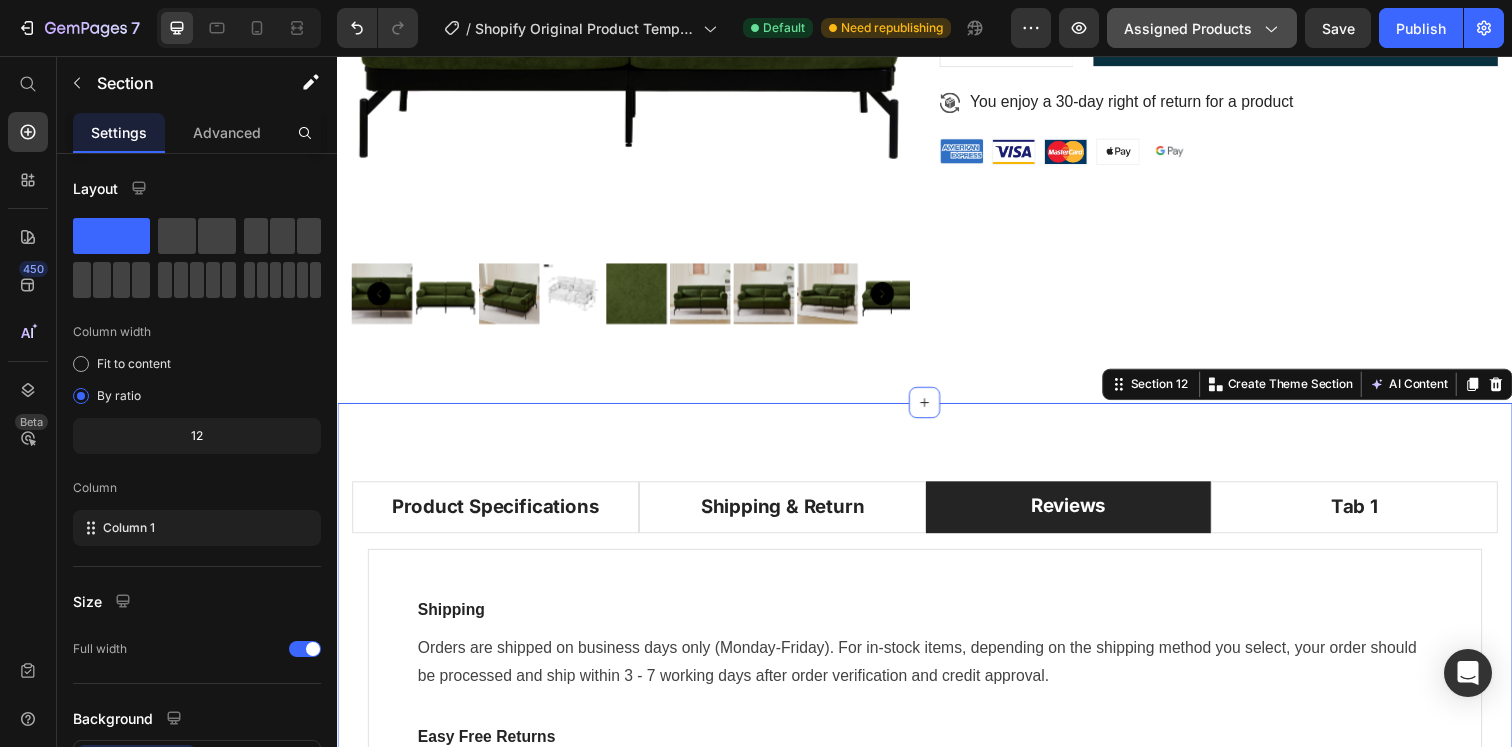 click on "Assigned Products" 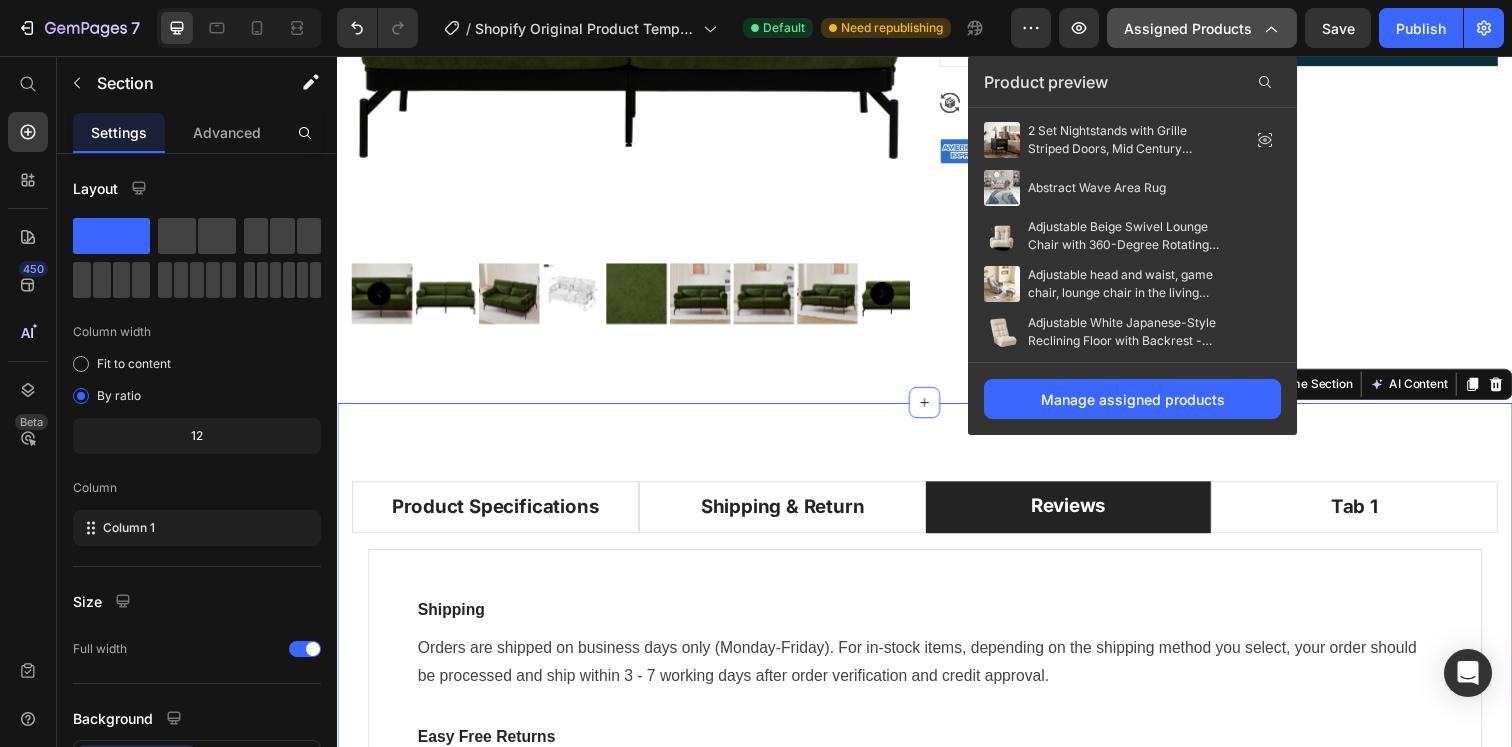 click on "Assigned Products" 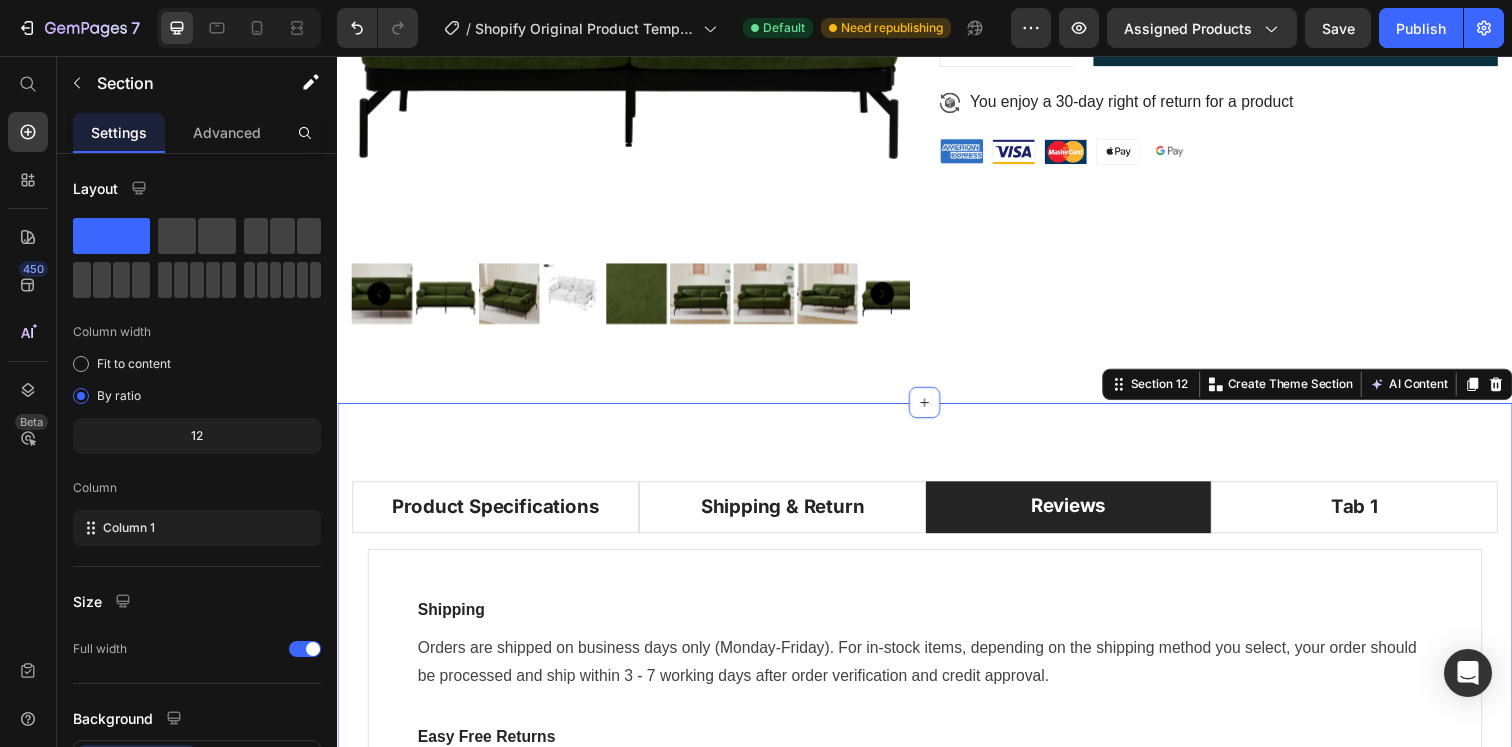 click on "Product Specifications Shipping & Return Reviews Tab 1 Compatible operating systems Text block Windows 10 May 2019 update or higher - Significant improvements have been added to the Windows Mixed Reality platform to optimize for the visual quality of this device. For the best performance, please ensure you have the latest updates from Windows 10: version 1903/1909 (KB4577062 or later) or 2004 (KB4577063 or later). Text block Row Title Line Memory Text block 128GB/256GB Text block Row Title Line Field of view Text block 120 degrees Text block Row Title Line Resolution Text block 2448 x 2448 pixels per eye Text block Row Title Line Weight Text block 560 grams Text block Row Title Line Material Text block Magnesium alloy, plastic Text block Row Title Line Color Text block Black Text block Row Row Shipping Text block Text block Easy Free Returns Text block Text block Row Shipping Text block Text block Easy Free Returns Row" at bounding box center [937, 687] 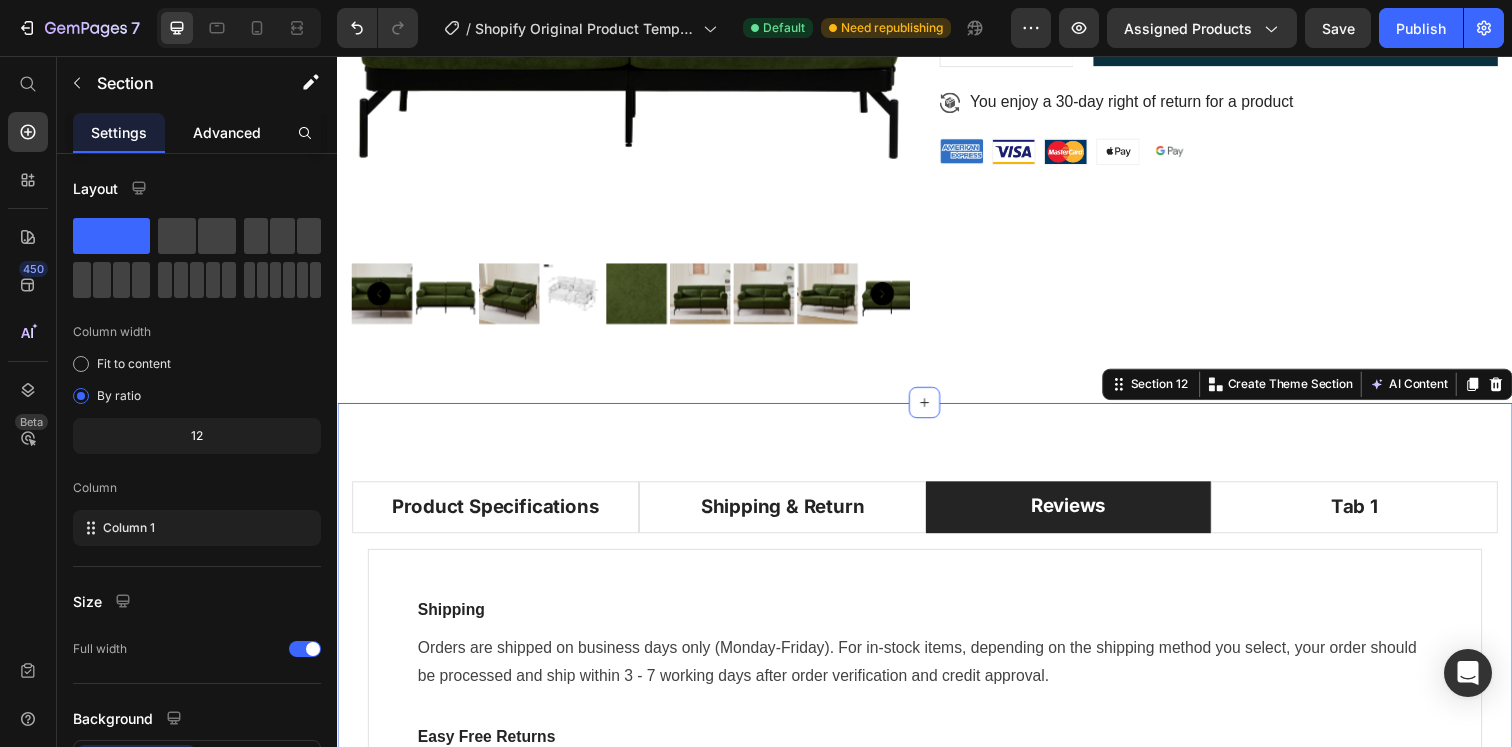 click on "Advanced" at bounding box center [227, 132] 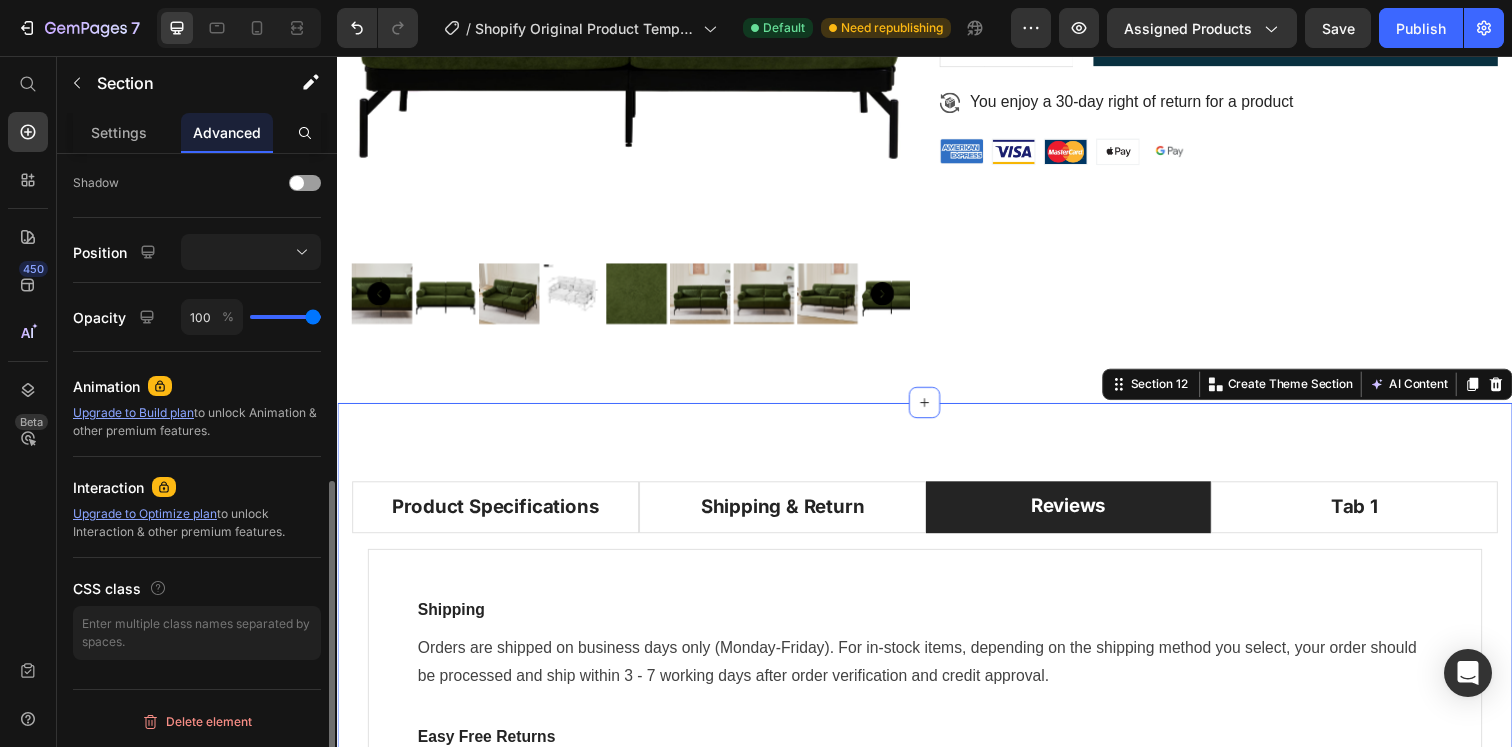 scroll, scrollTop: 654, scrollLeft: 0, axis: vertical 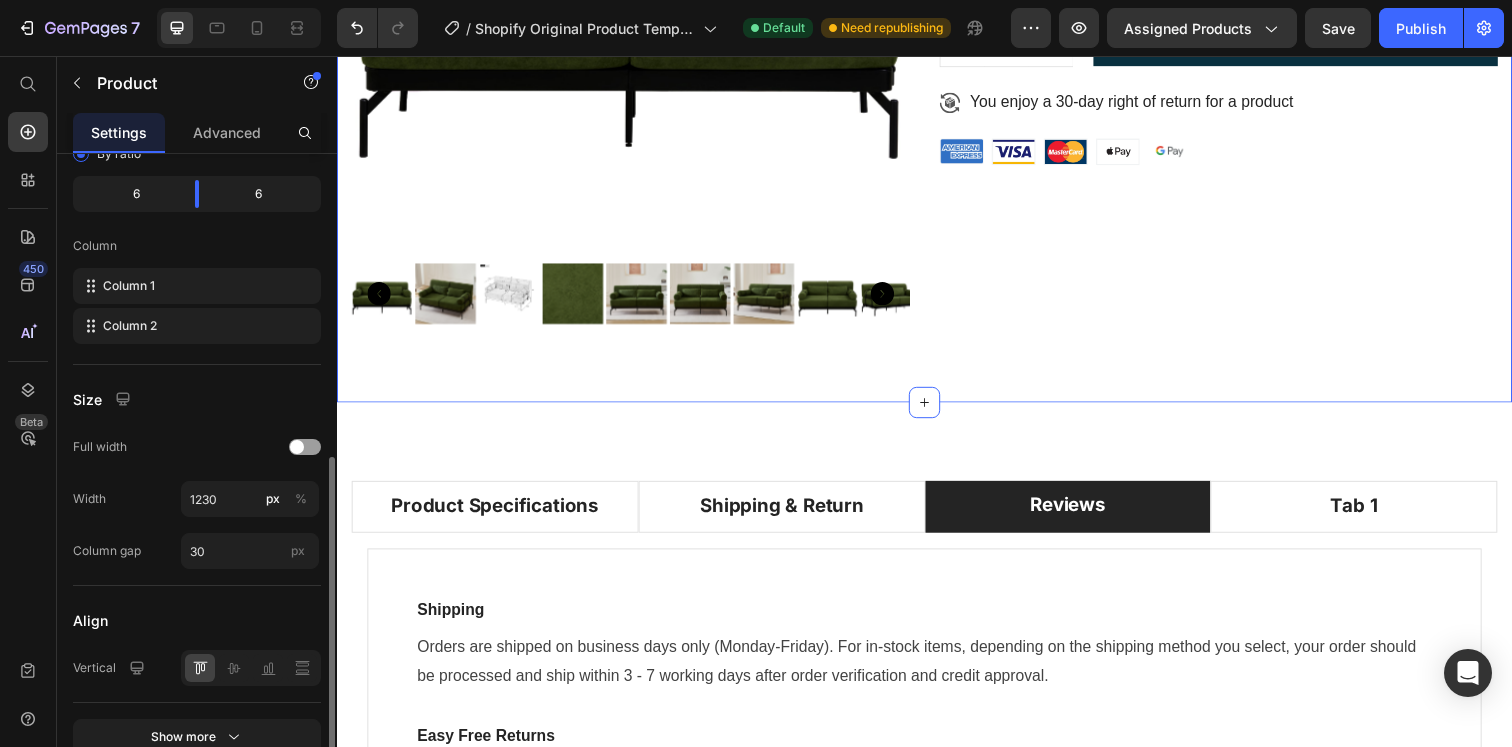 click on "Product Images Icon Icon Icon Icon Icon Icon List 2,500+ Verified Reviews! Text Block Row Modern Loveseat Sofa 2-Seater with USB Ports, Cylindrical Armrests, Green Chenille, 59 Inch Product Title $259.26 Product Price $0.00 Product Price Row
sed do eiusmod tempor incididunt ut labore
sed do eiusmod tempor incidi
sed do eiusmod tempor incididunt ut
sed do eiusmod tempor inci
sed do eiusmod Item List variation your product Text Block Default Default Default Product Variants & Swatches 1 Product Quantity Row GET IT NOW Add to Cart Row
Icon You enjoy a 30-day right of return for a product Text Block Row Image Image Image Image Image Row Row Product Section 11" at bounding box center (937, 6) 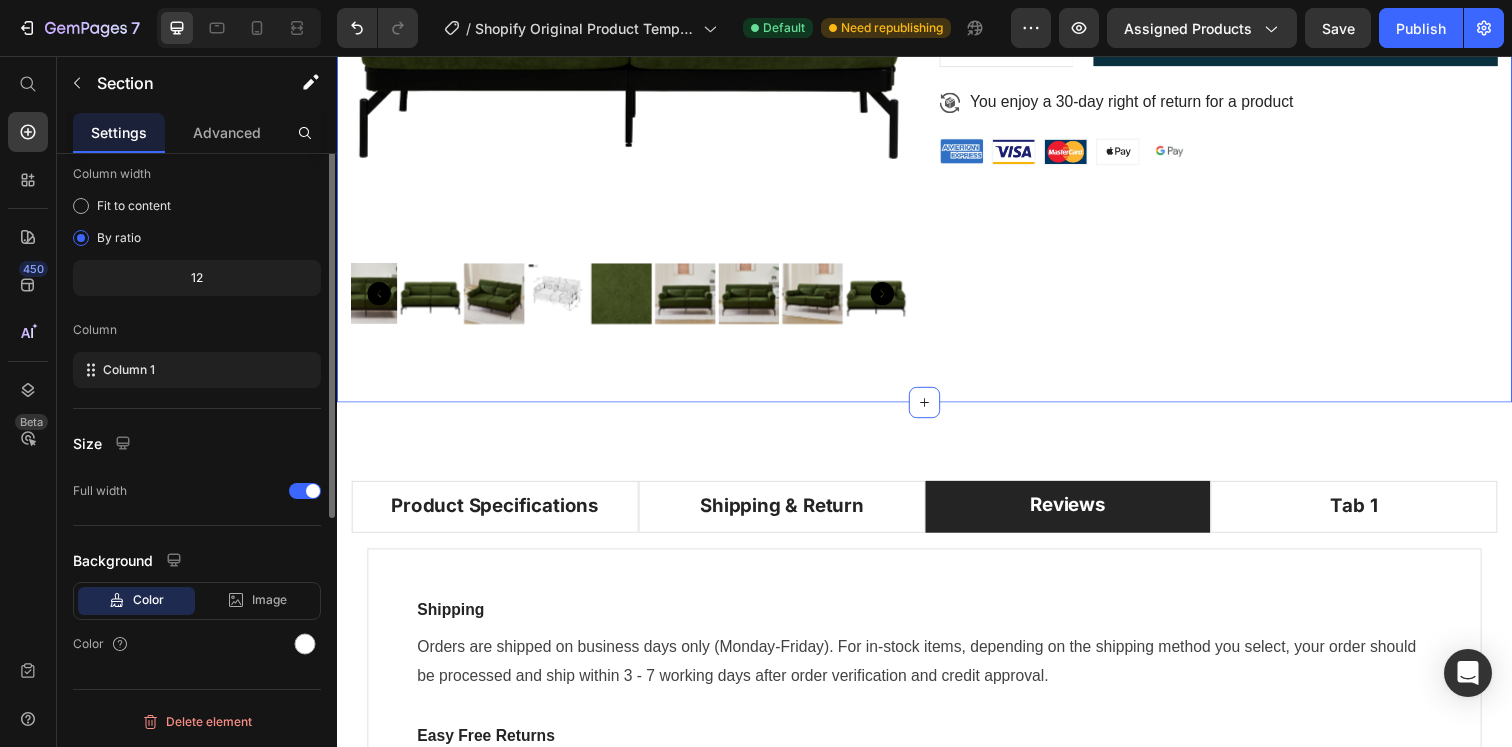 scroll, scrollTop: 0, scrollLeft: 0, axis: both 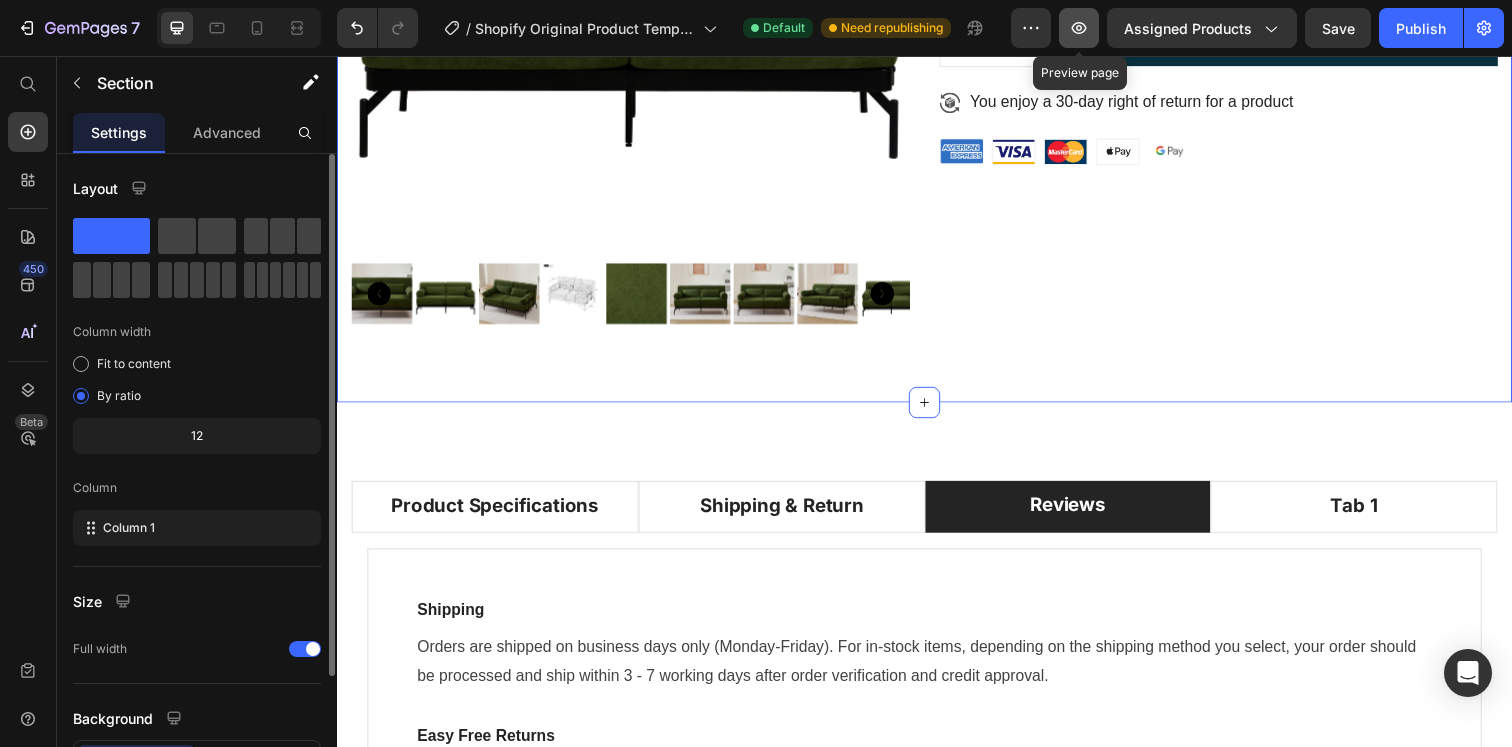 click 